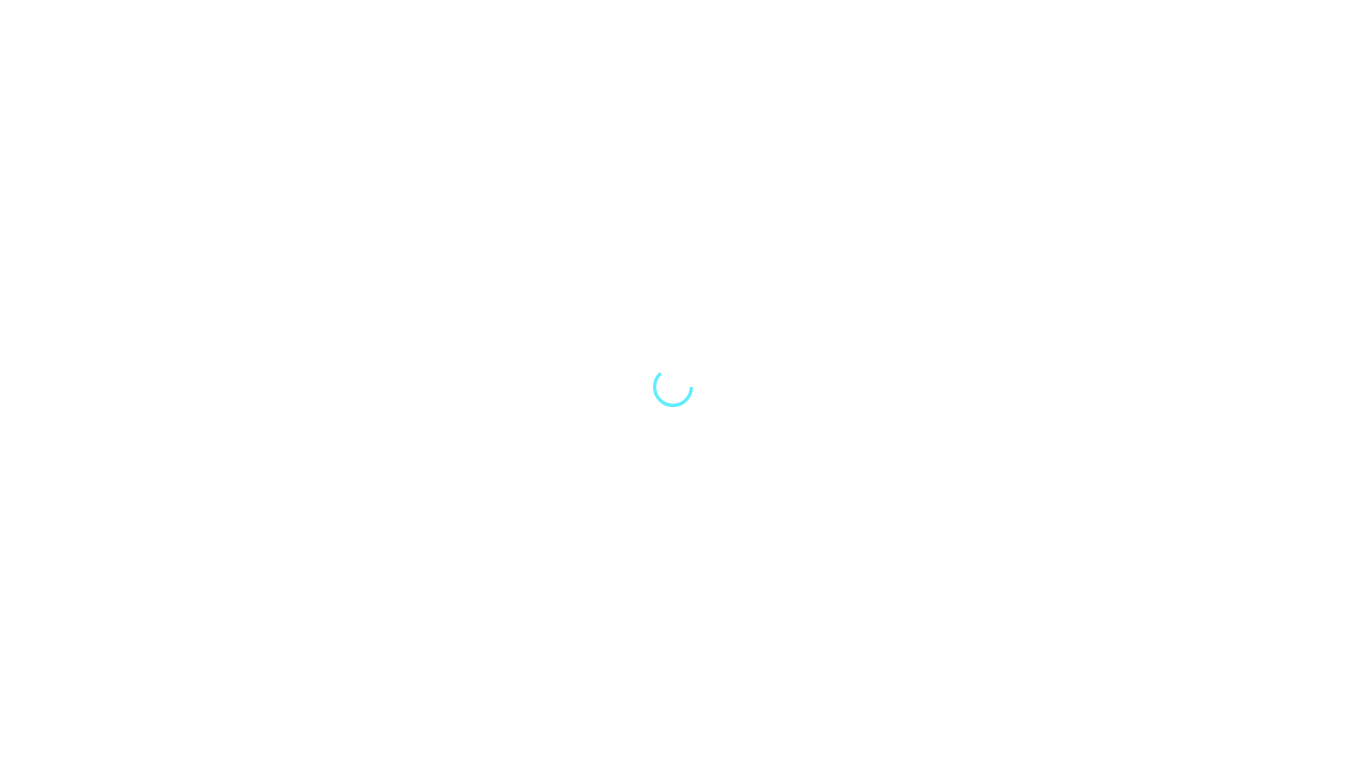 scroll, scrollTop: 0, scrollLeft: 0, axis: both 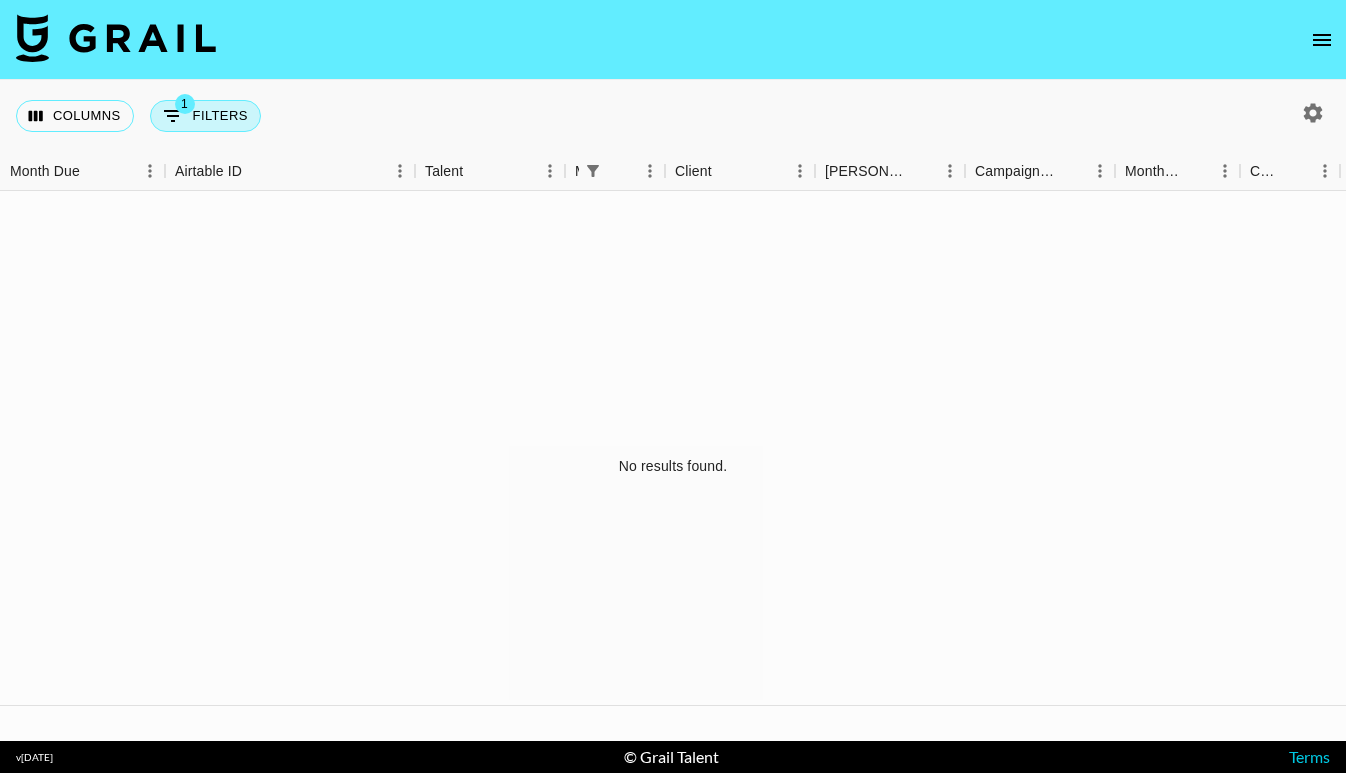 click on "1 Filters" at bounding box center (205, 116) 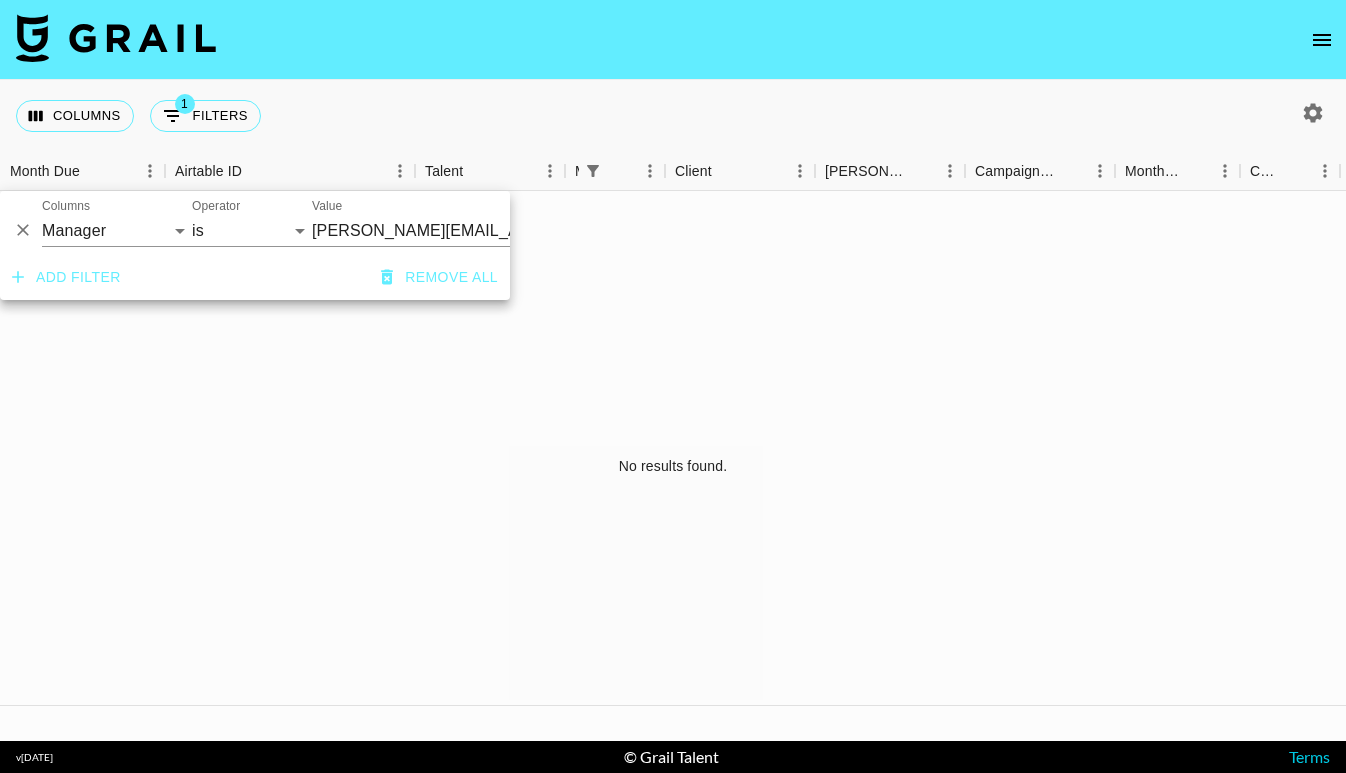 click on "isabella.wnek@grail-talent.com" at bounding box center (434, 230) 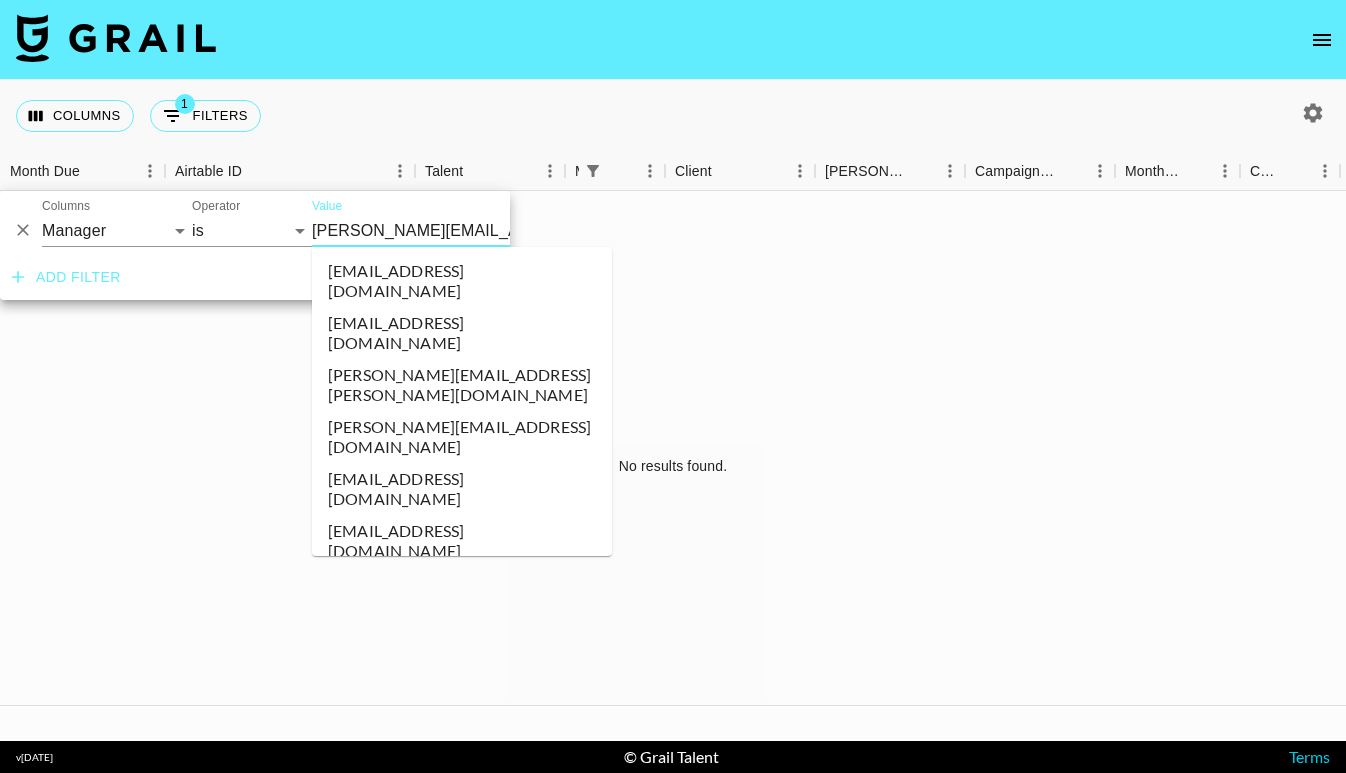 click on "isabella.wnek@grail-talent.com" at bounding box center (434, 230) 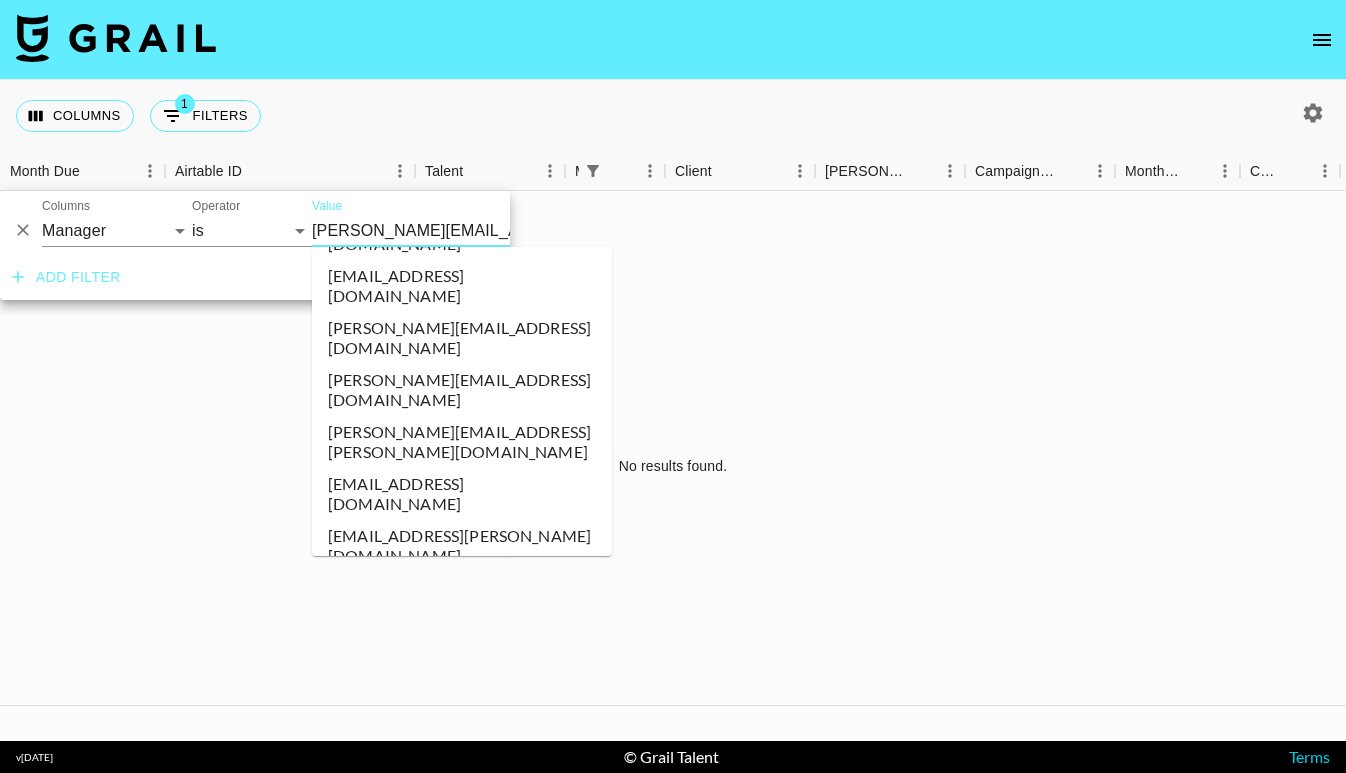 click on "isabella.wnek@grail-talent.com" at bounding box center (434, 230) 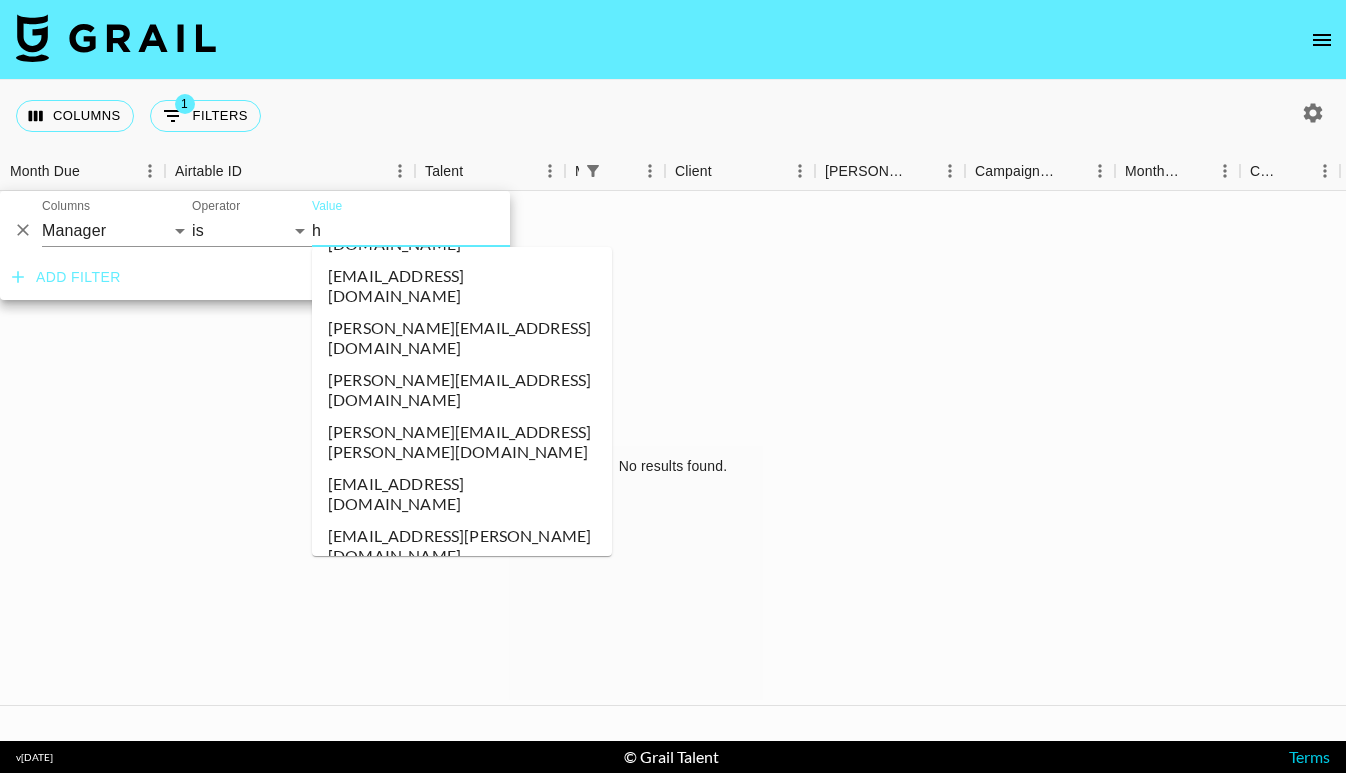 scroll, scrollTop: 0, scrollLeft: 0, axis: both 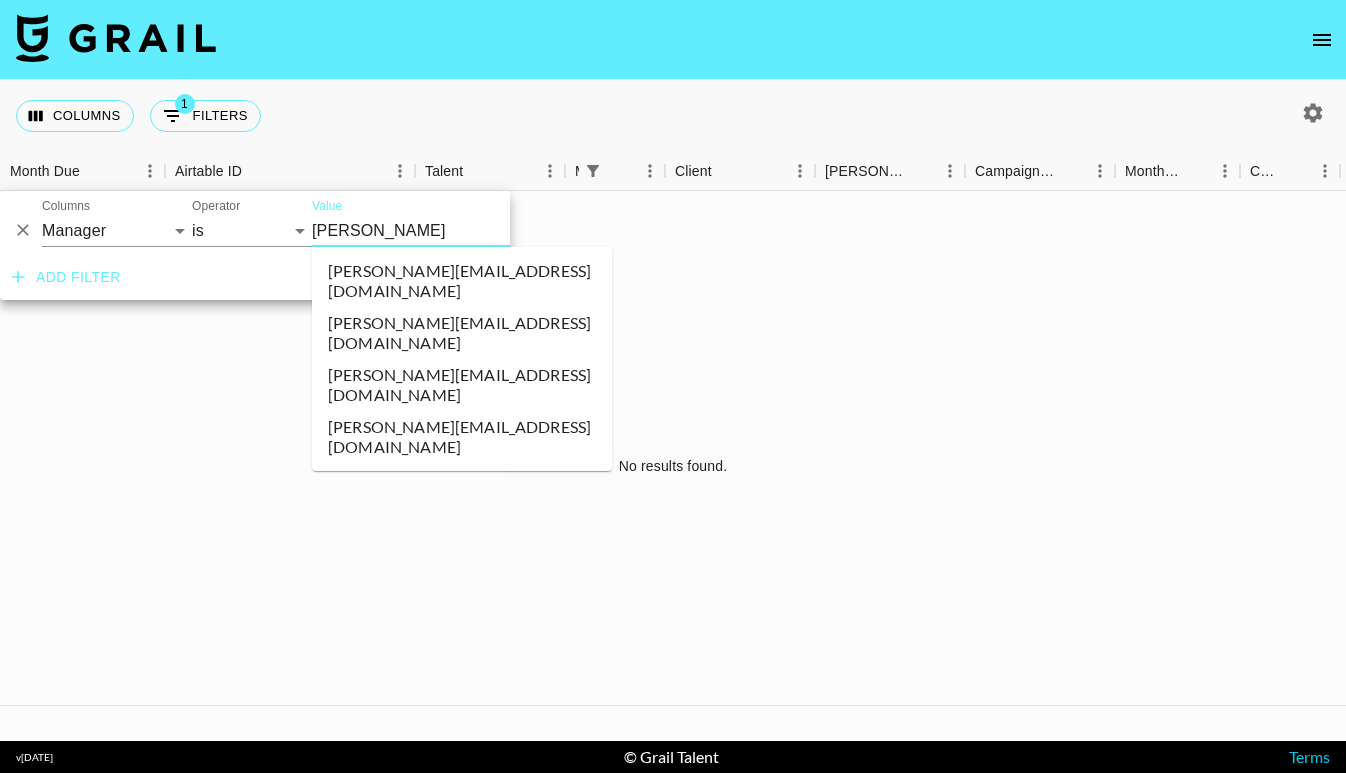 type on "hannah" 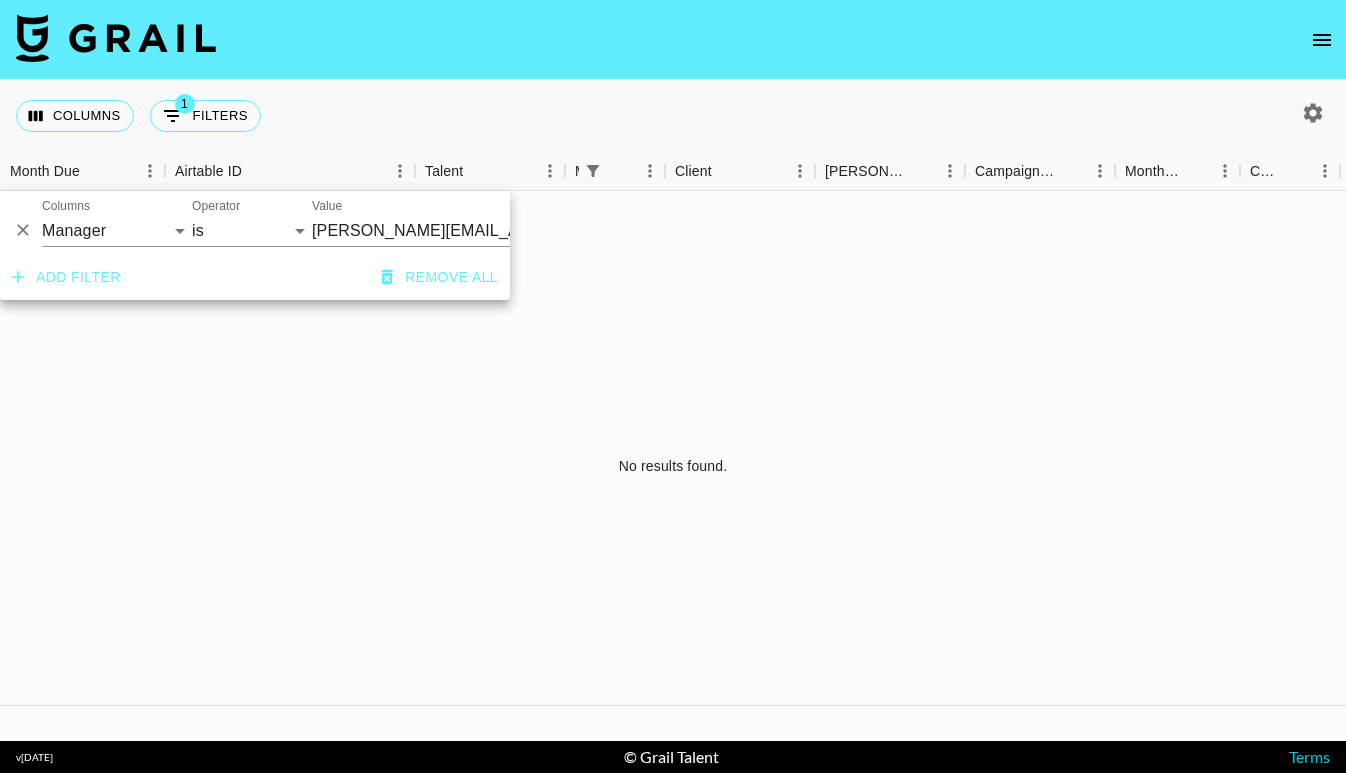 click on "Columns 1 Filters + Booking" at bounding box center (673, 116) 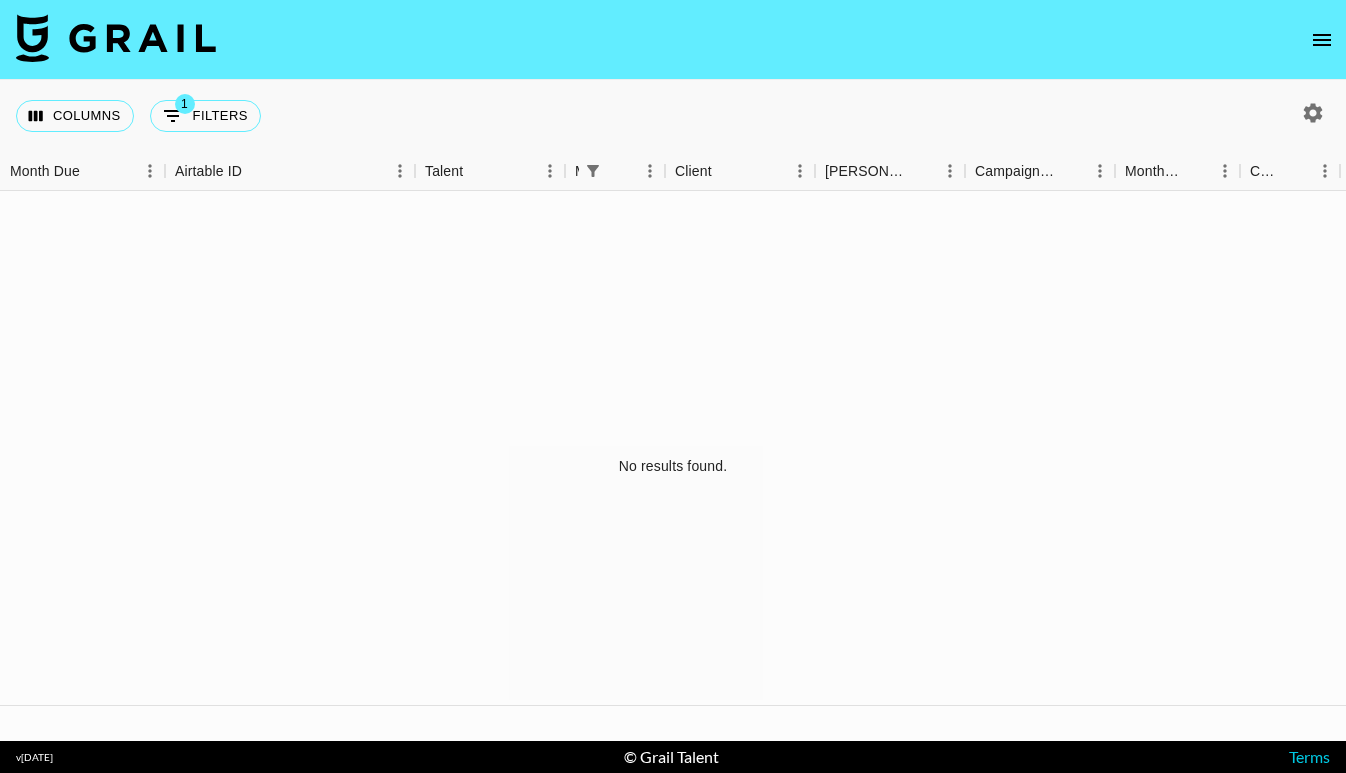 click 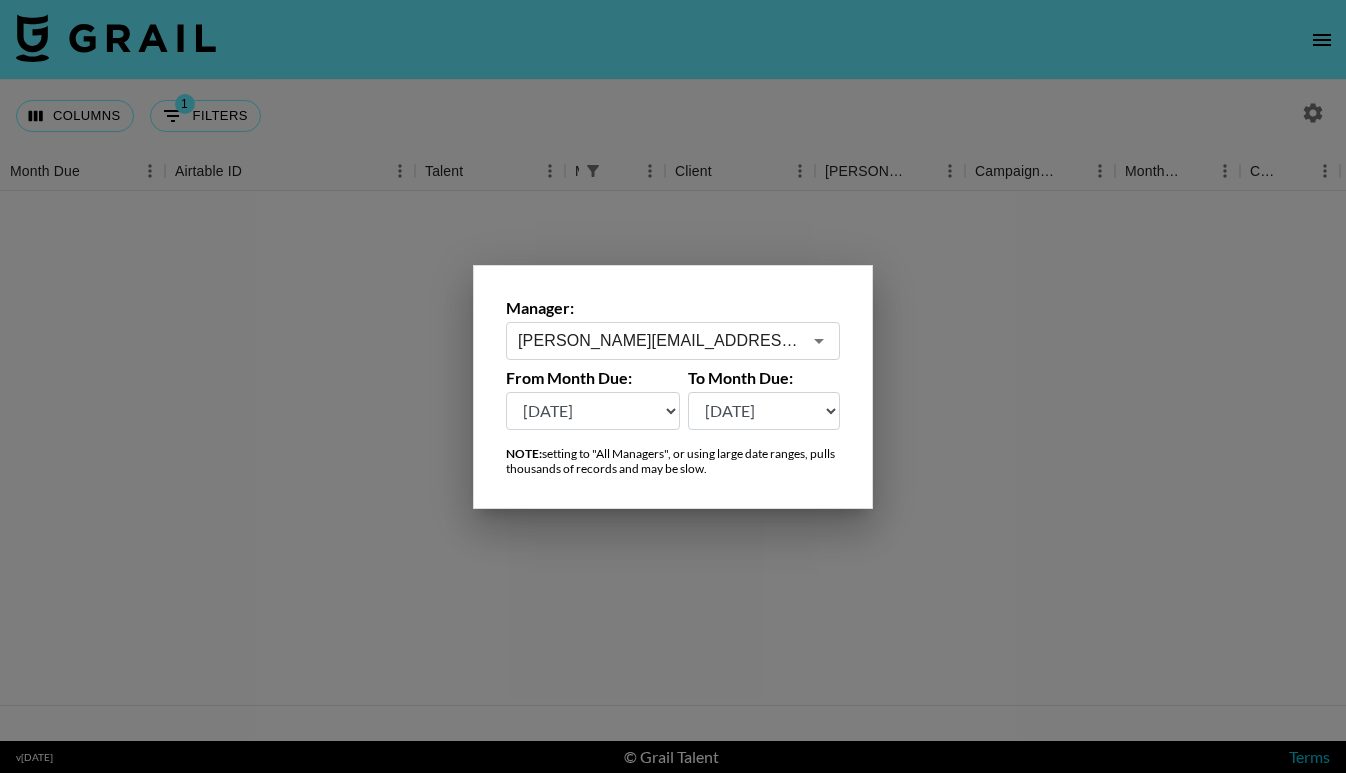 click on "danica.rossi@grail-talent.com ​" at bounding box center [673, 341] 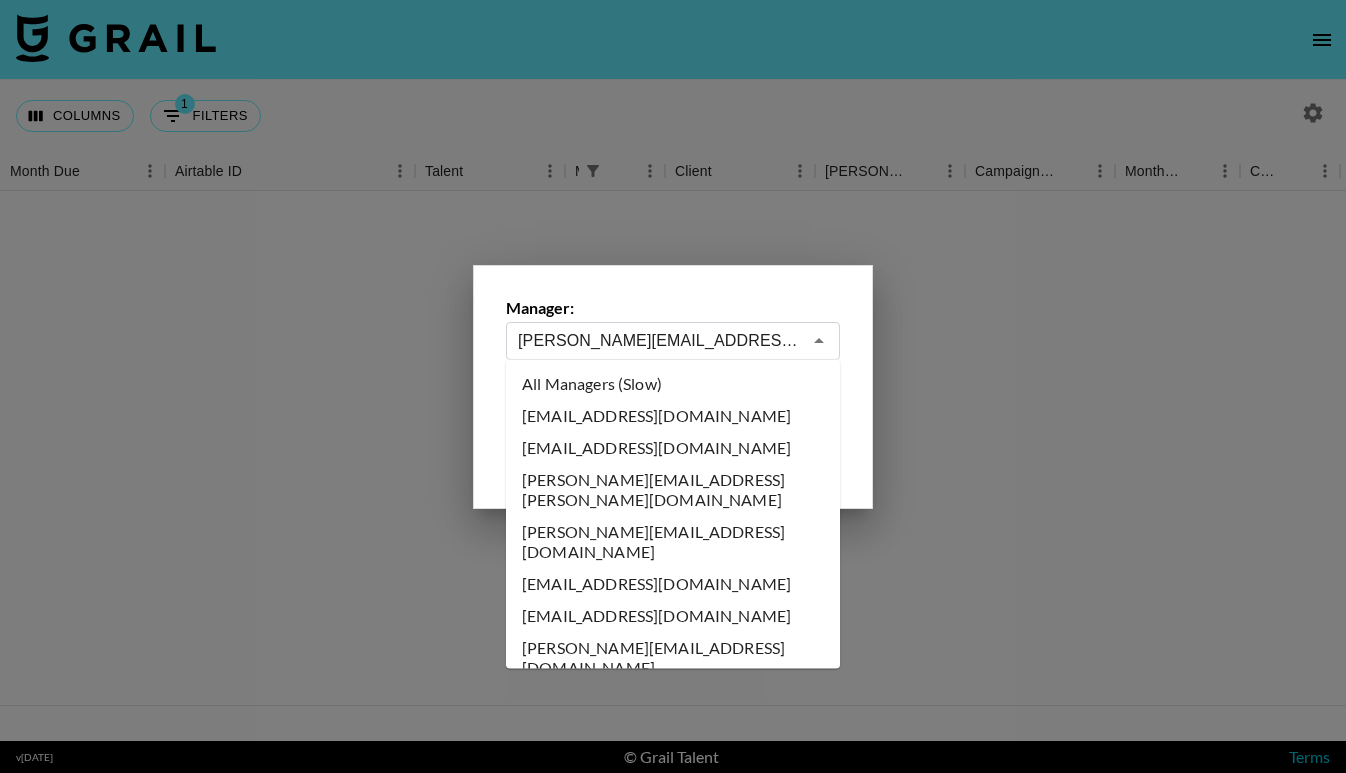 scroll, scrollTop: -1, scrollLeft: 0, axis: vertical 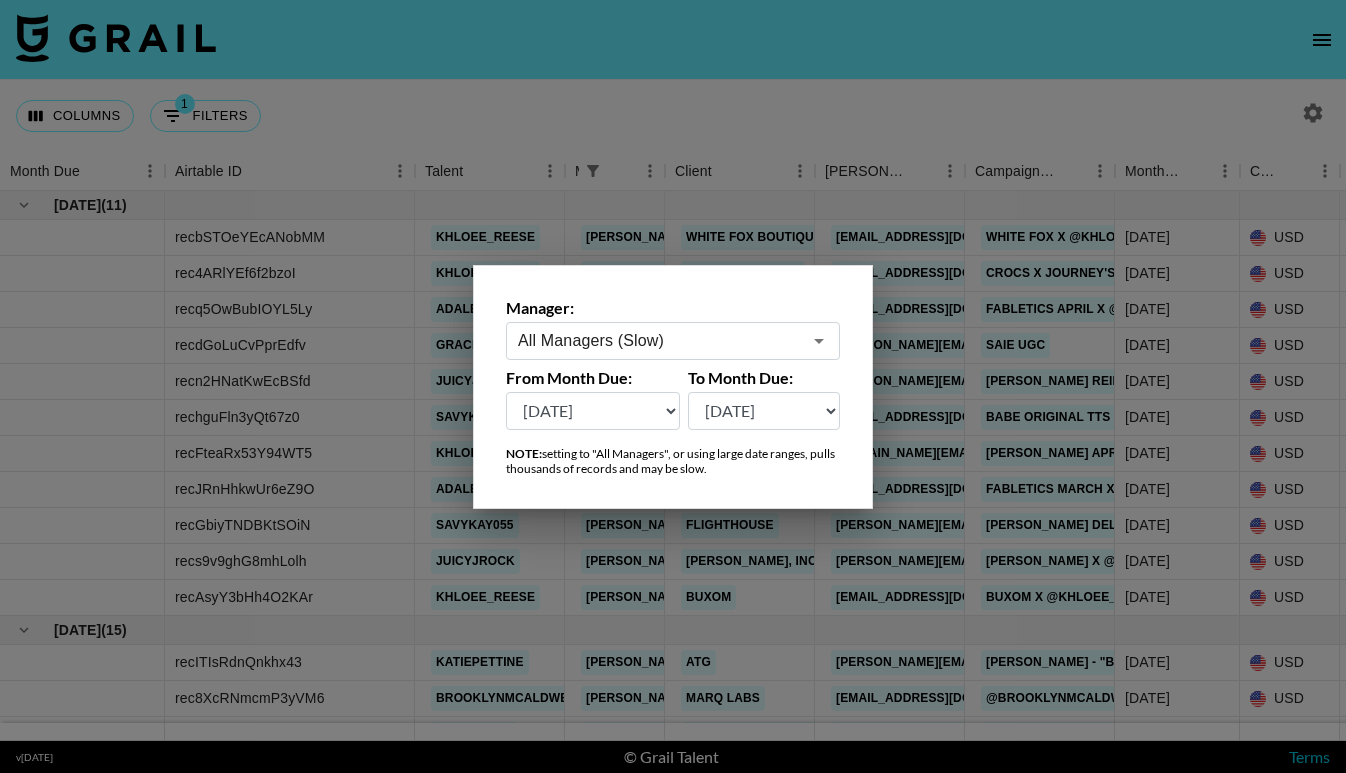 click at bounding box center (673, 386) 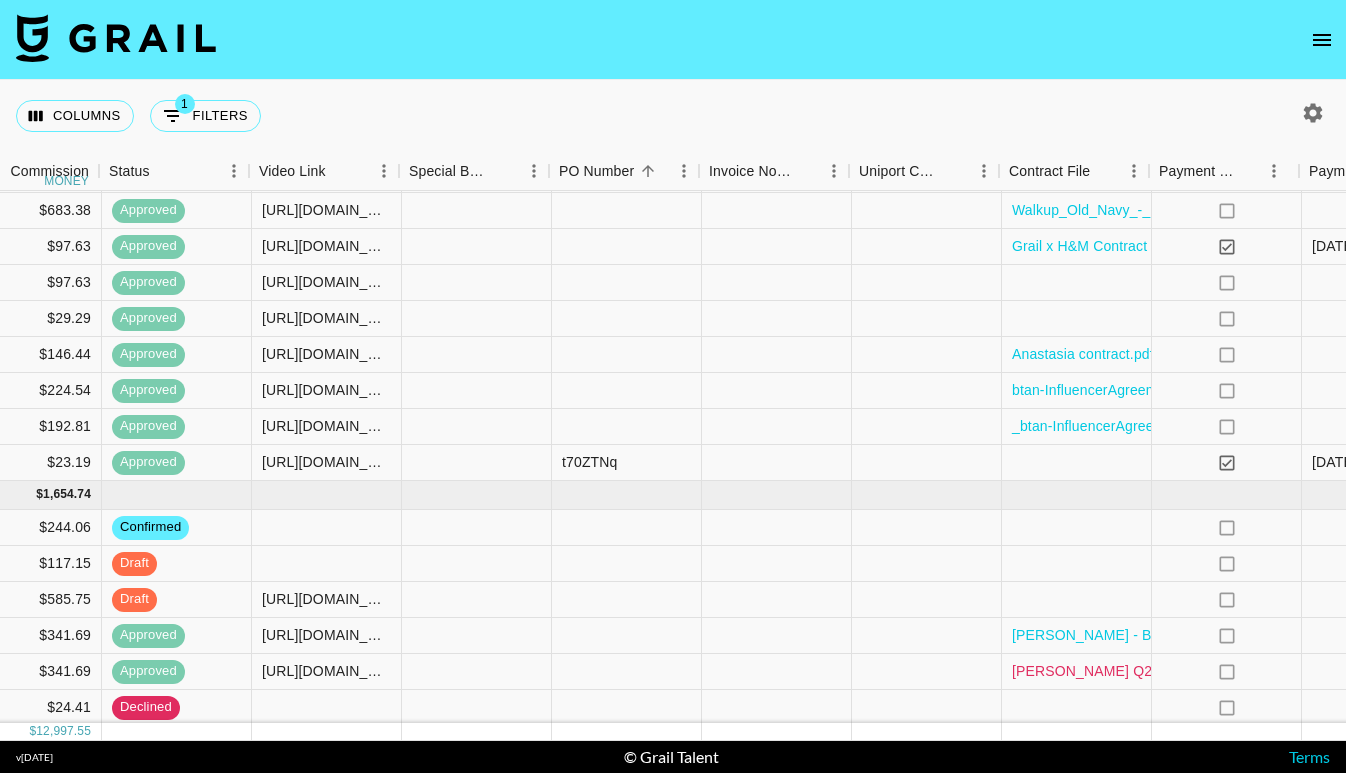 scroll, scrollTop: 1237, scrollLeft: 1641, axis: both 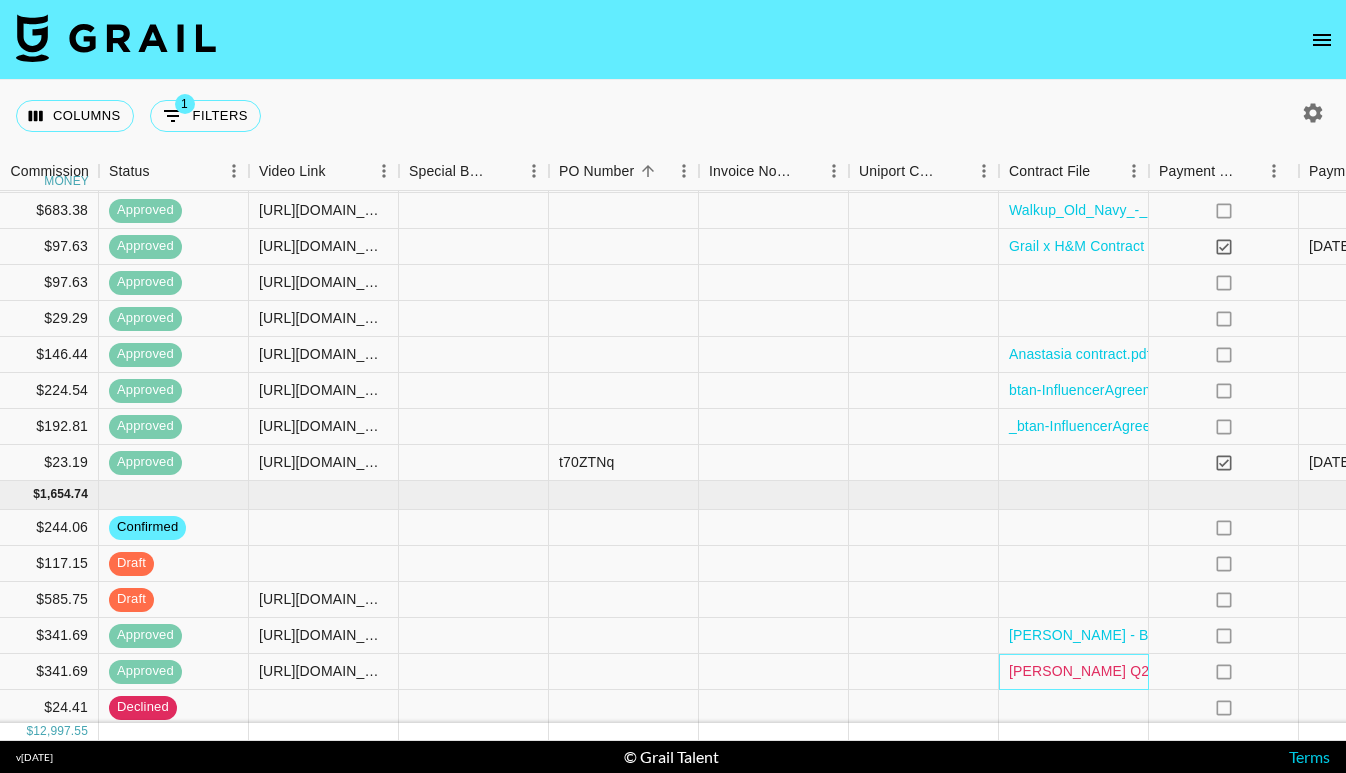 click on "Adalee Nichols Q2 Amendment .pdf" at bounding box center (1133, 671) 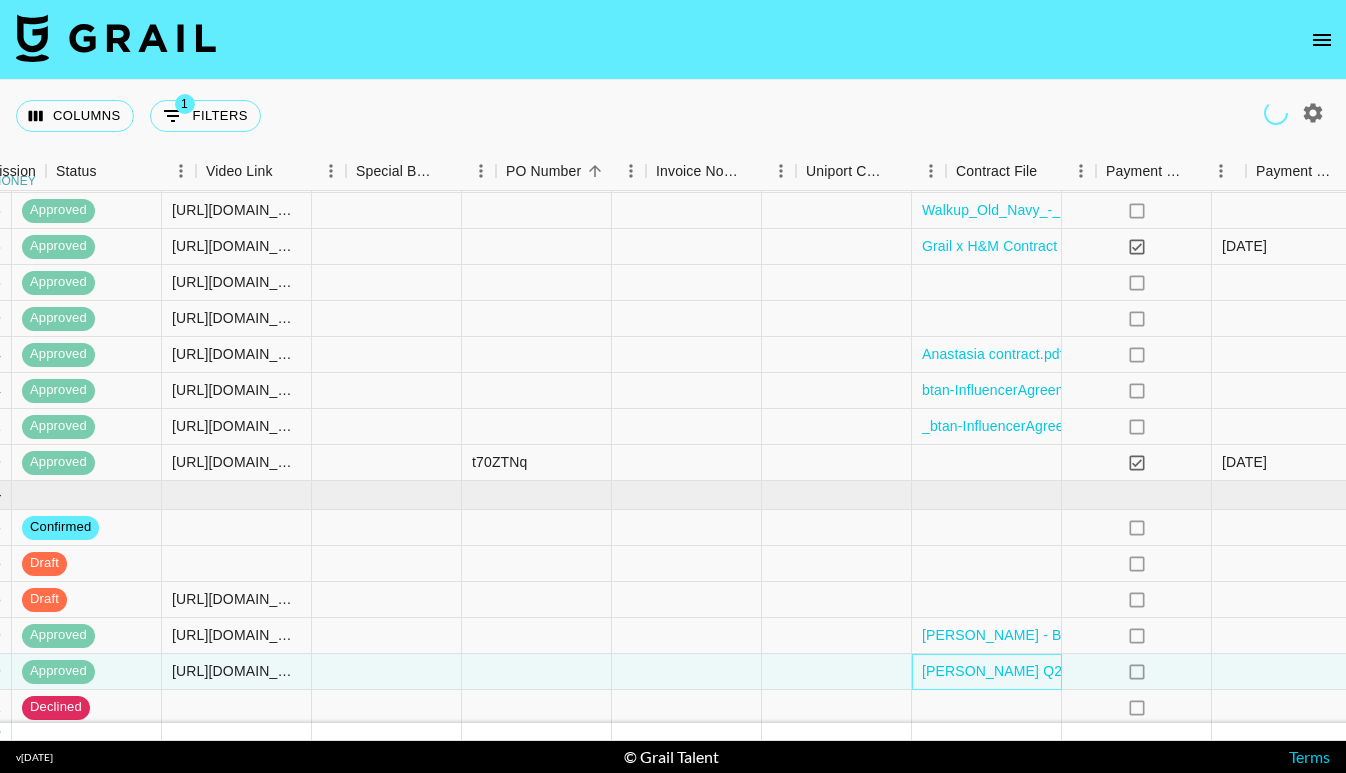 scroll, scrollTop: 1237, scrollLeft: 1730, axis: both 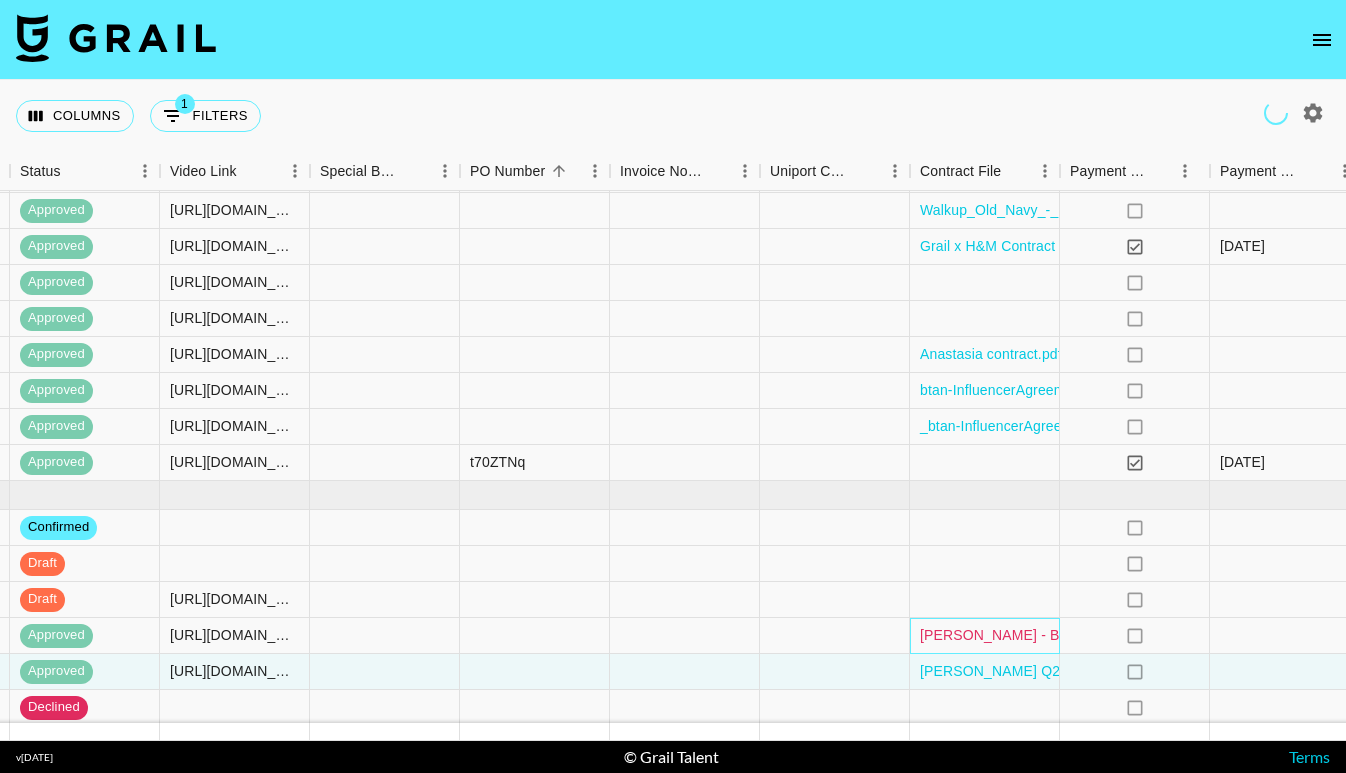 click on "Adalee Nichols - Bio-Oil Influencer Agreement.docx.pdf" at bounding box center (1105, 635) 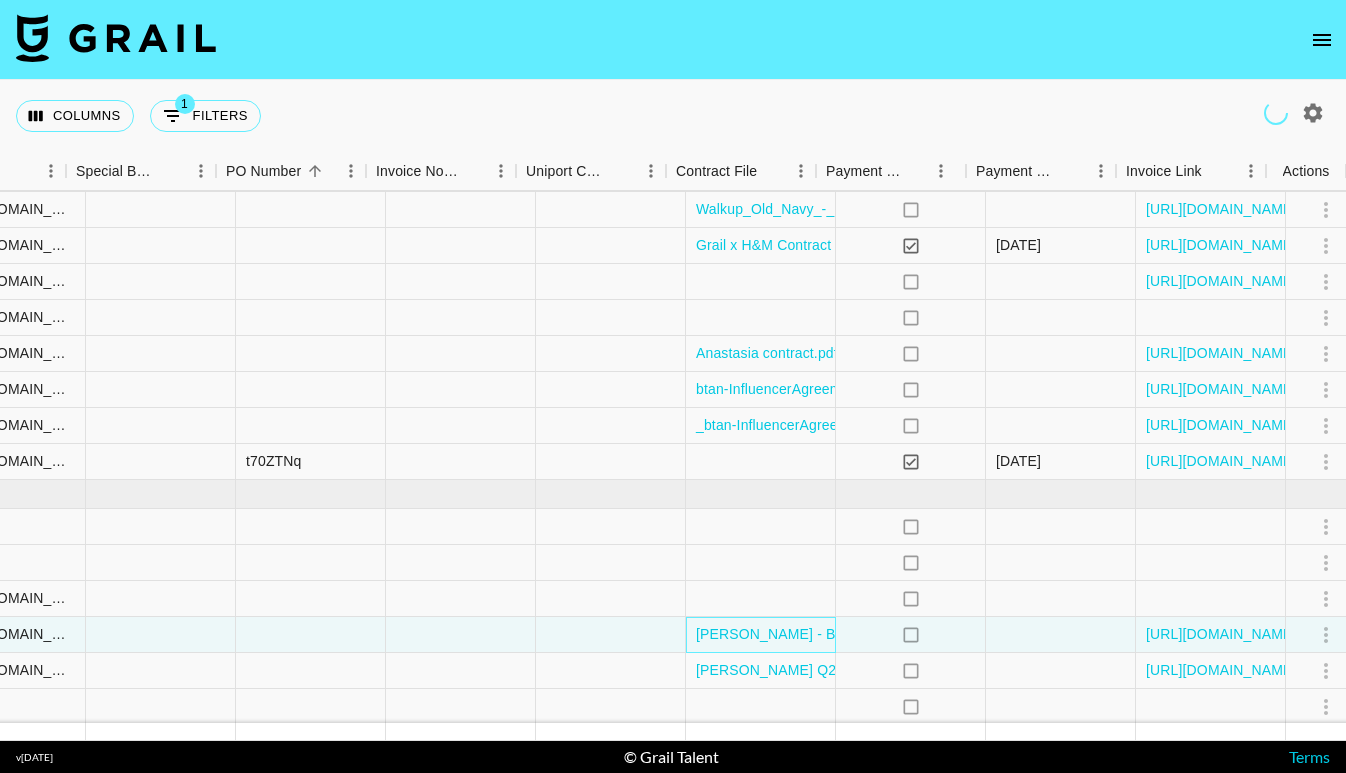 scroll, scrollTop: 1238, scrollLeft: 1982, axis: both 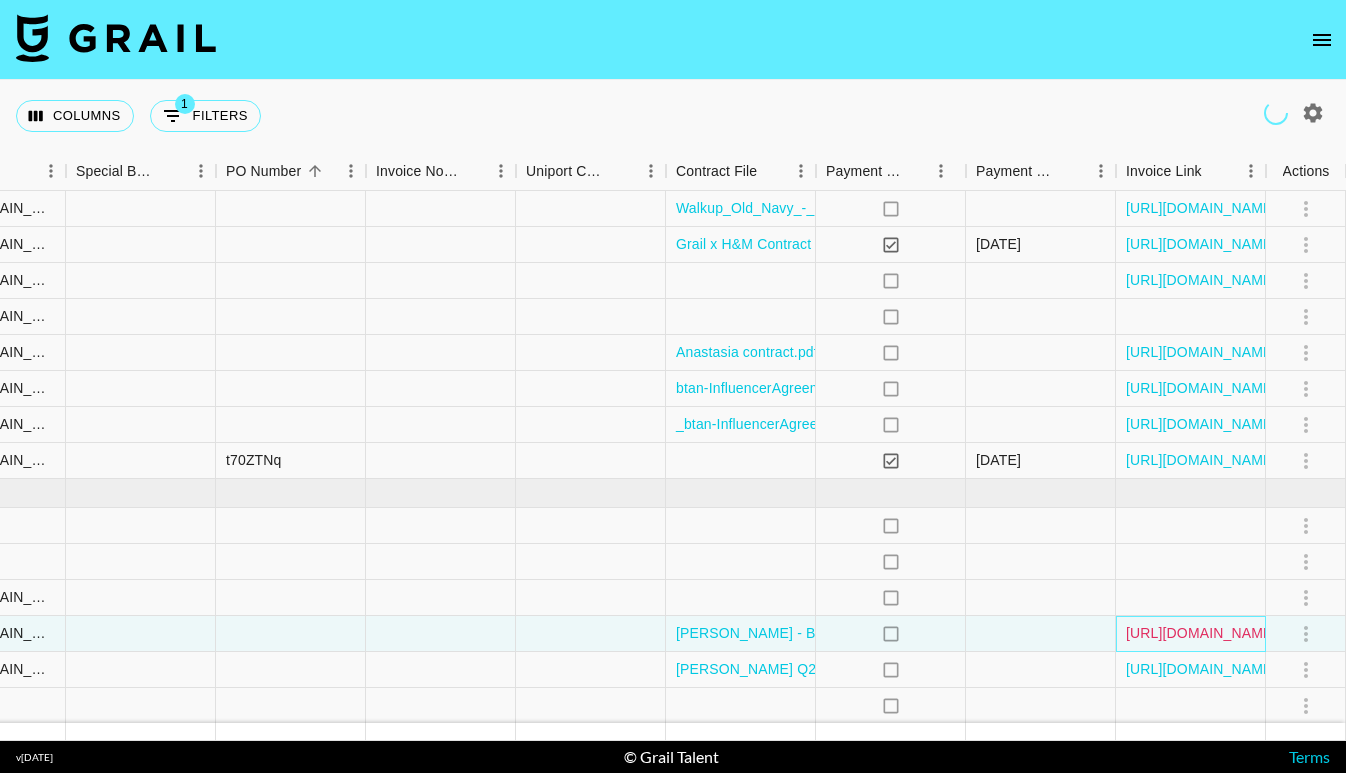 click on "https://in.xero.com/jrdfQsJPSVs9WcFocte1DOkGNhZT98DcyqaED8O2" at bounding box center [1201, 633] 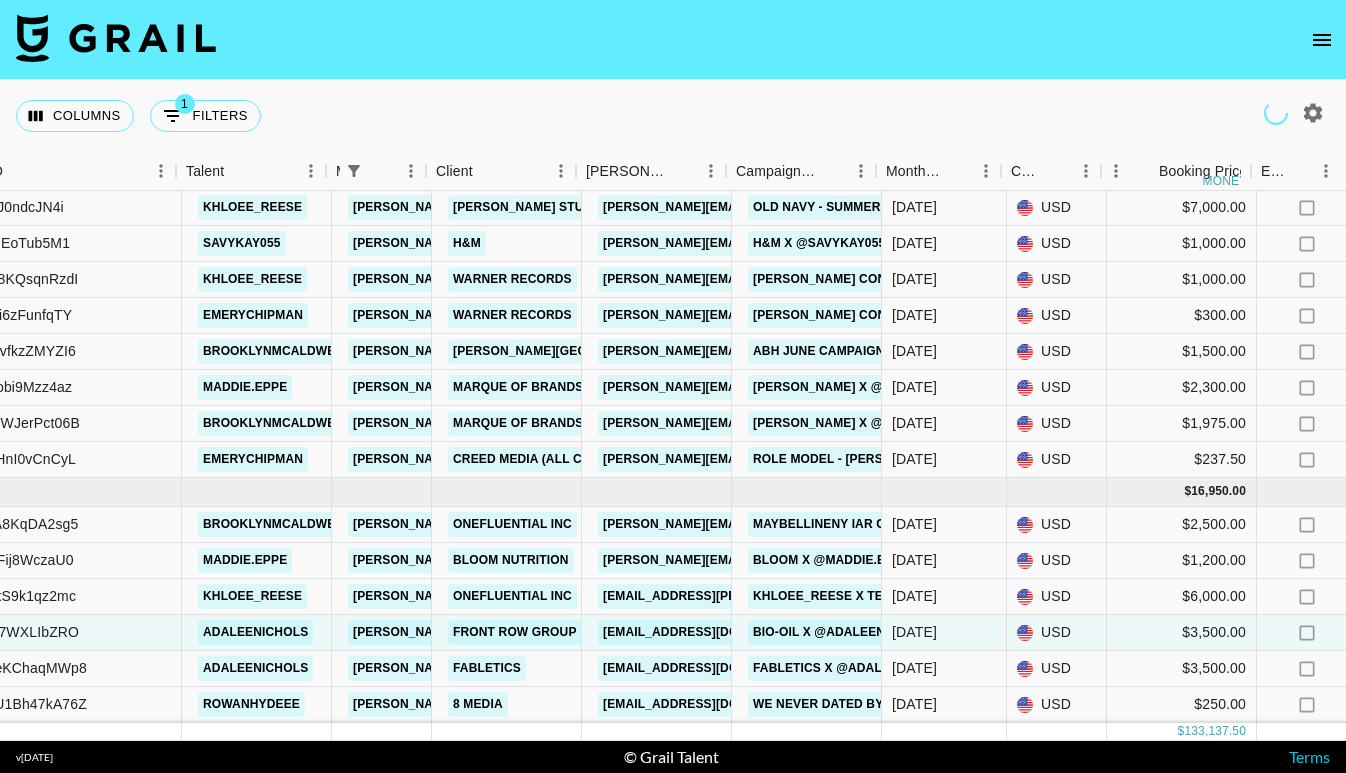 scroll, scrollTop: 1240, scrollLeft: 231, axis: both 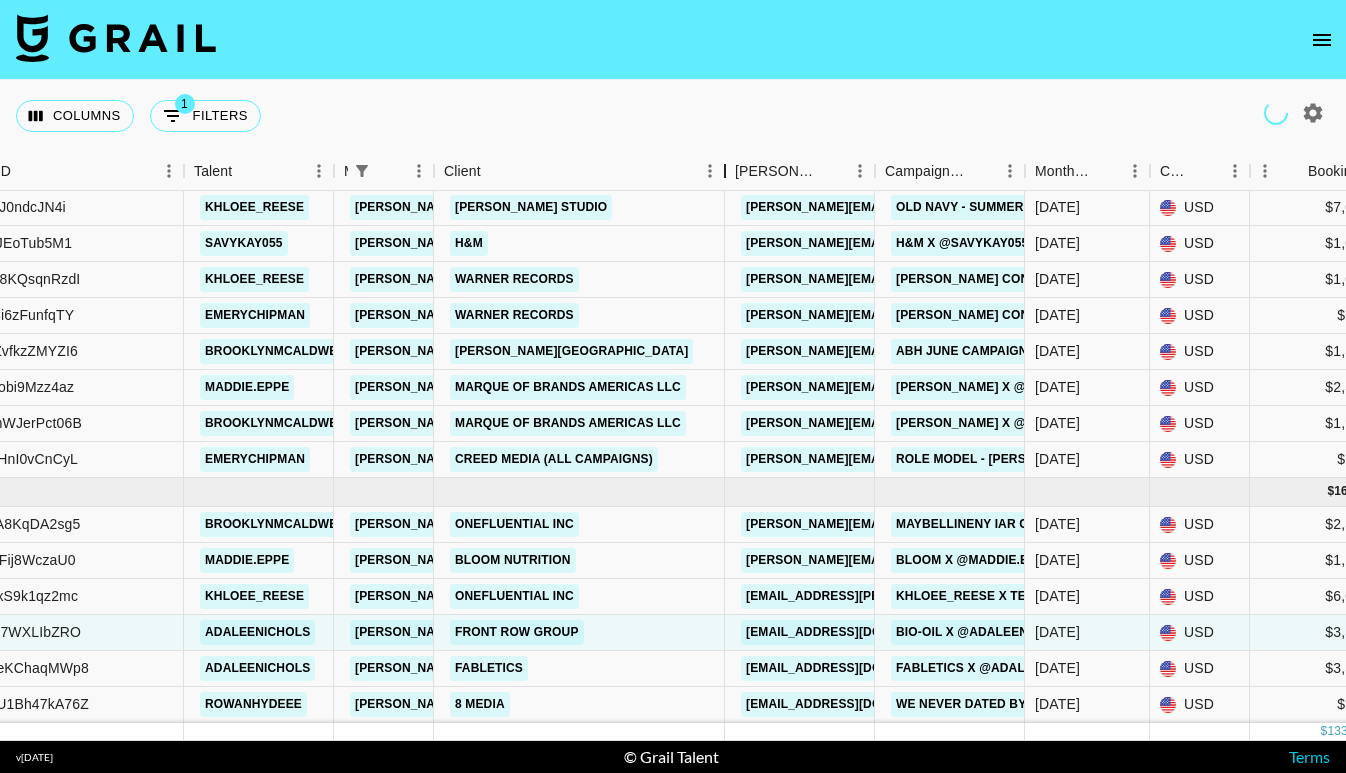 drag, startPoint x: 584, startPoint y: 171, endPoint x: 724, endPoint y: 184, distance: 140.60228 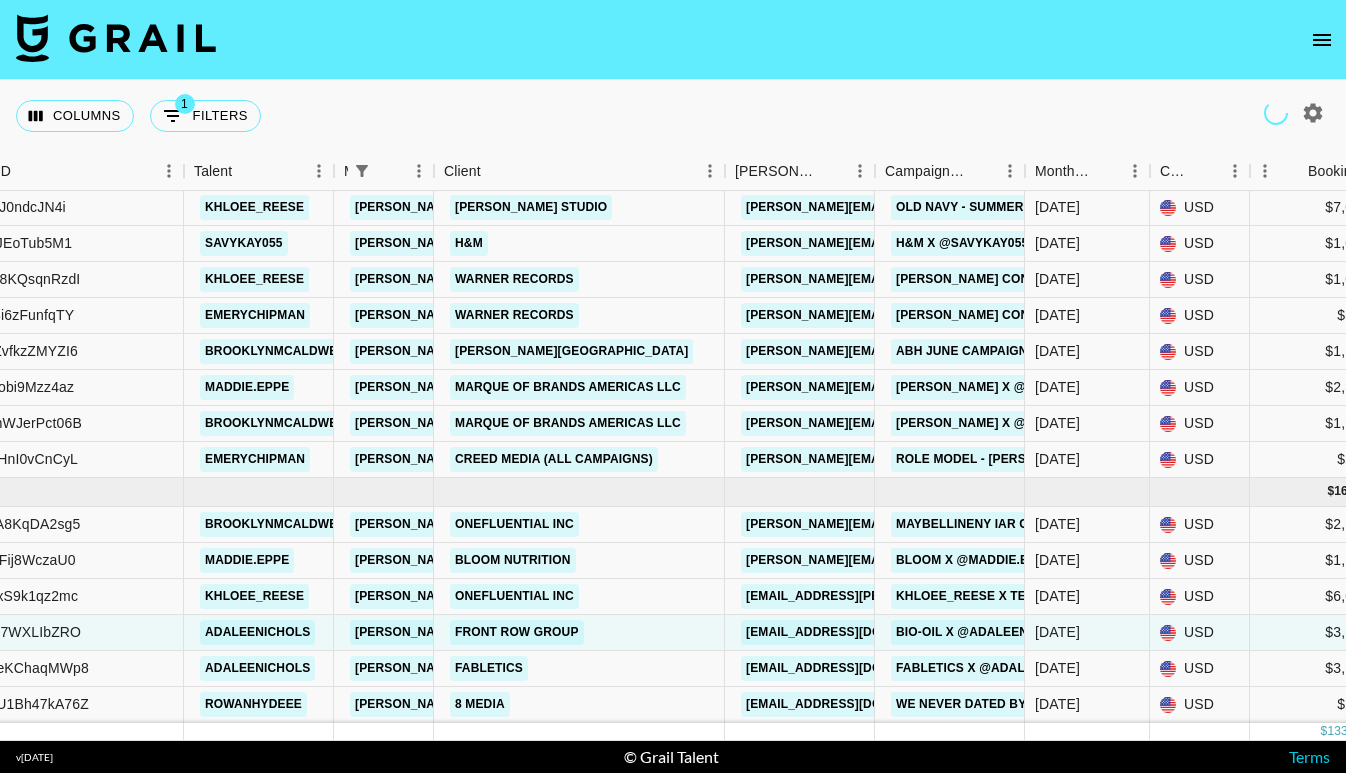 scroll, scrollTop: 0, scrollLeft: 0, axis: both 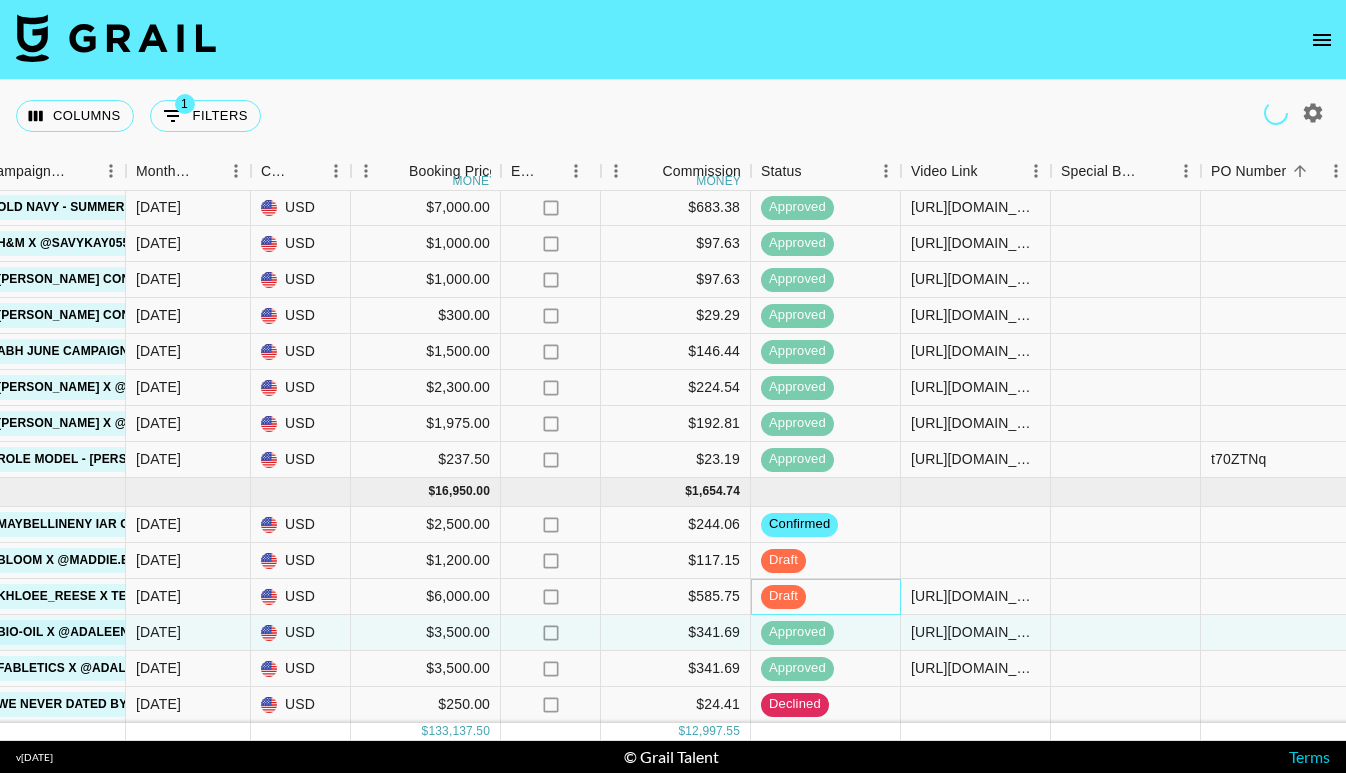 click on "draft" at bounding box center [783, 596] 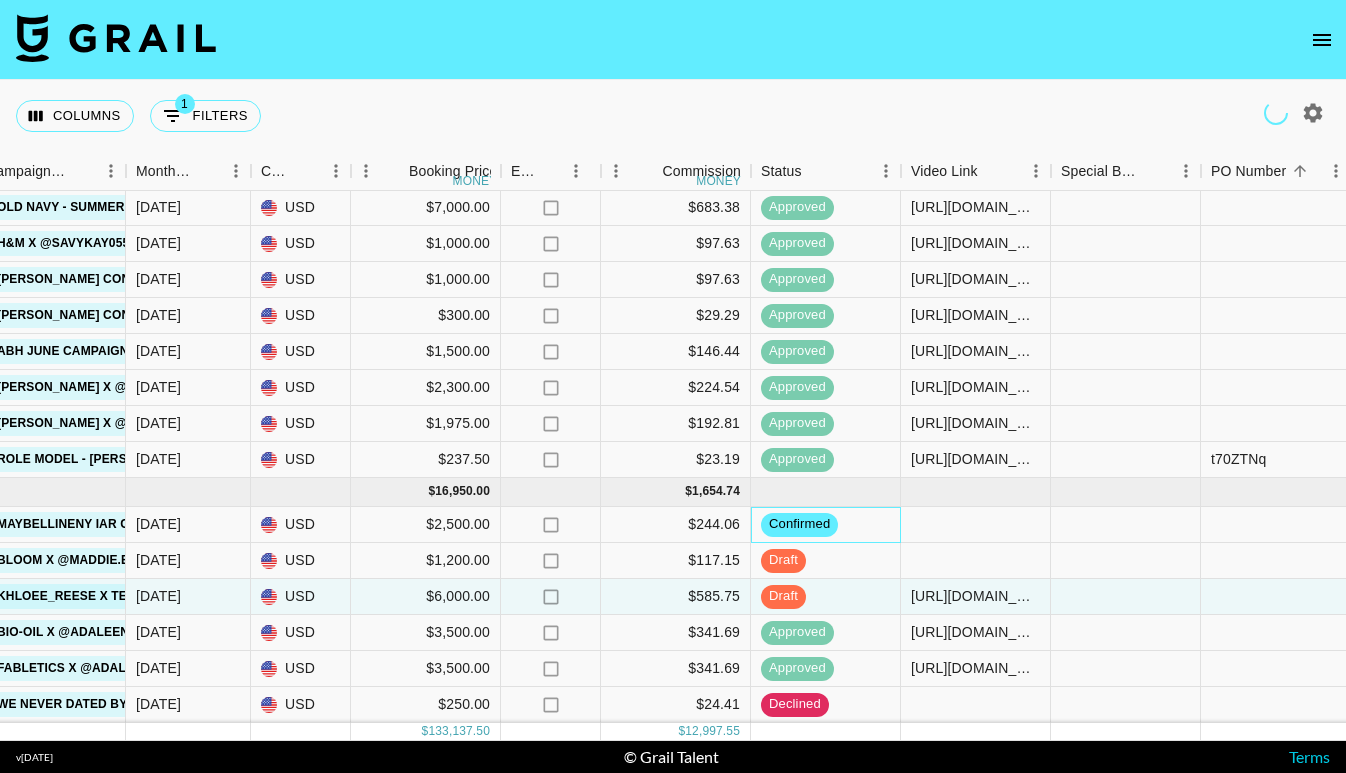click on "confirmed" at bounding box center (799, 524) 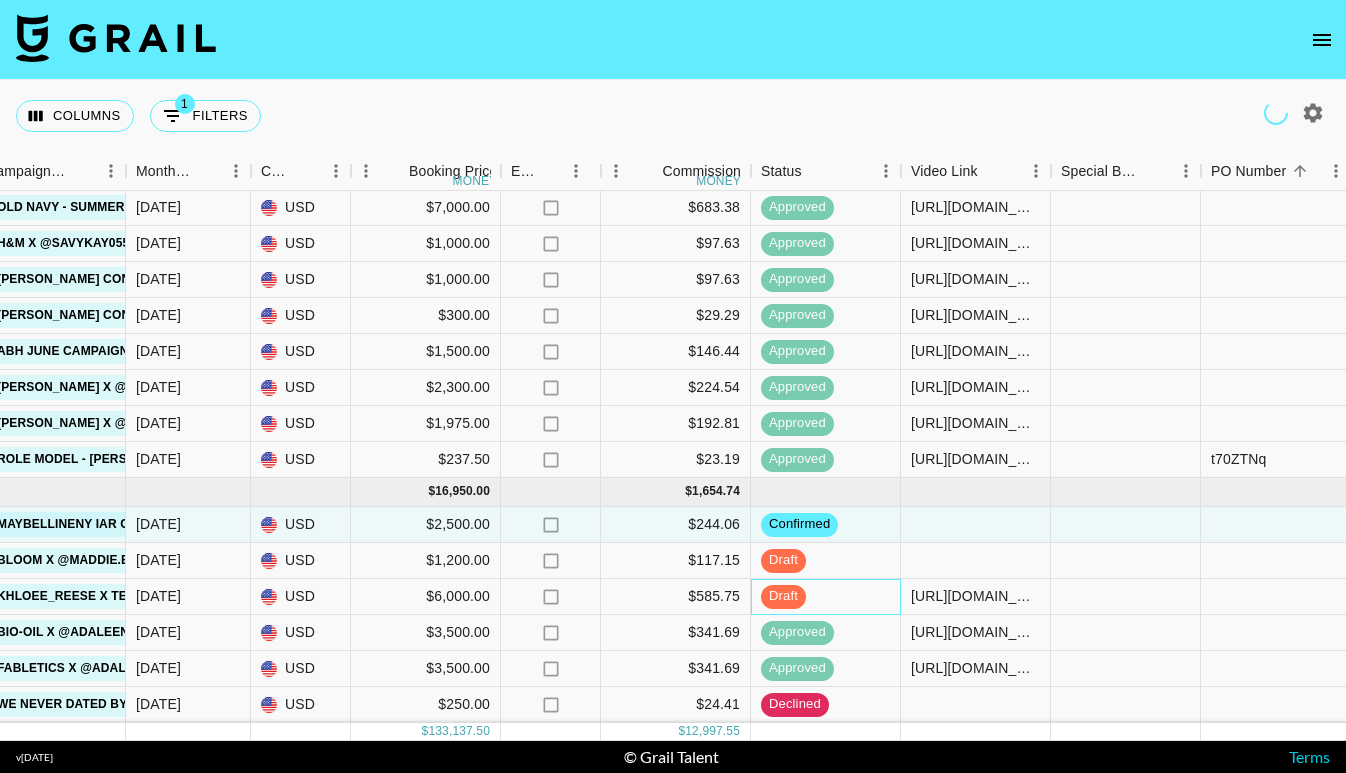 click on "draft" at bounding box center (783, 596) 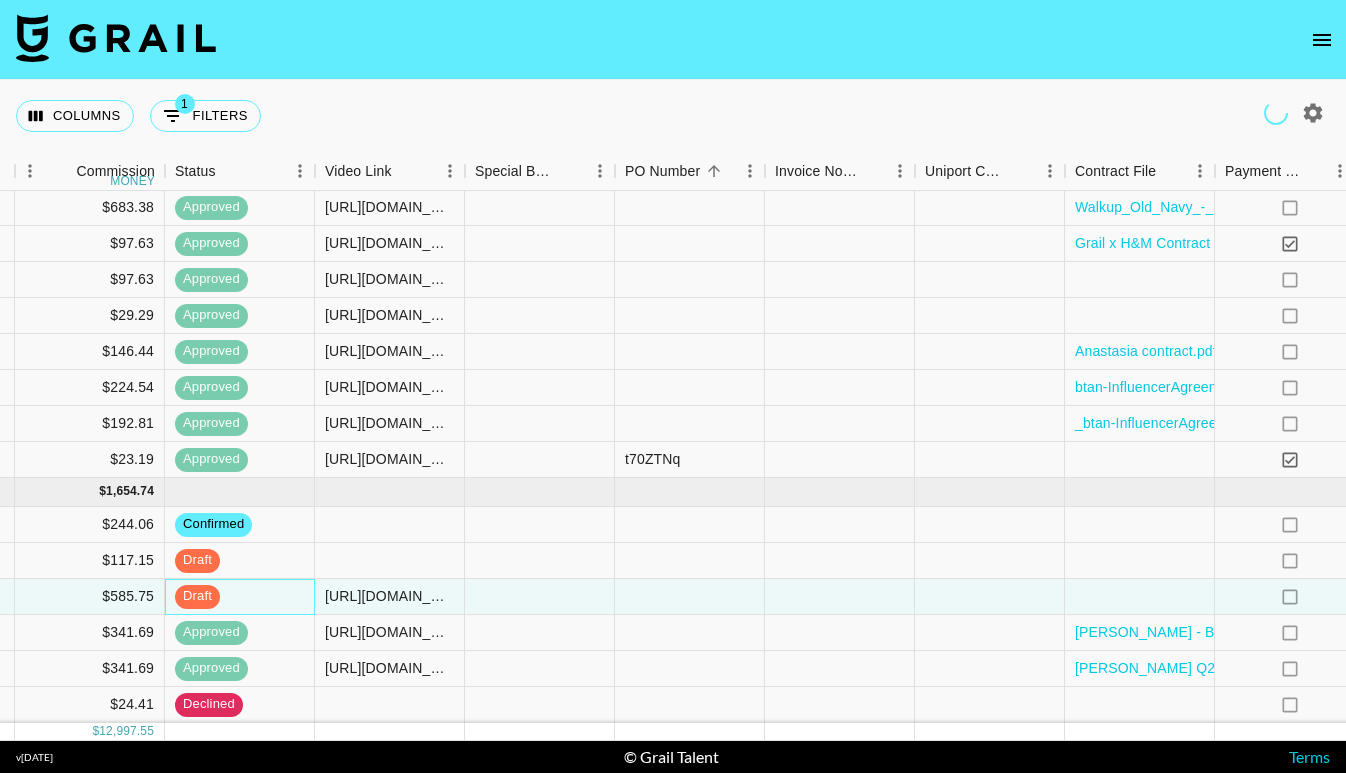scroll, scrollTop: 1240, scrollLeft: 1871, axis: both 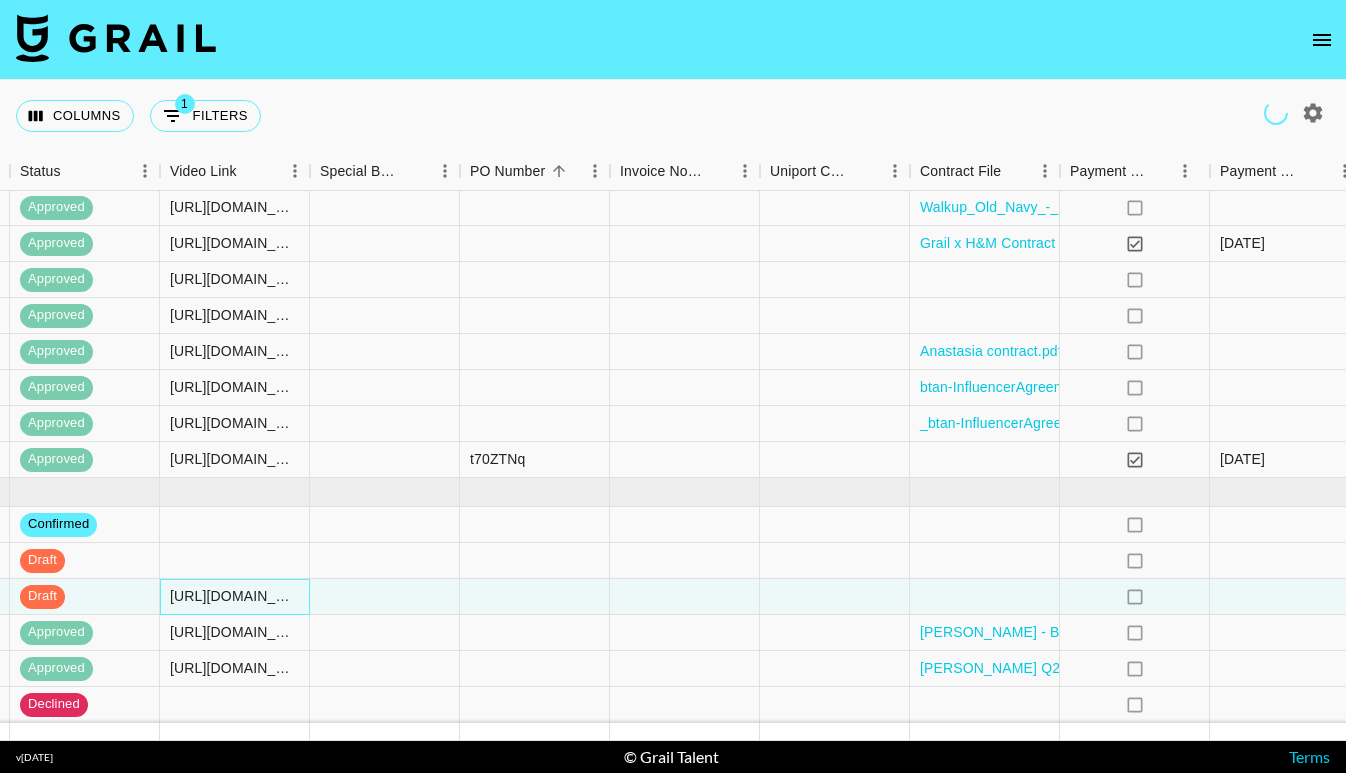 click on "https://www.tiktok.com/@khloee_reese/video/7521046573757828383?_r=1&_t=ZP-8xaTSjQ76iN" at bounding box center (234, 596) 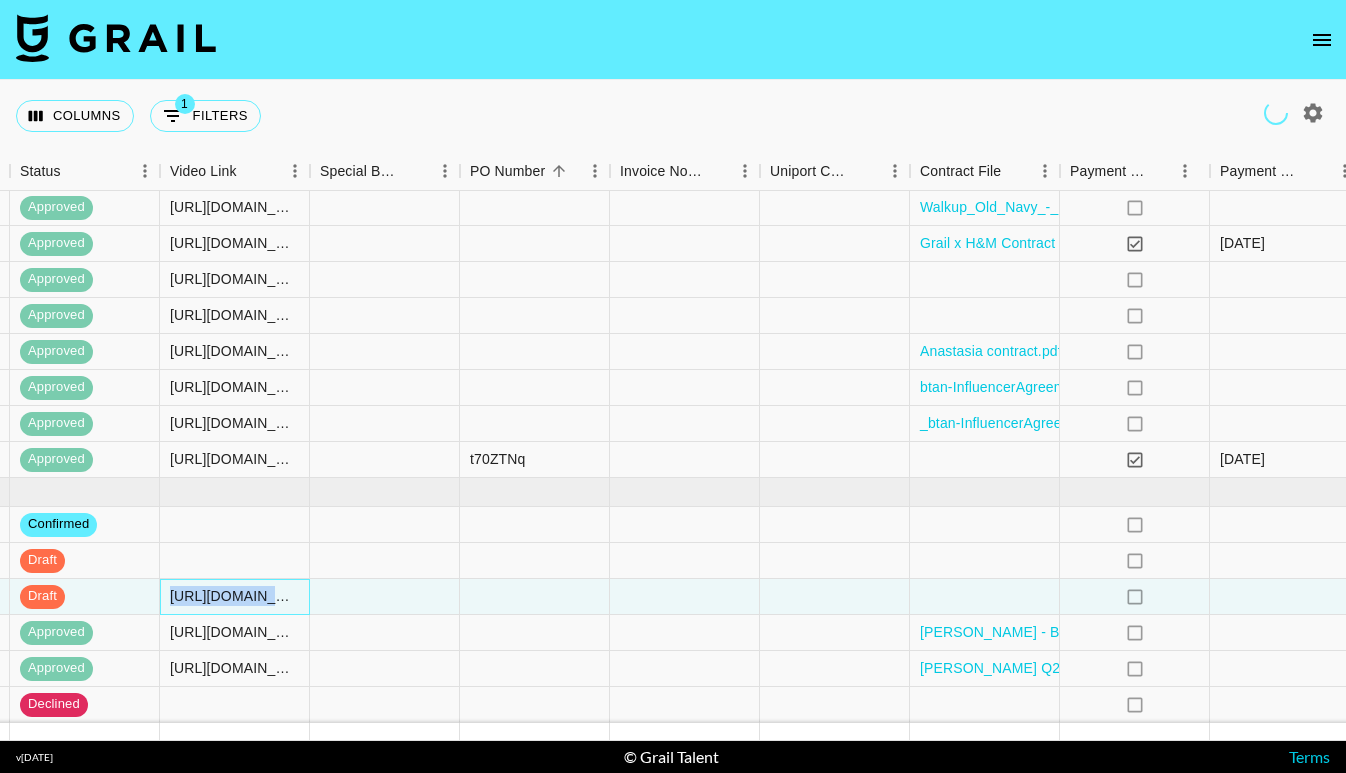 click on "https://www.tiktok.com/@khloee_reese/video/7521046573757828383?_r=1&_t=ZP-8xaTSjQ76iN" at bounding box center (234, 596) 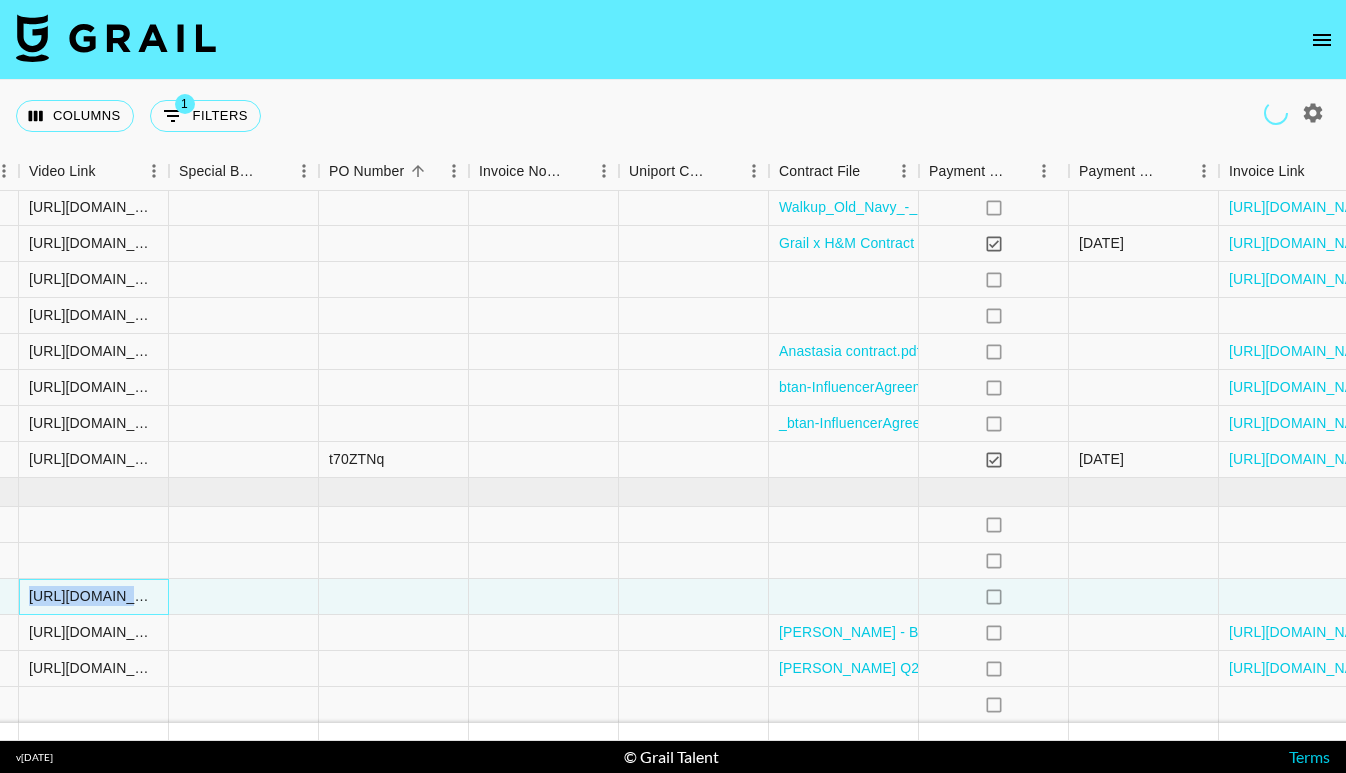 scroll, scrollTop: 0, scrollLeft: 0, axis: both 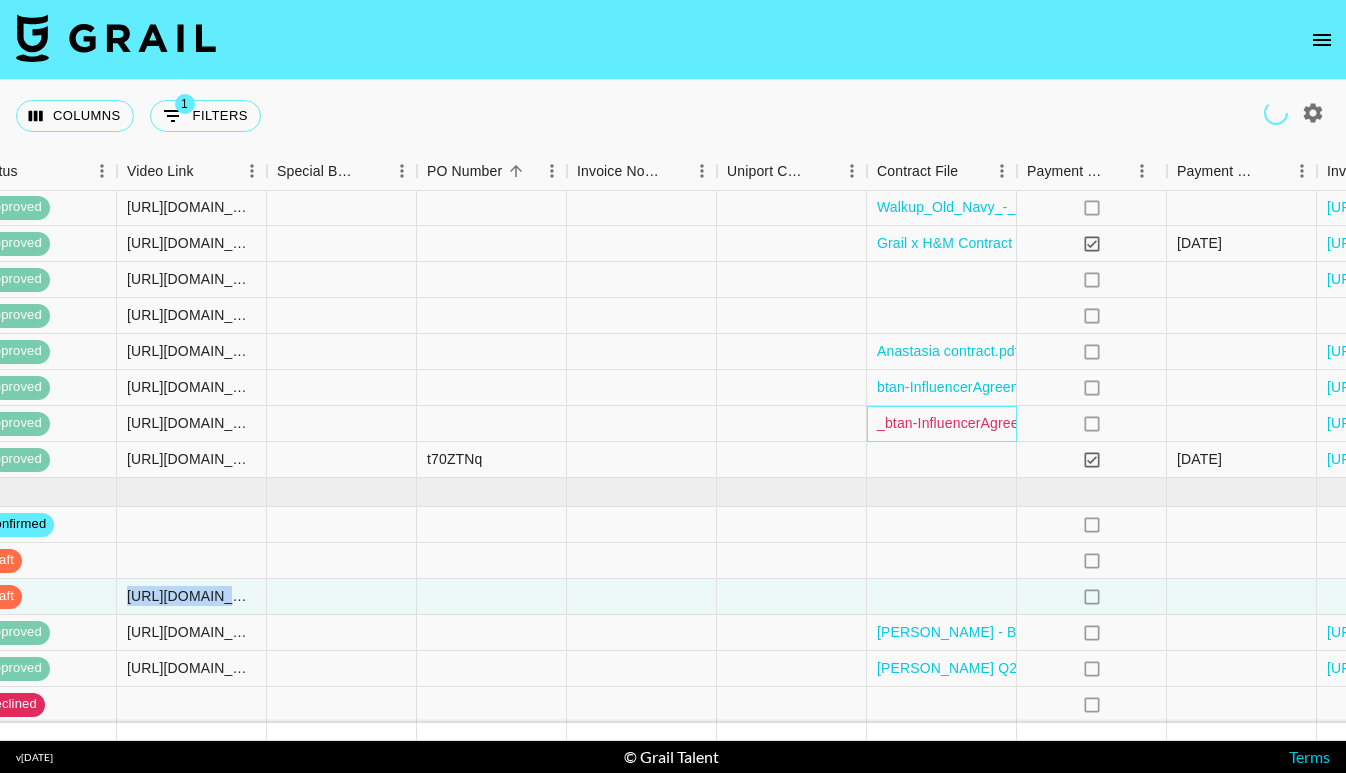 click on "_btan-InfluencerAgreement_Ulta_@brooklynmcaldwell.pdf" at bounding box center (1062, 423) 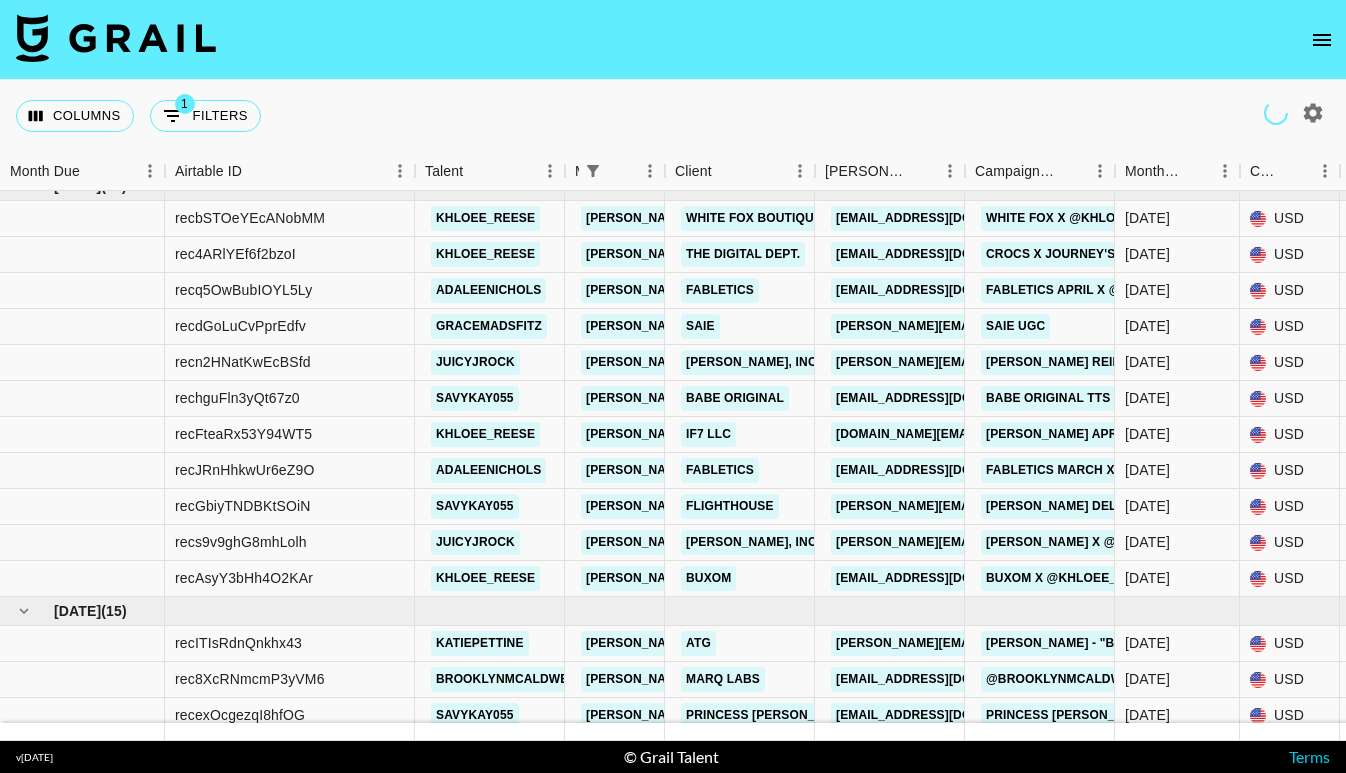scroll, scrollTop: 19, scrollLeft: 0, axis: vertical 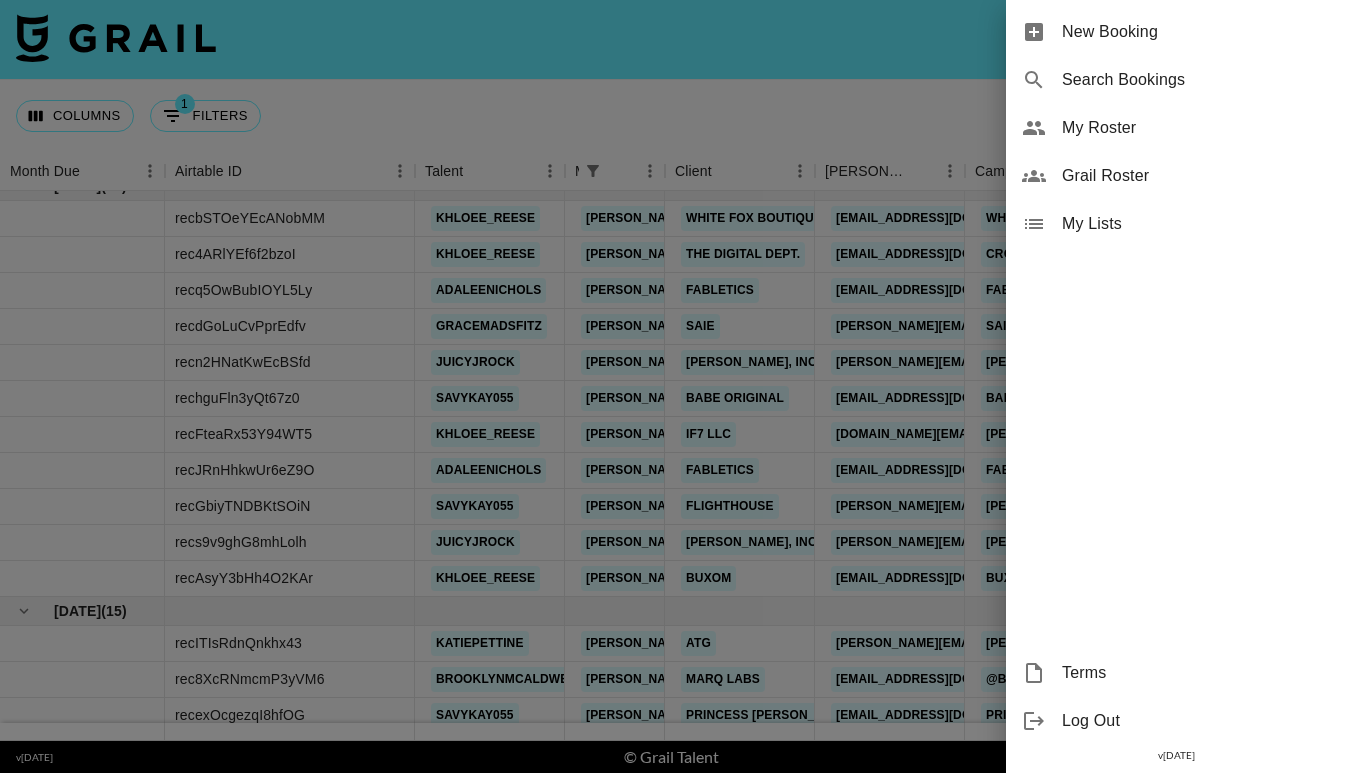 click on "My Roster" at bounding box center [1196, 128] 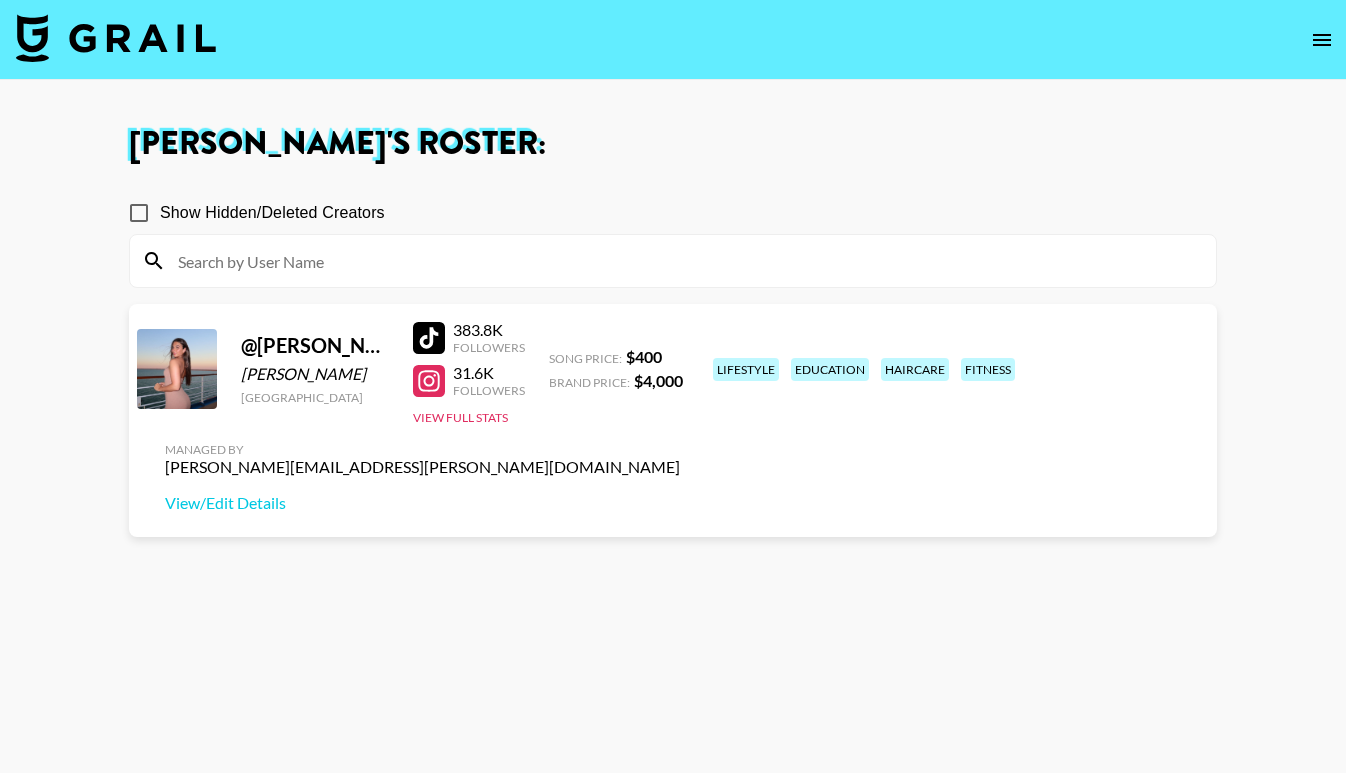 click 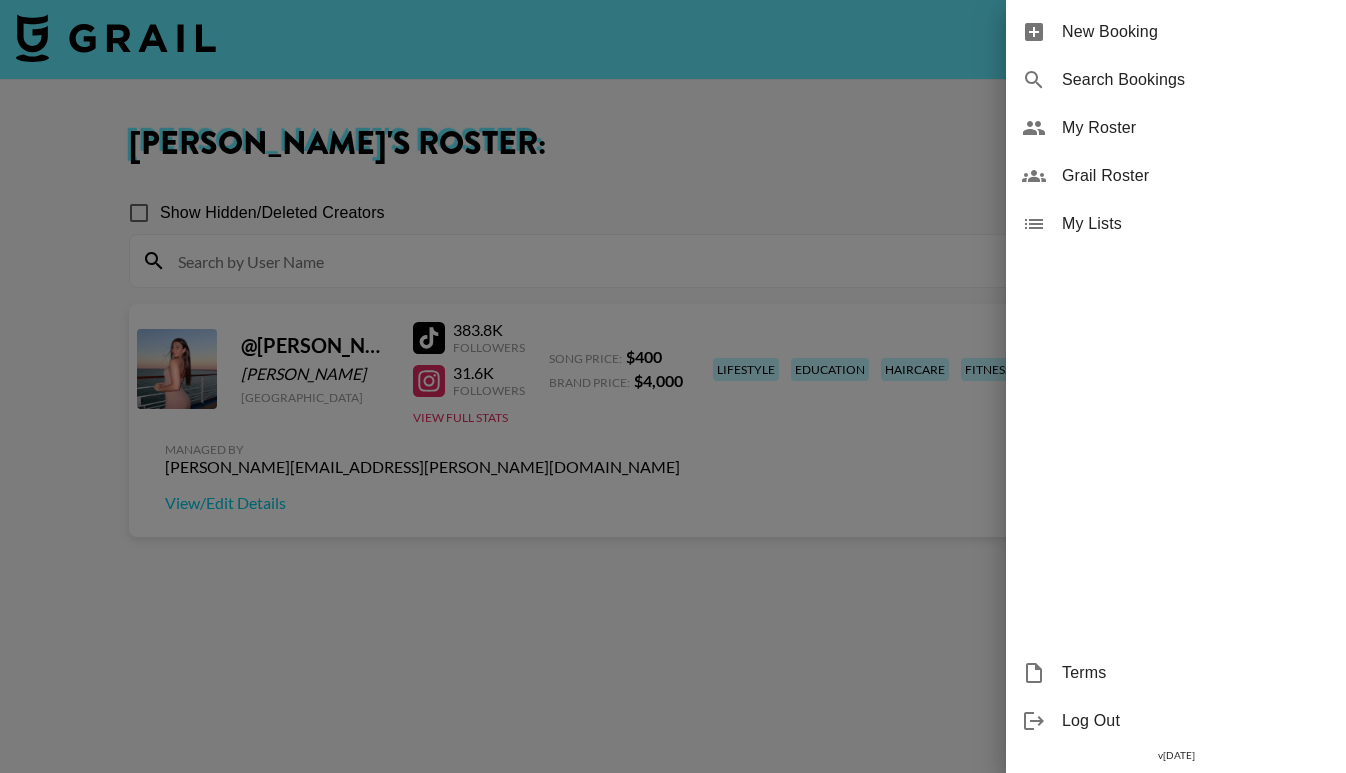 click on "Search Bookings" at bounding box center (1196, 80) 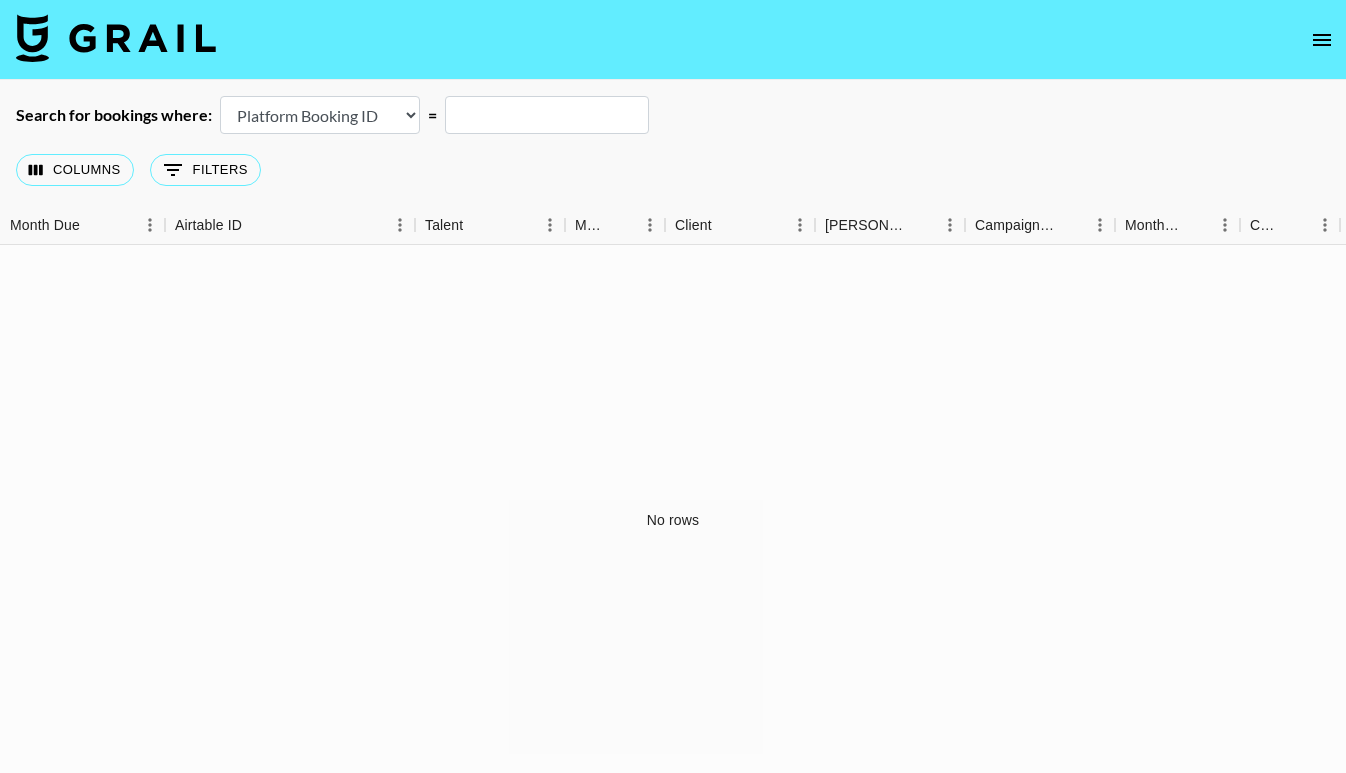 click 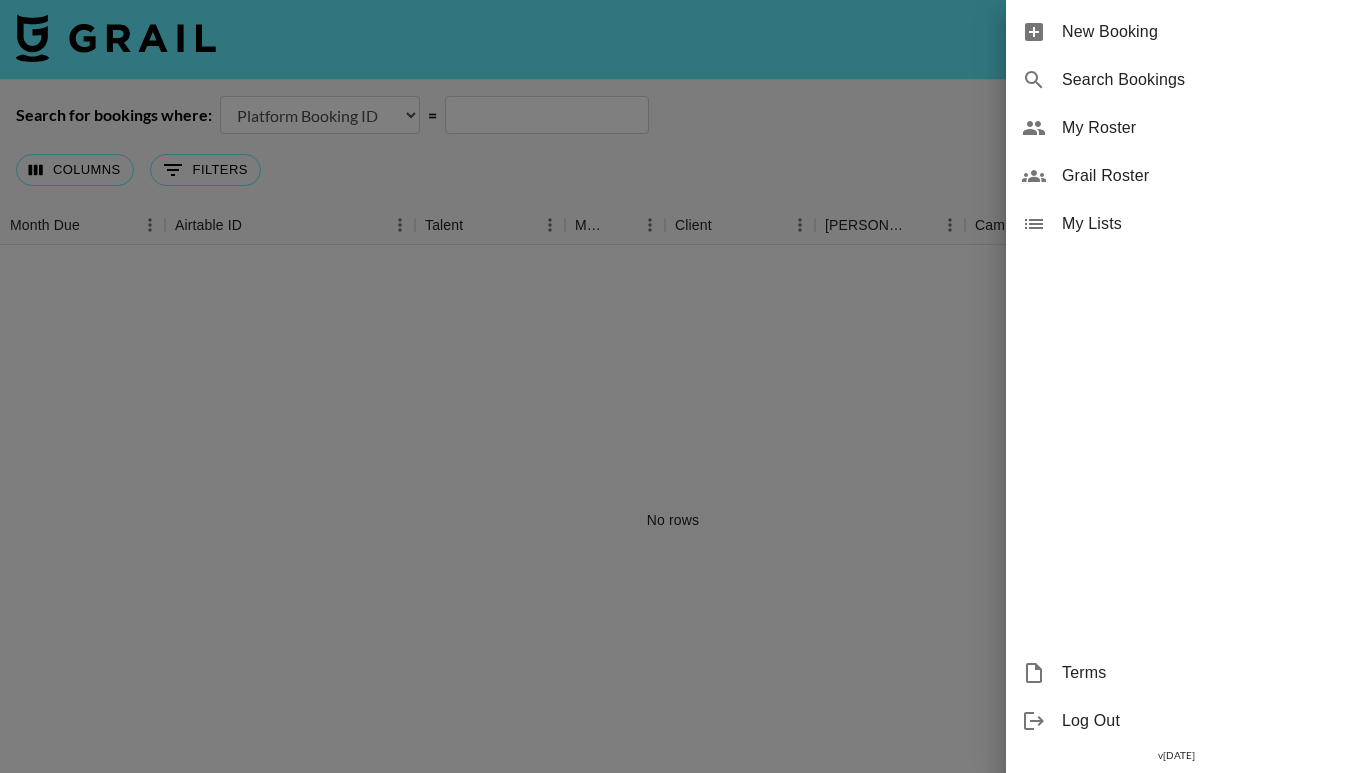 click on "My Lists" at bounding box center [1196, 224] 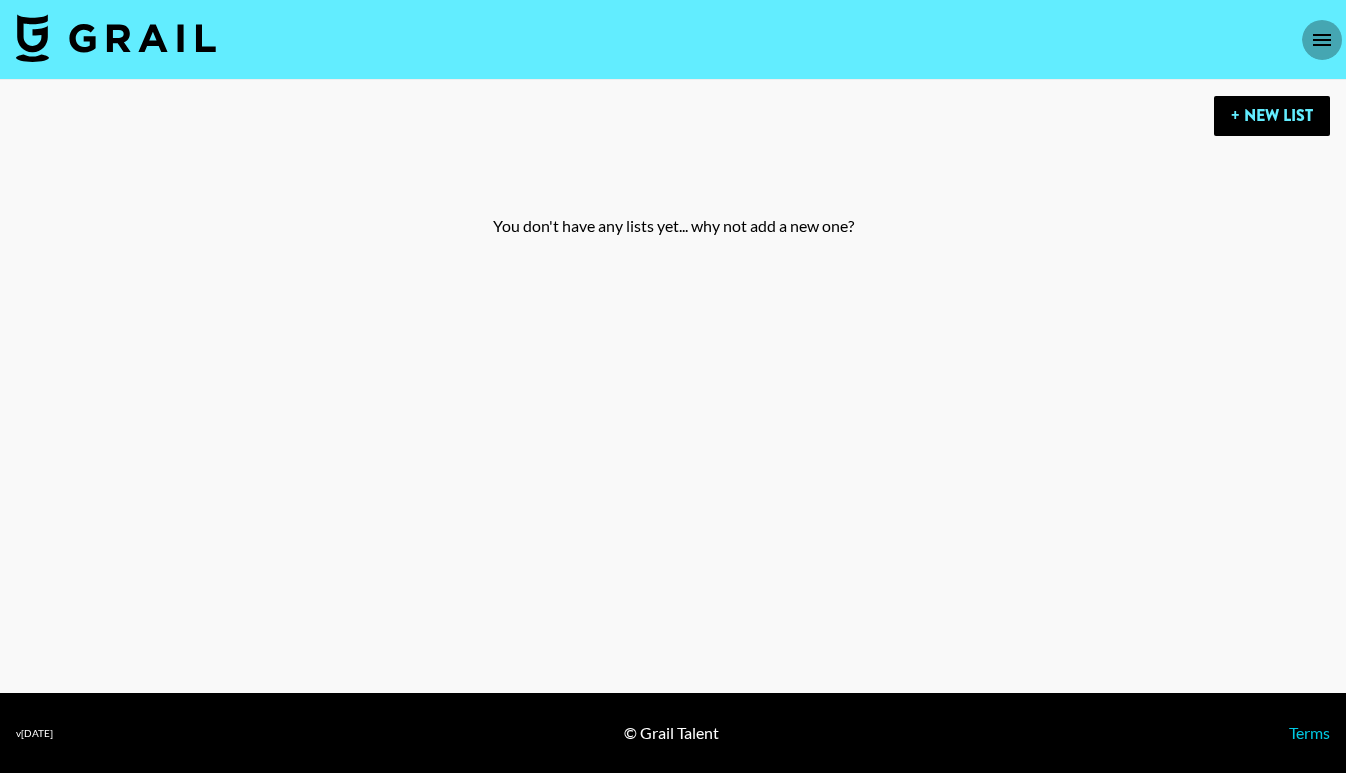 click 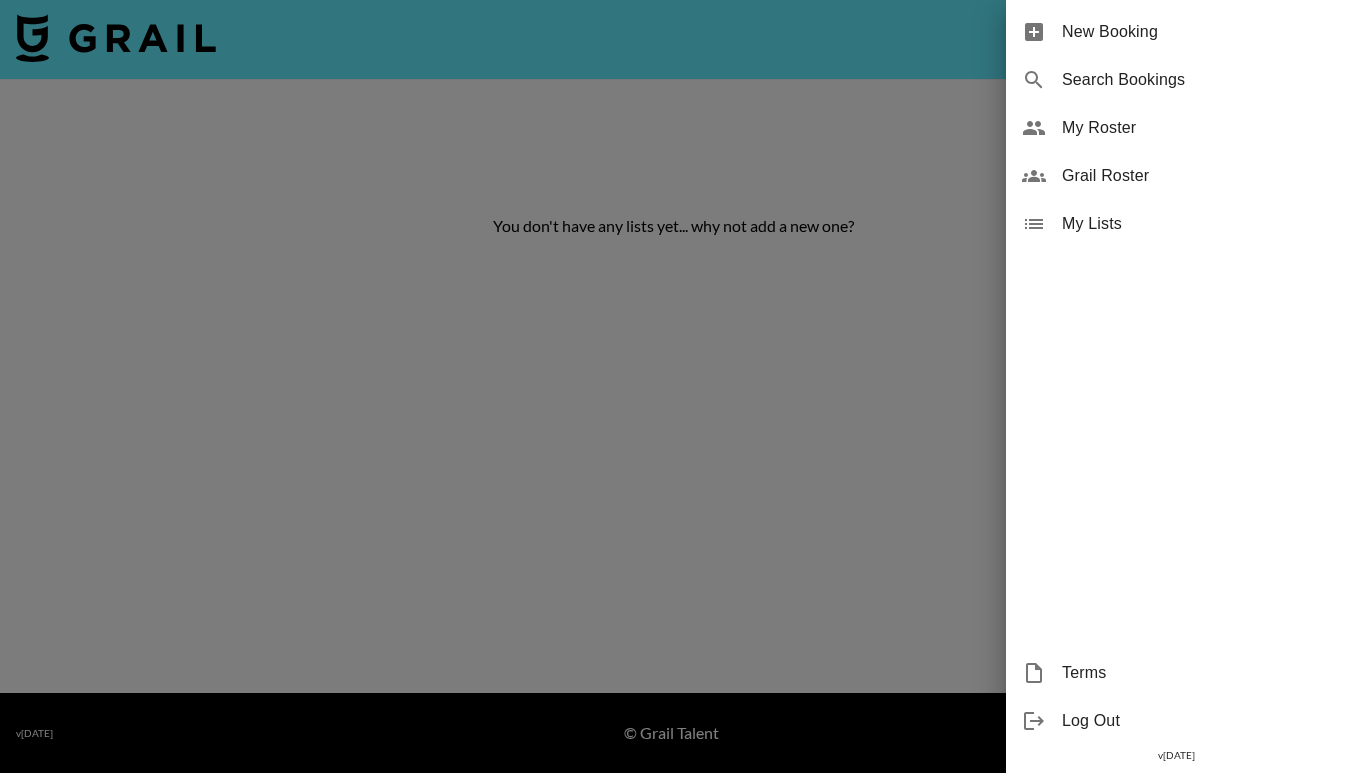 click on "Search Bookings" at bounding box center [1196, 80] 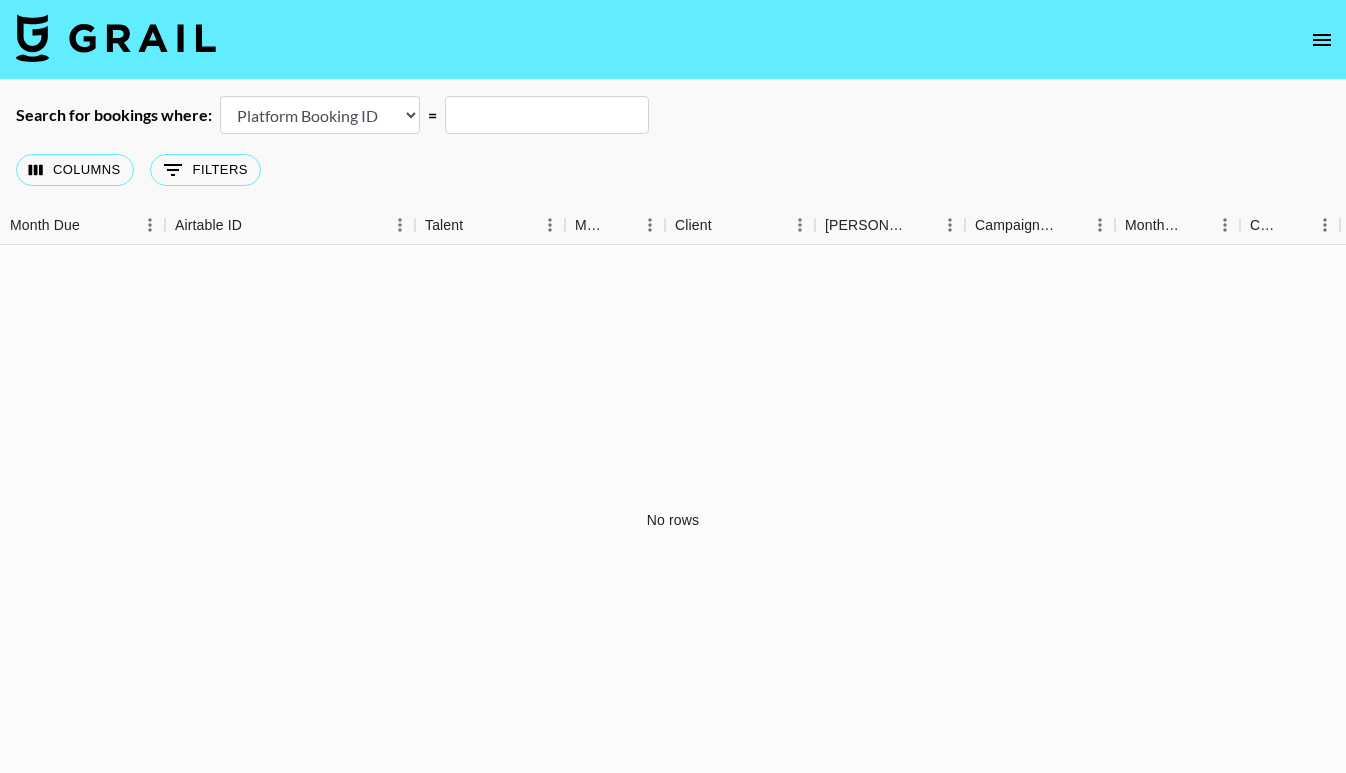 click 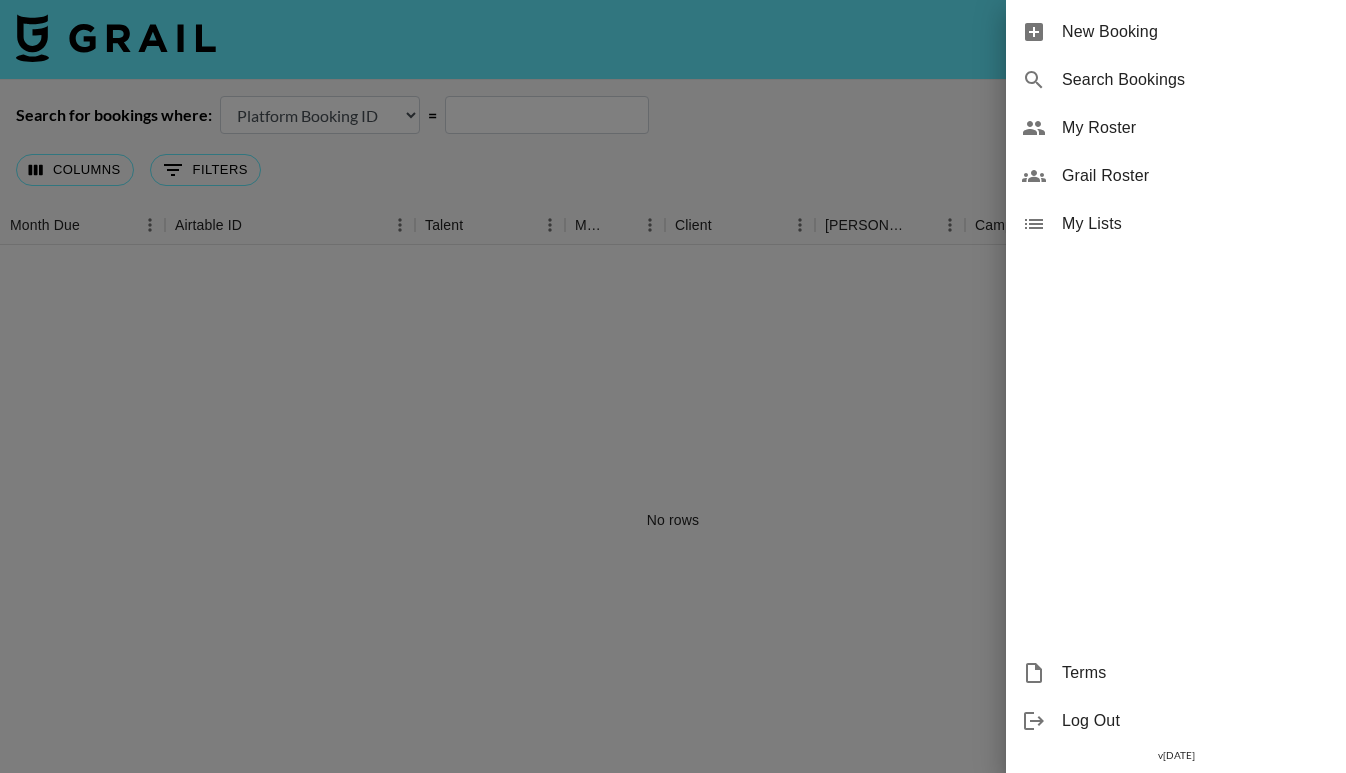 click on "My Roster" at bounding box center [1196, 128] 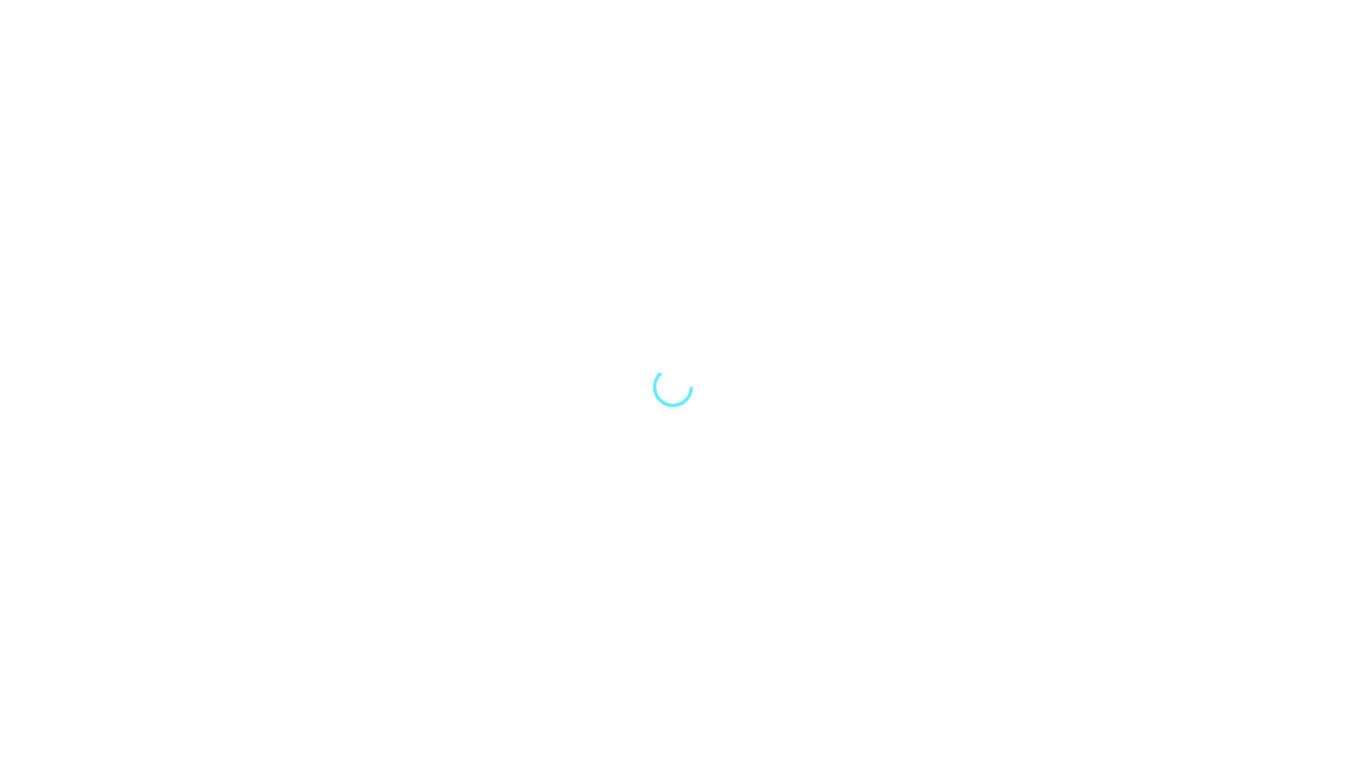 scroll, scrollTop: 0, scrollLeft: 0, axis: both 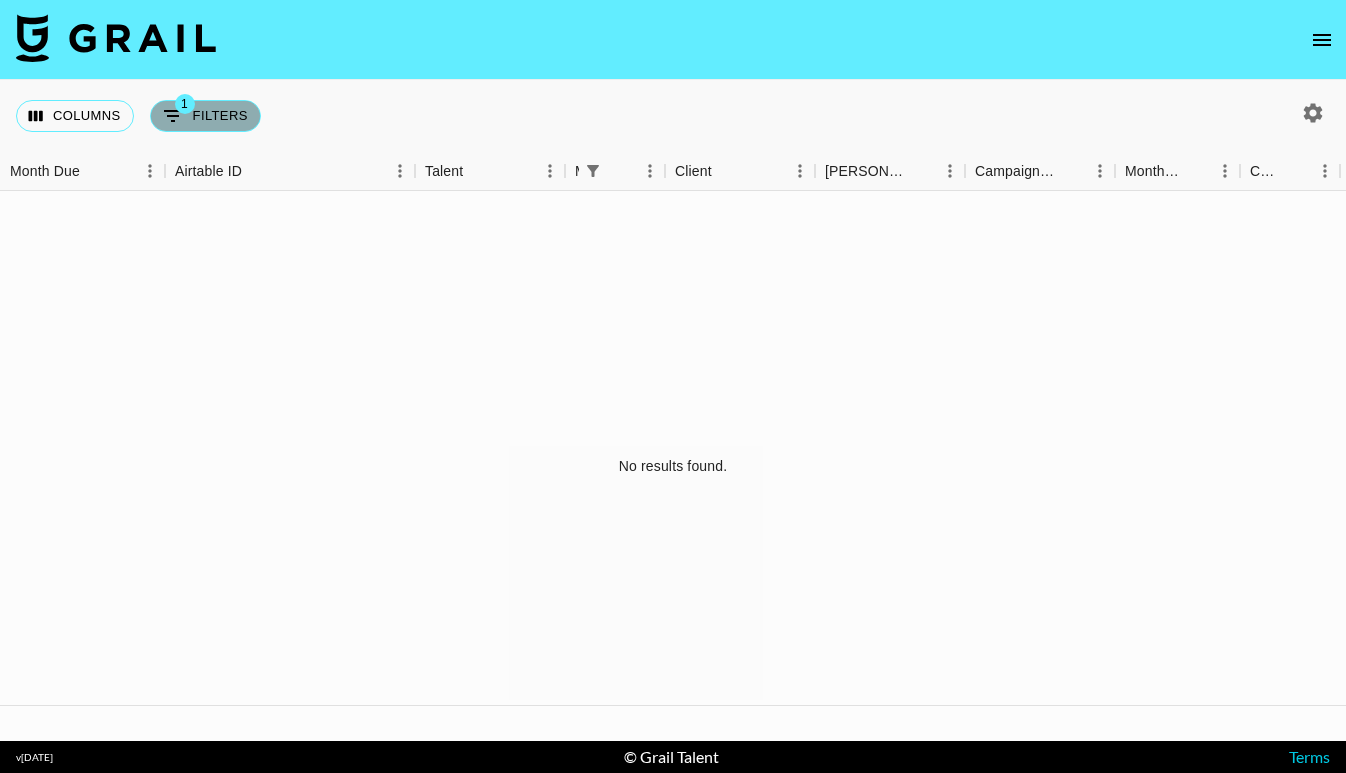 click on "1 Filters" at bounding box center [205, 116] 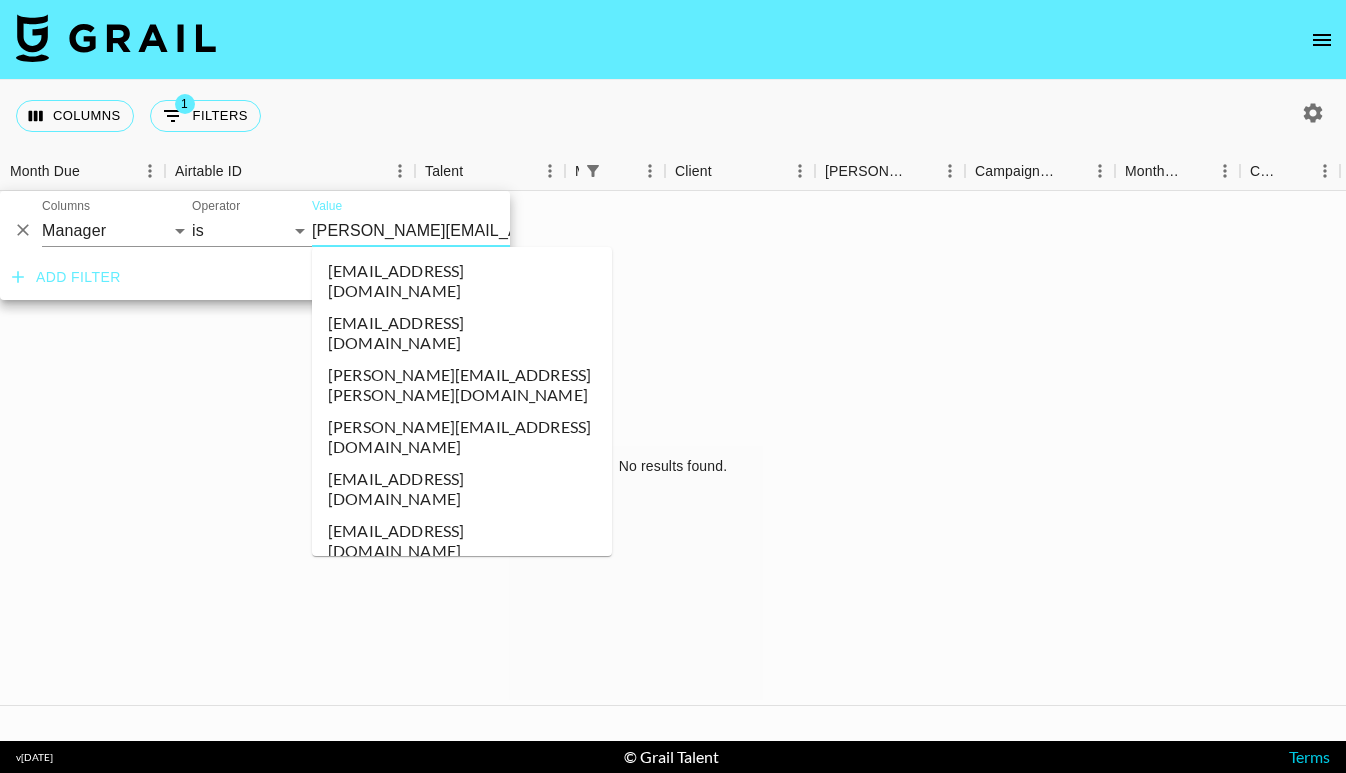 click on "hannah@grail-talent.com" at bounding box center [434, 230] 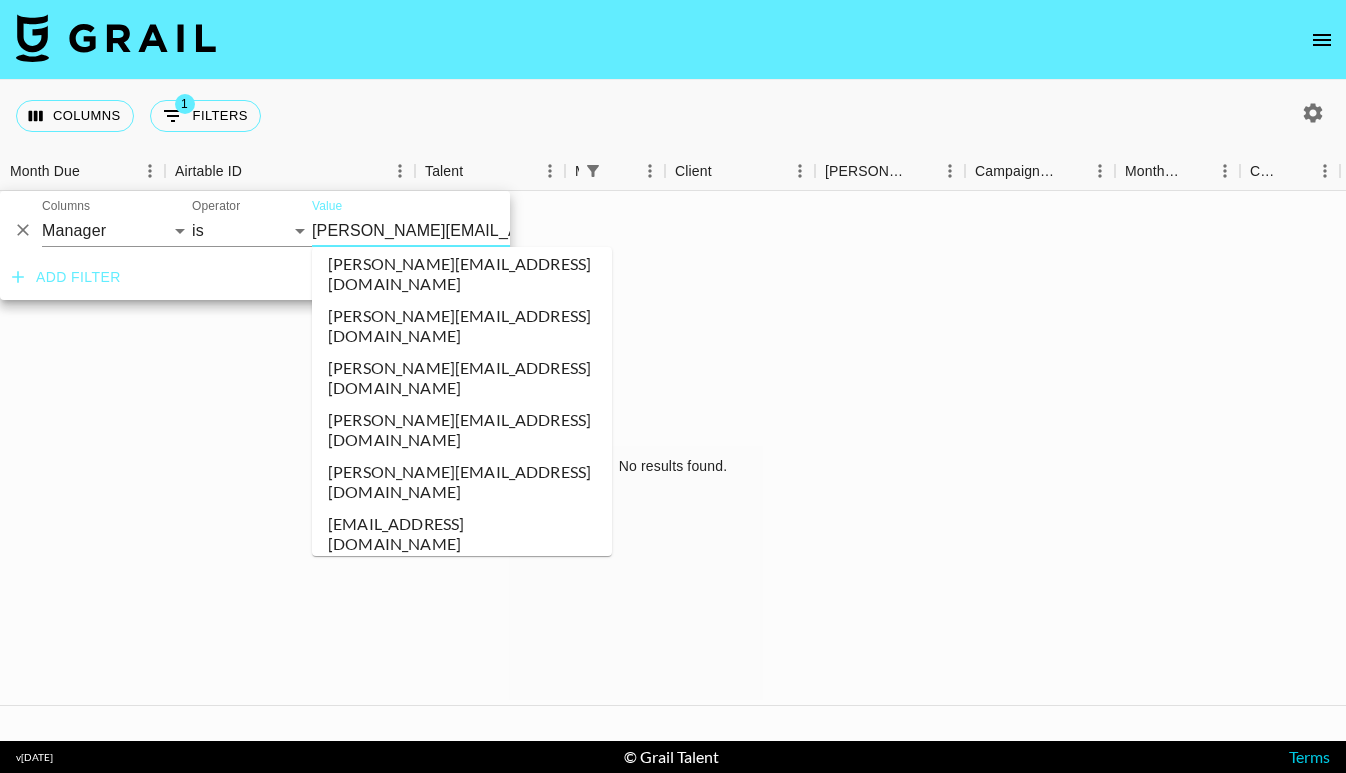 click on "hannah@grail-talent.com" at bounding box center (434, 230) 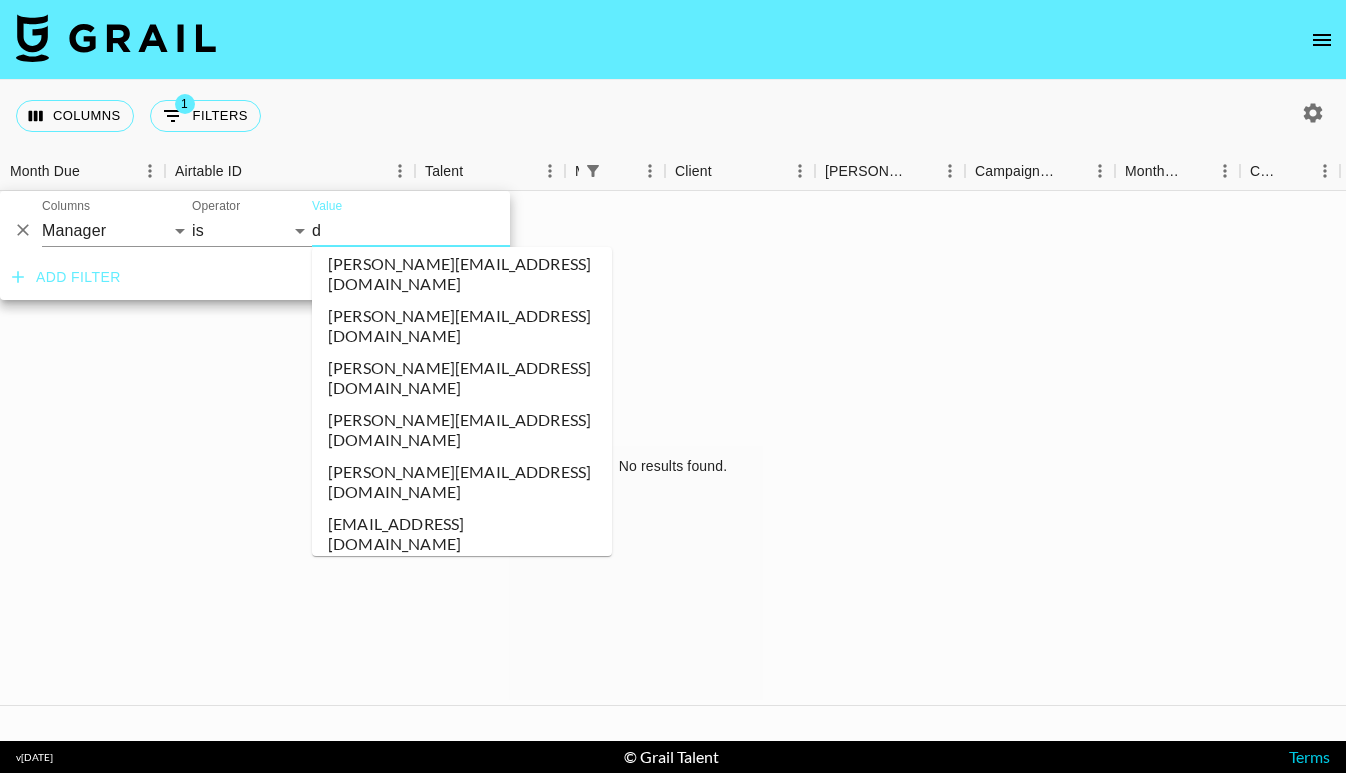 scroll, scrollTop: 0, scrollLeft: 0, axis: both 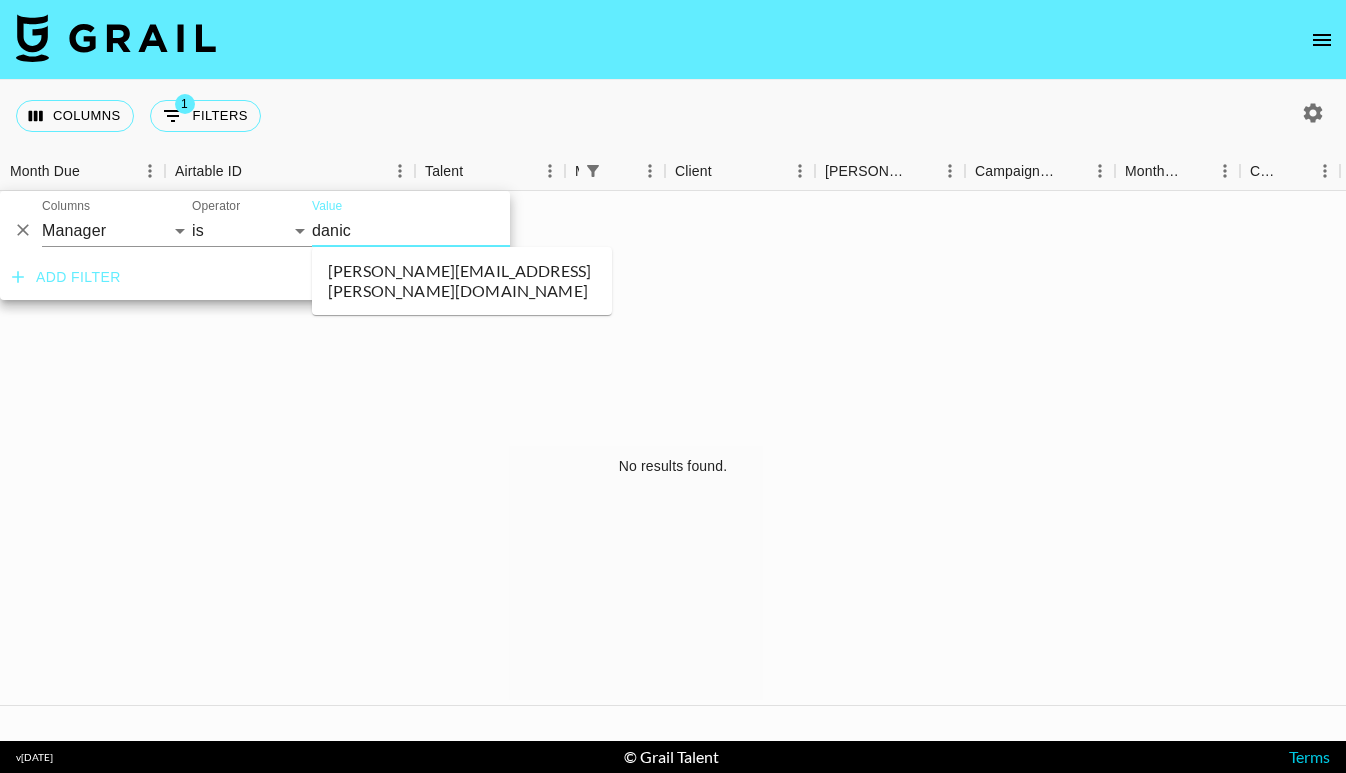 type on "danica" 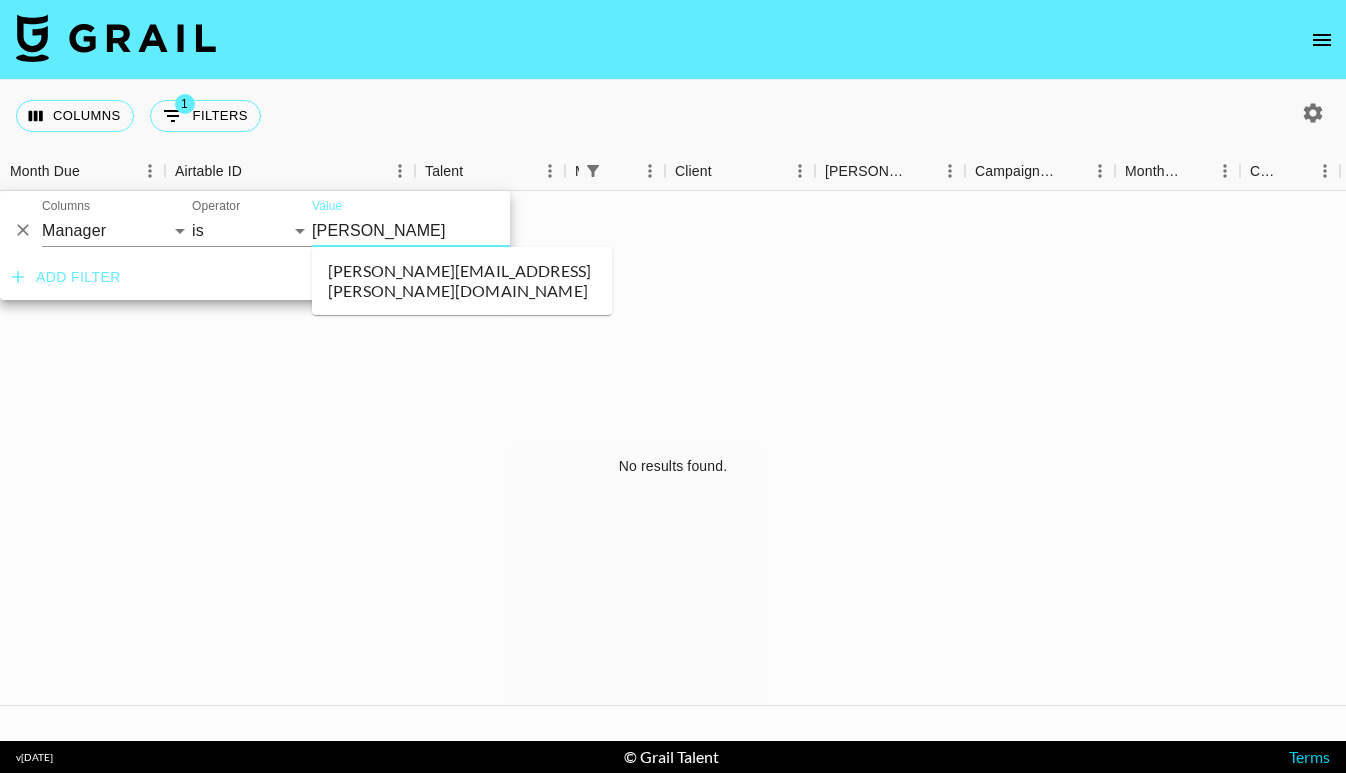 click on "danica.rossi@grail-talent.com" at bounding box center (462, 281) 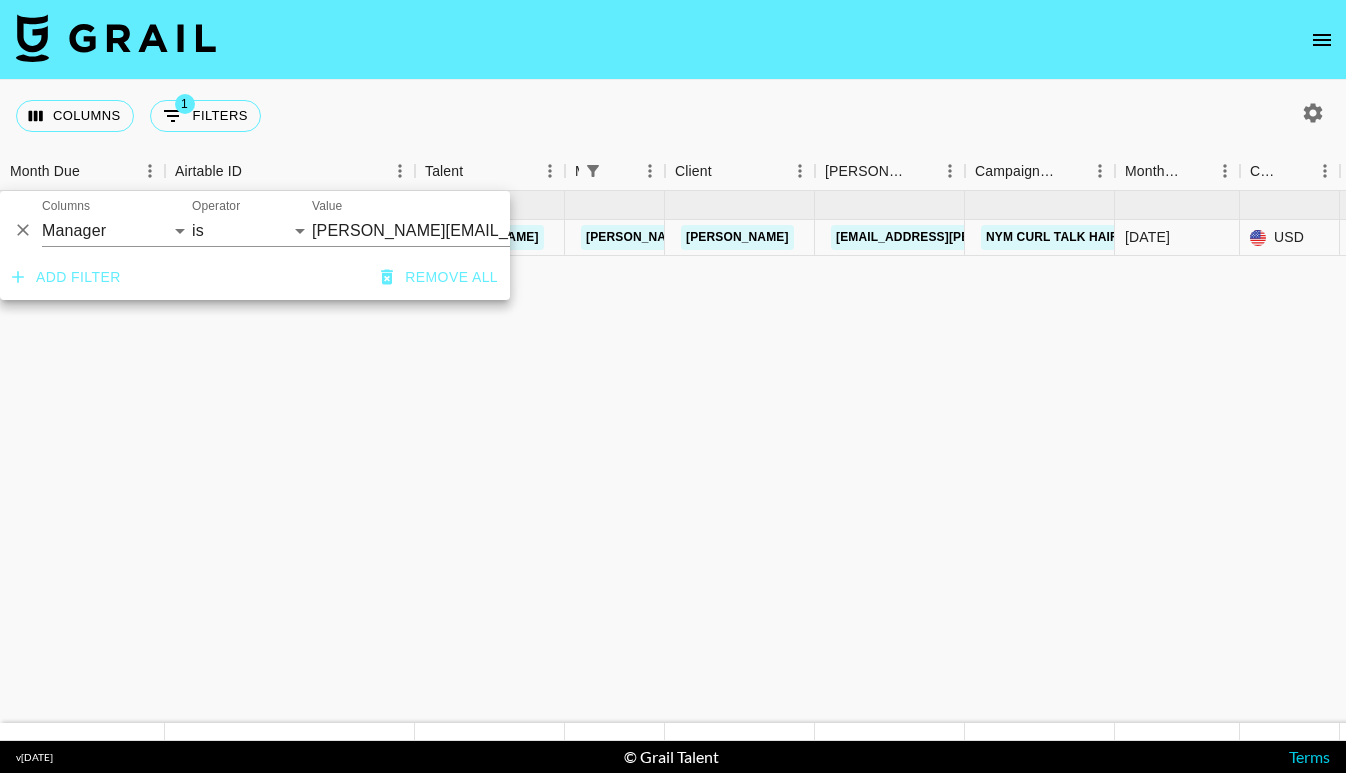 click on "Columns 1 Filters + Booking" at bounding box center (673, 116) 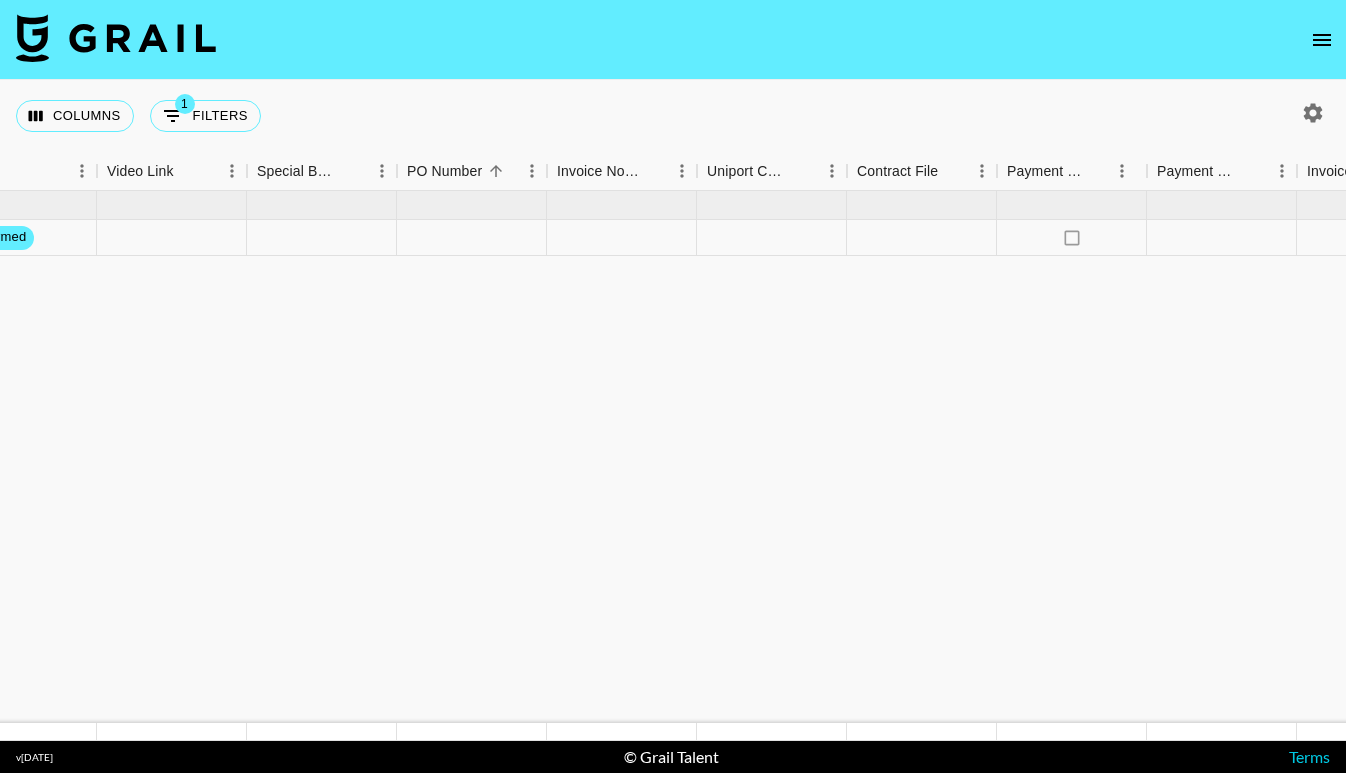 scroll, scrollTop: 0, scrollLeft: 1808, axis: horizontal 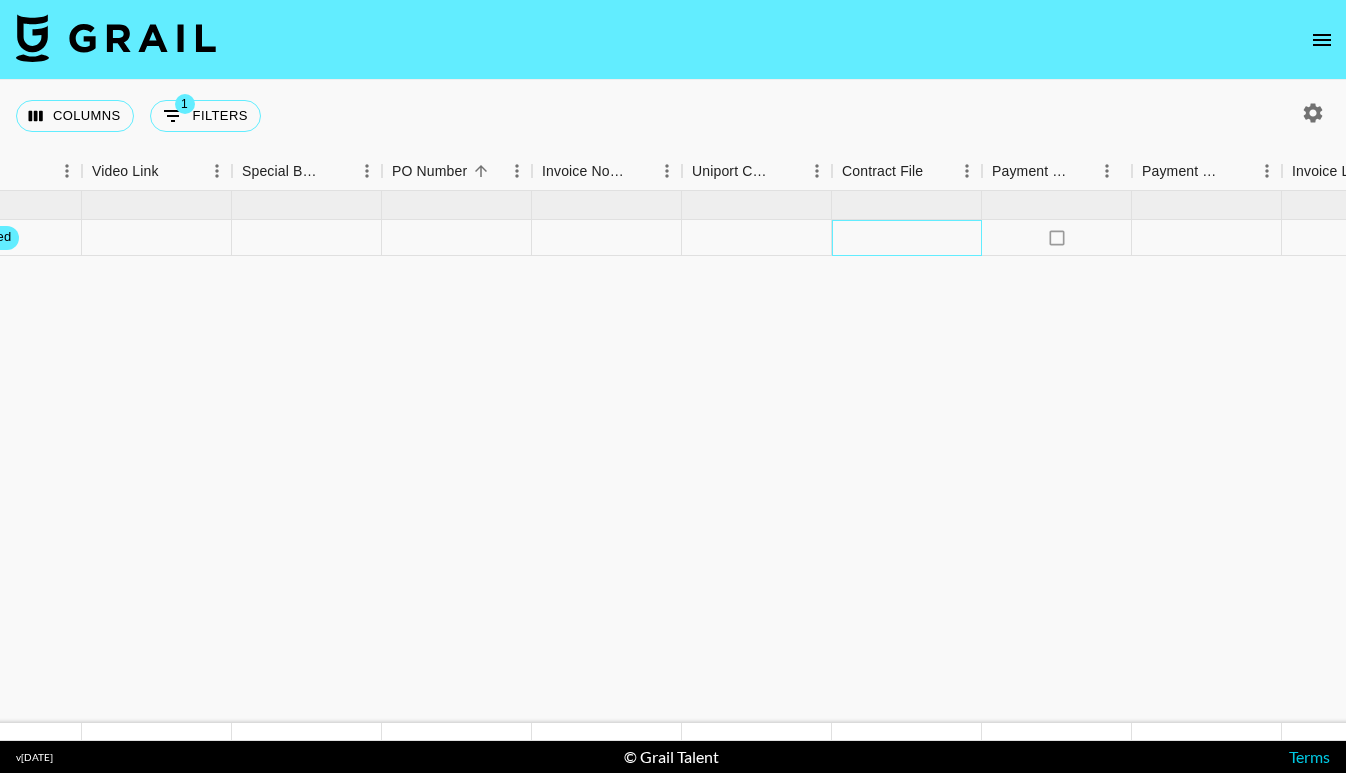 click at bounding box center (907, 238) 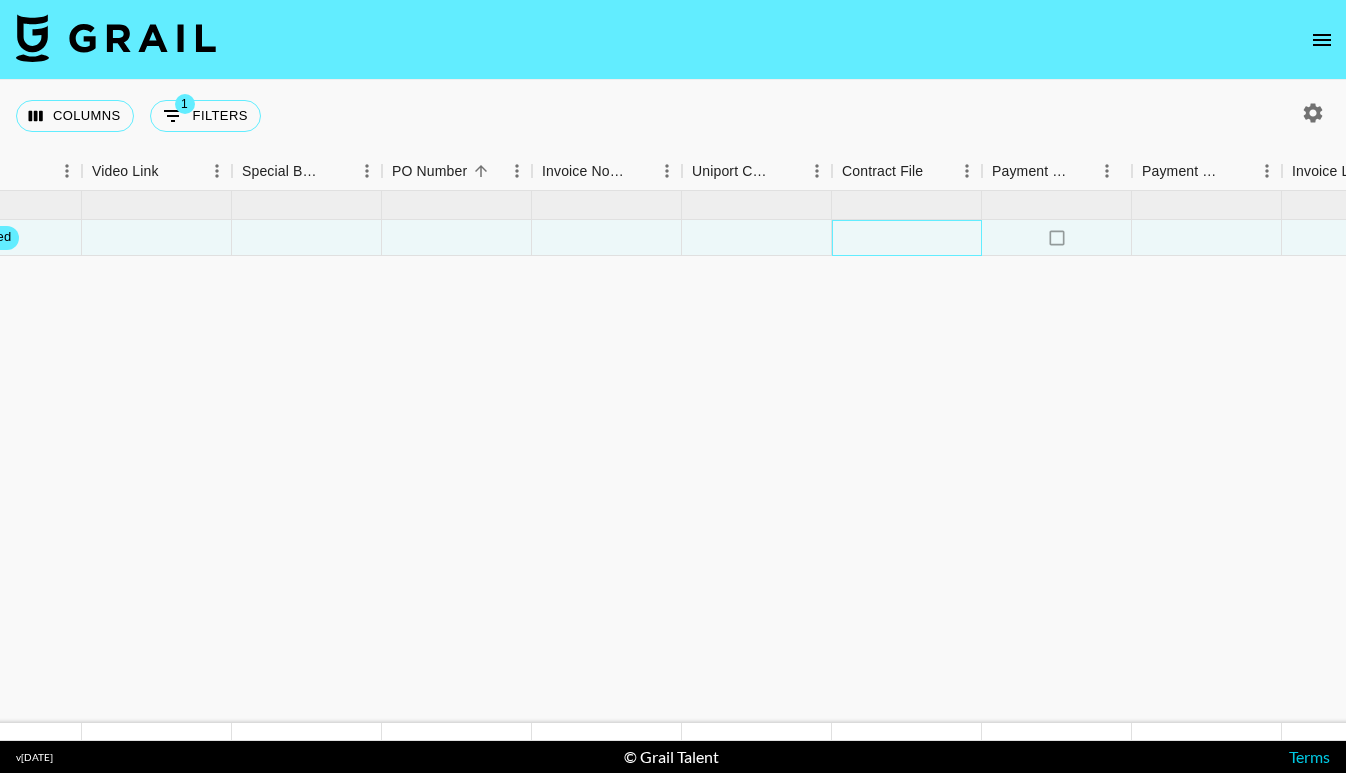 click at bounding box center [907, 238] 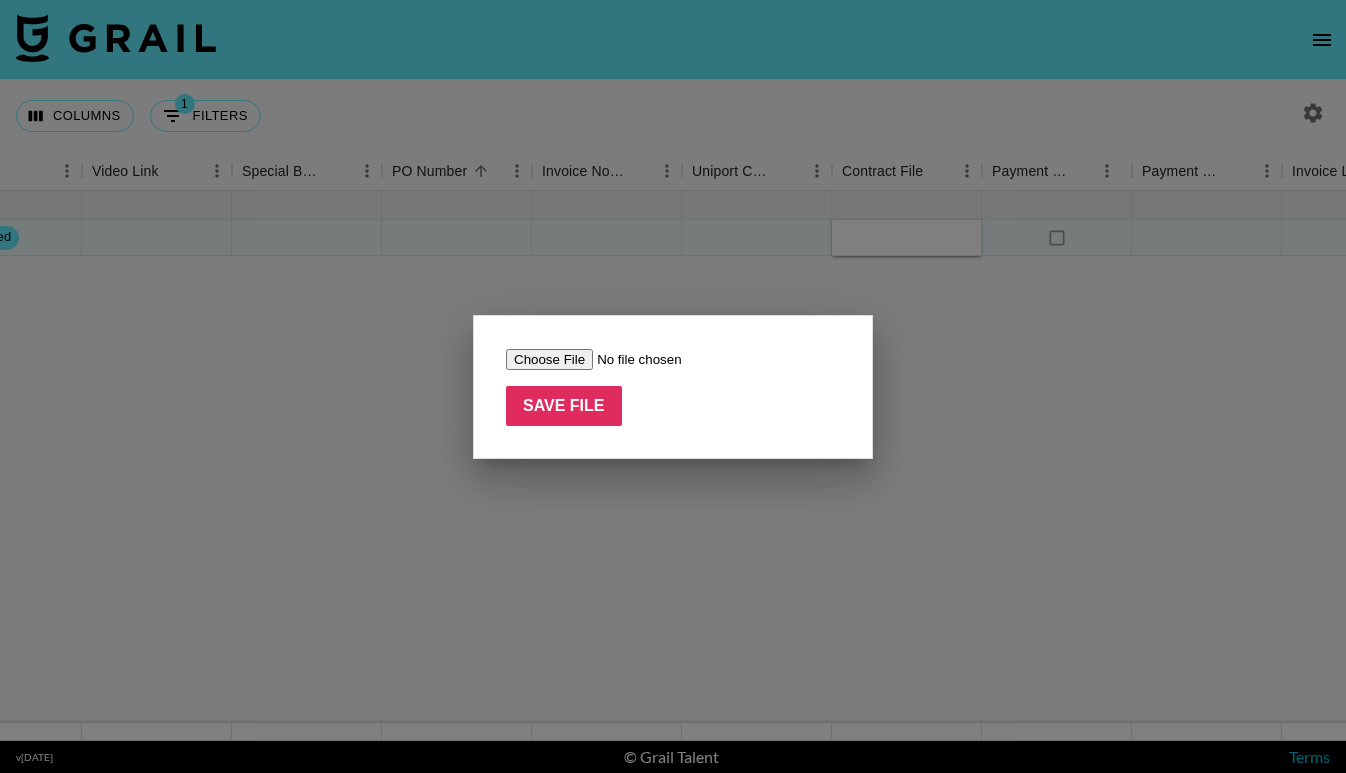 click at bounding box center [632, 359] 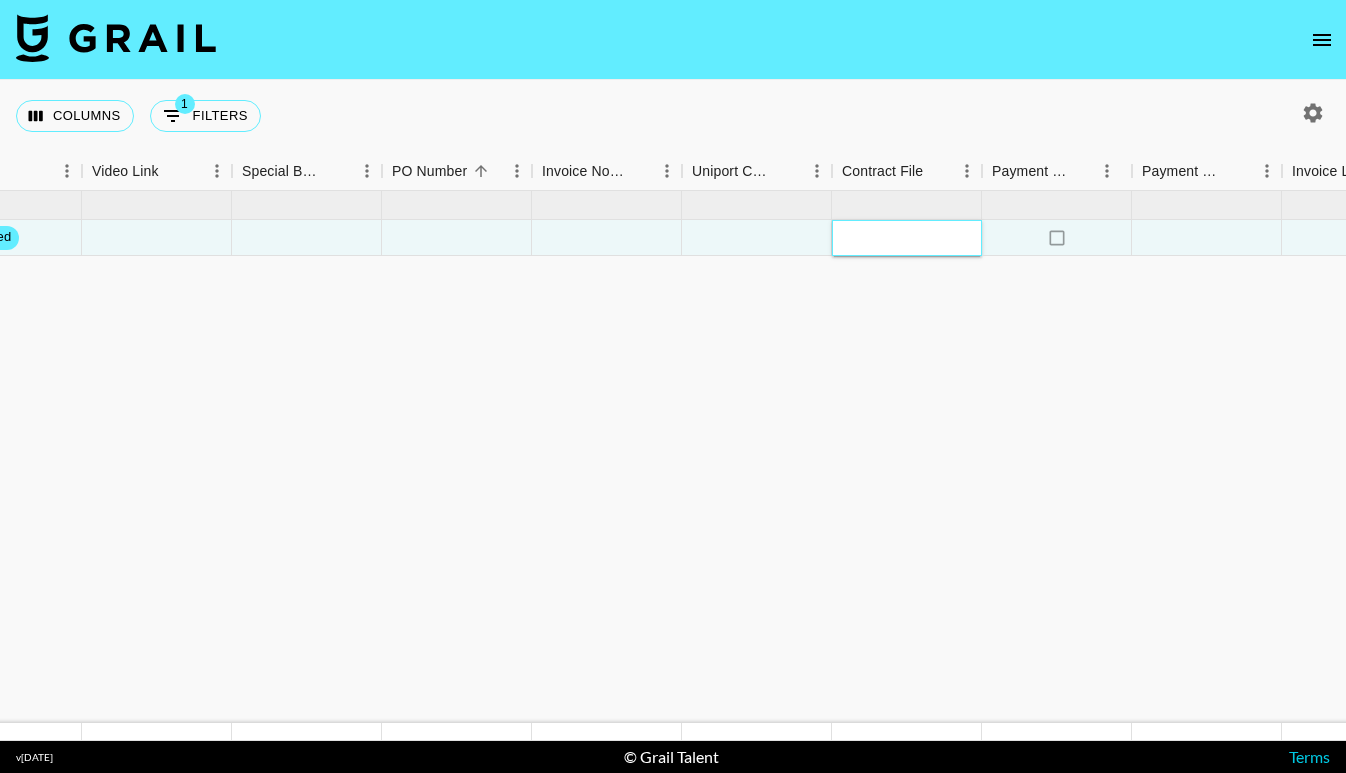 click at bounding box center (907, 238) 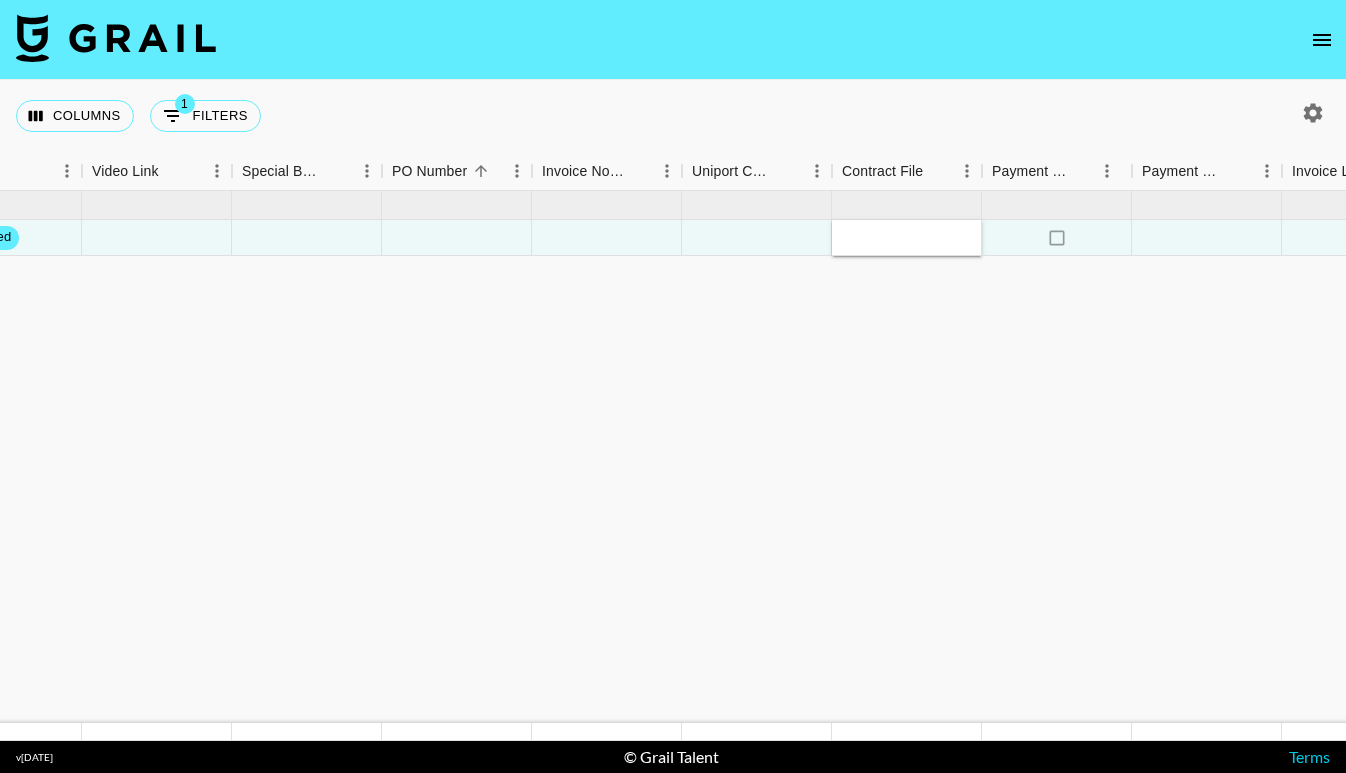 click on "Jul '25  ( 1 ) $ 6,000.00 $ 585.75 recFeXRoWzCSh4Xrv isabel_sepanic danica.rossi@grail-talent.com Fohr kayla@fohr.co NYM Curl Talk Hair Oil x Isabel Sepanic Jul '25  USD $6,000.00 no $585.75 confirmed no" at bounding box center (-148, 457) 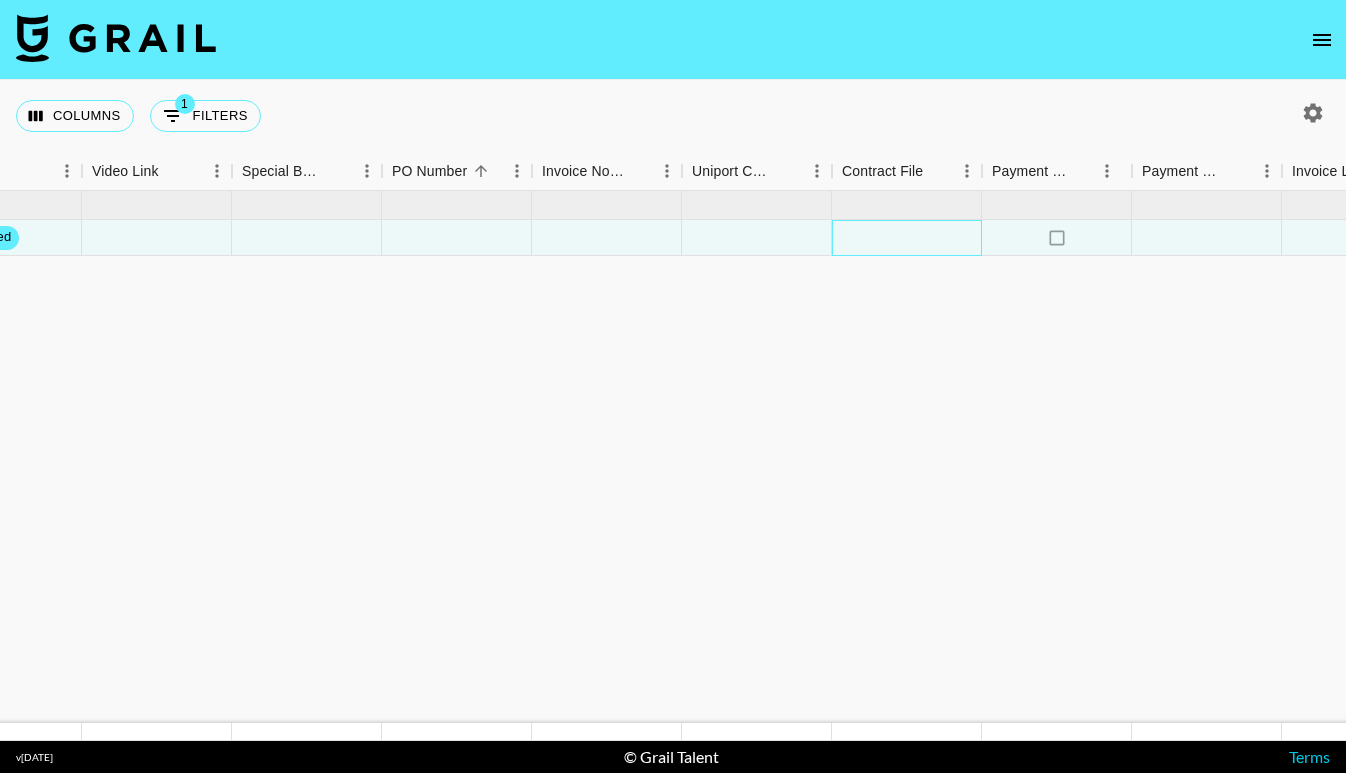 click at bounding box center [907, 238] 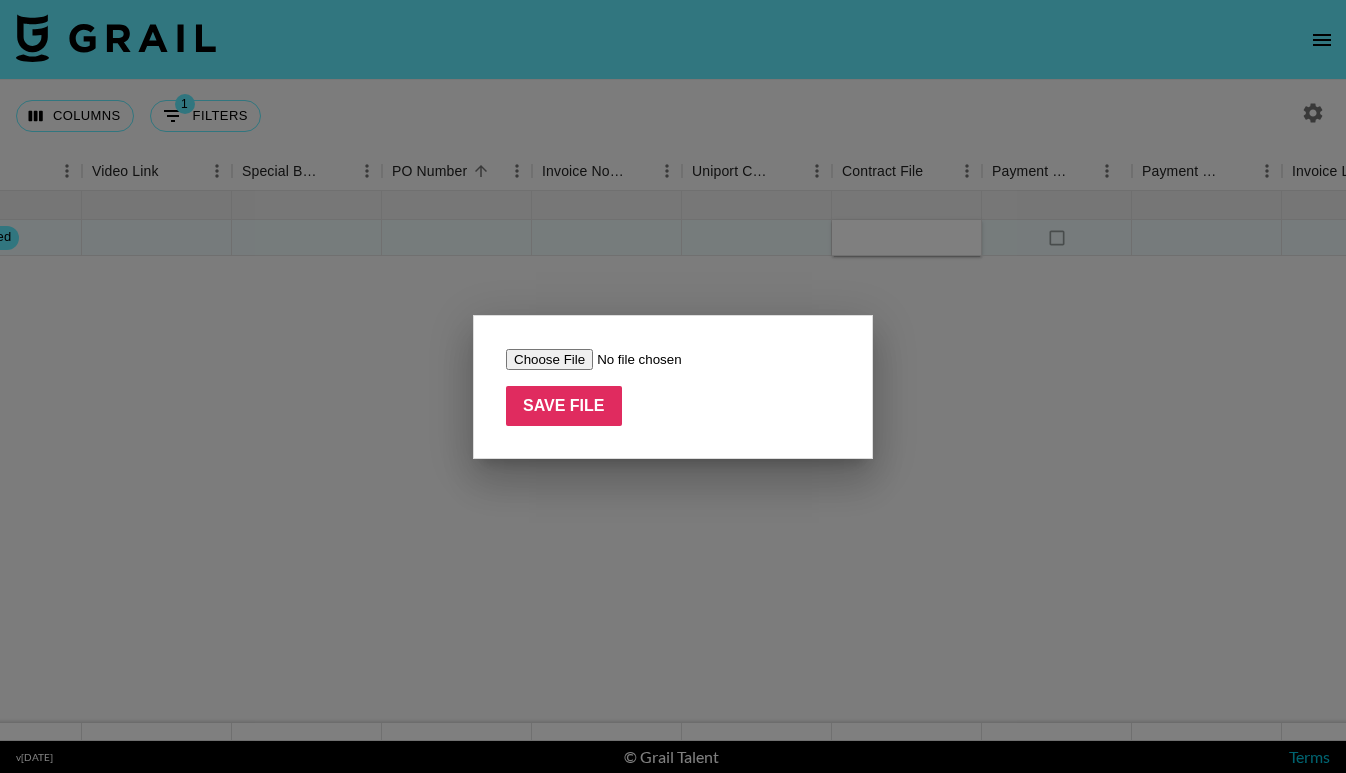 click on "Save File" at bounding box center (673, 387) 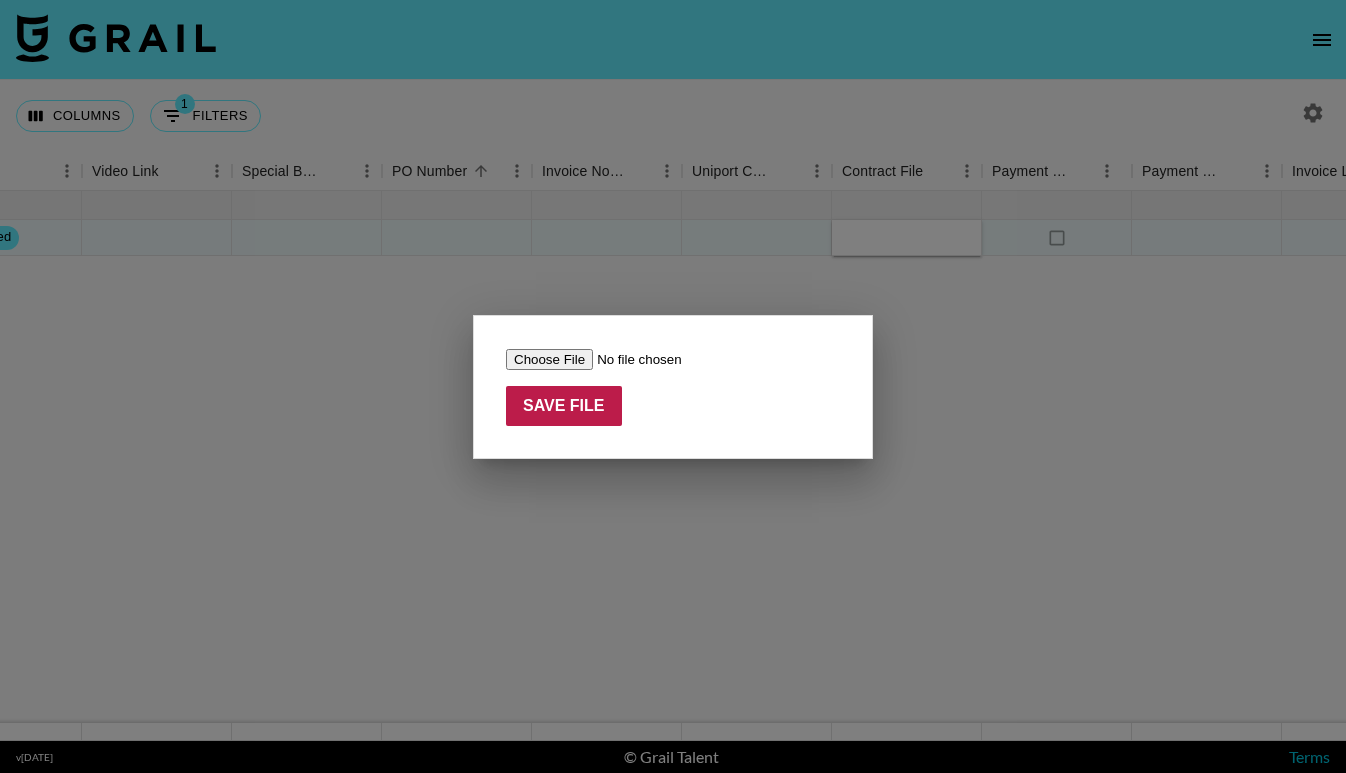 click on "Save File" at bounding box center [564, 406] 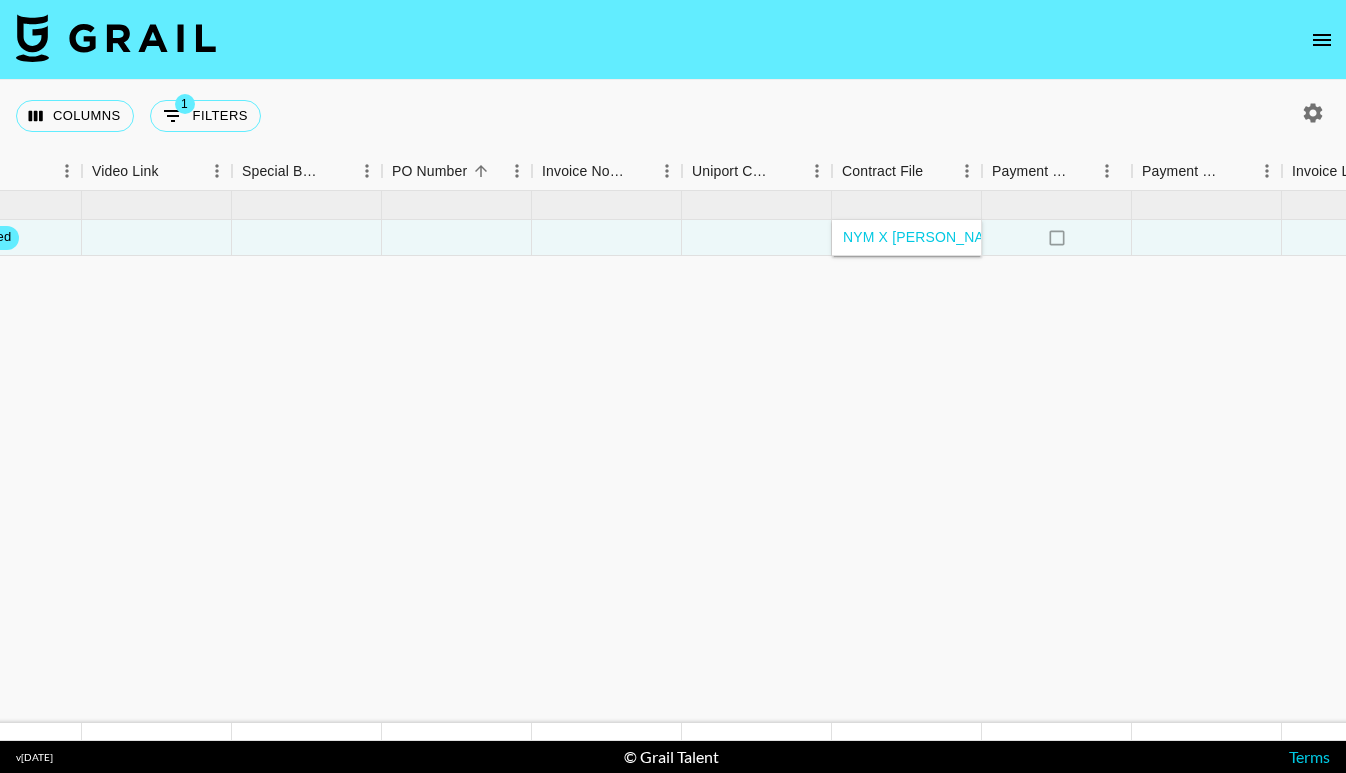 click on "Jul '25  ( 1 ) $ 6,000.00 $ 585.75 recFeXRoWzCSh4Xrv isabel_sepanic danica.rossi@grail-talent.com Fohr kayla@fohr.co NYM Curl Talk Hair Oil x Isabel Sepanic Jul '25  USD $6,000.00 no $585.75 confirmed NYM X ISABEL SEPANIC.pdf no" at bounding box center [-148, 457] 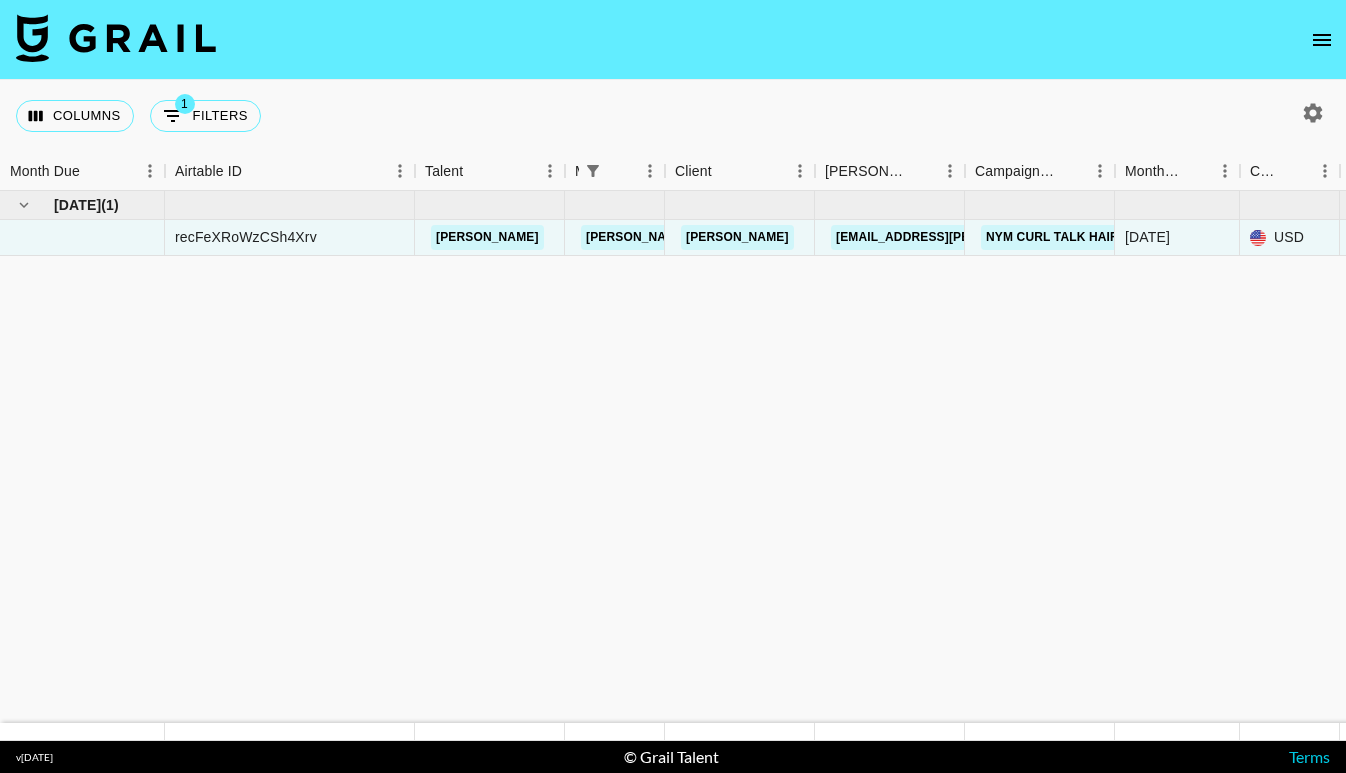 scroll, scrollTop: 0, scrollLeft: 0, axis: both 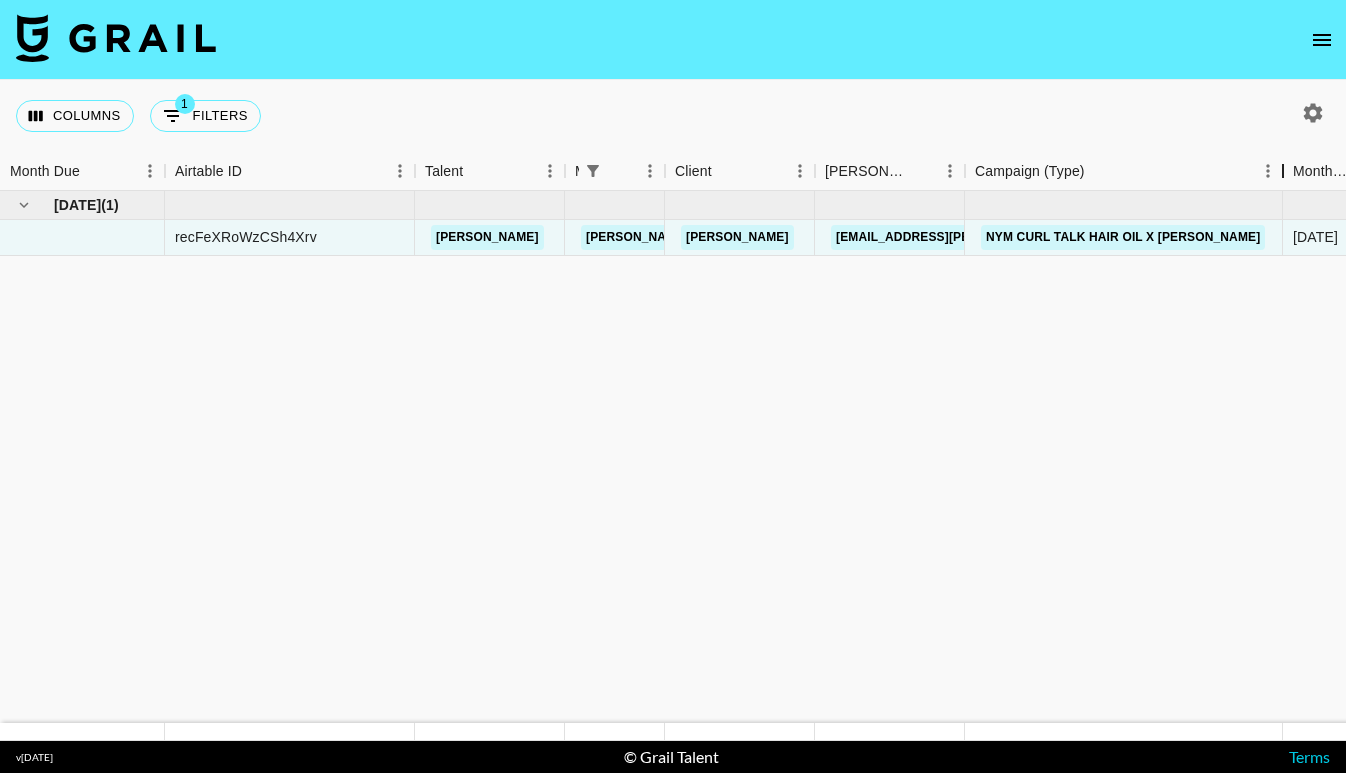 drag, startPoint x: 1118, startPoint y: 169, endPoint x: 1286, endPoint y: 175, distance: 168.1071 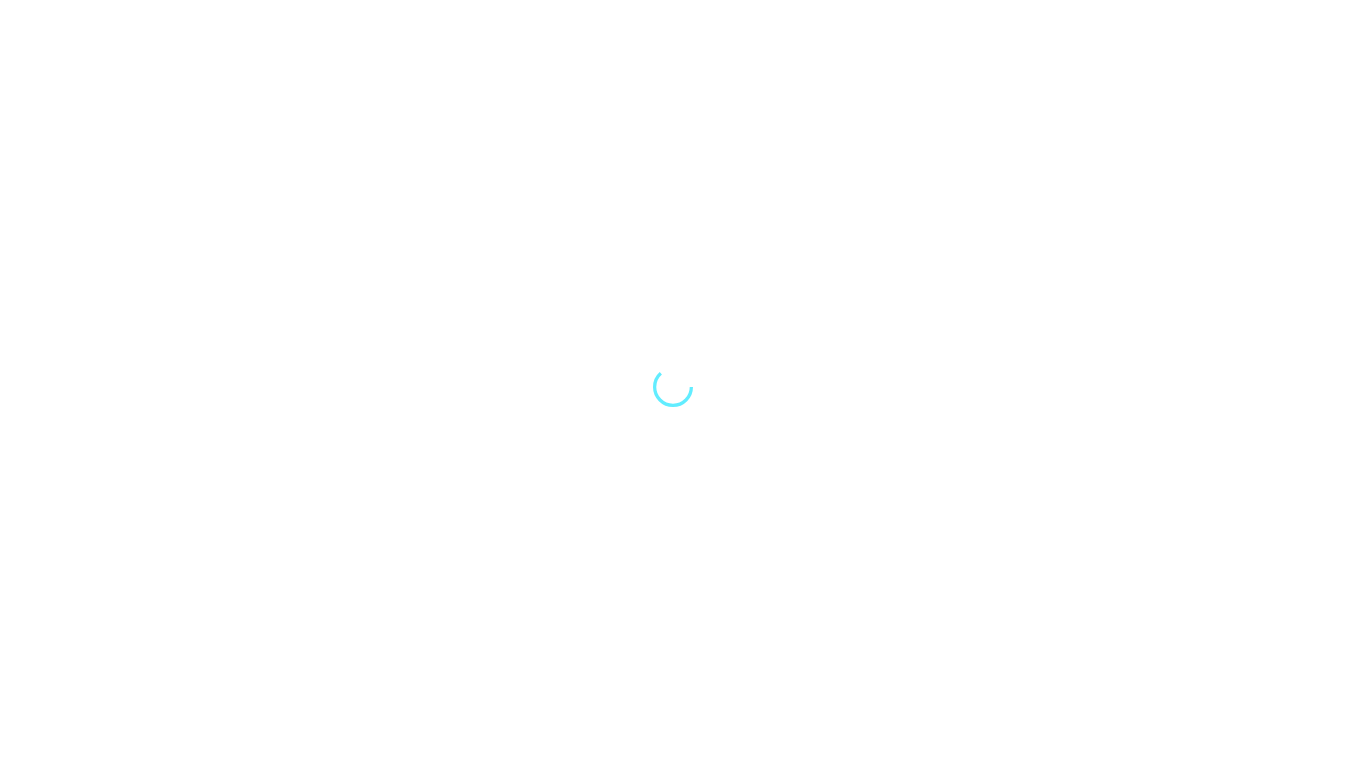 scroll, scrollTop: 0, scrollLeft: 0, axis: both 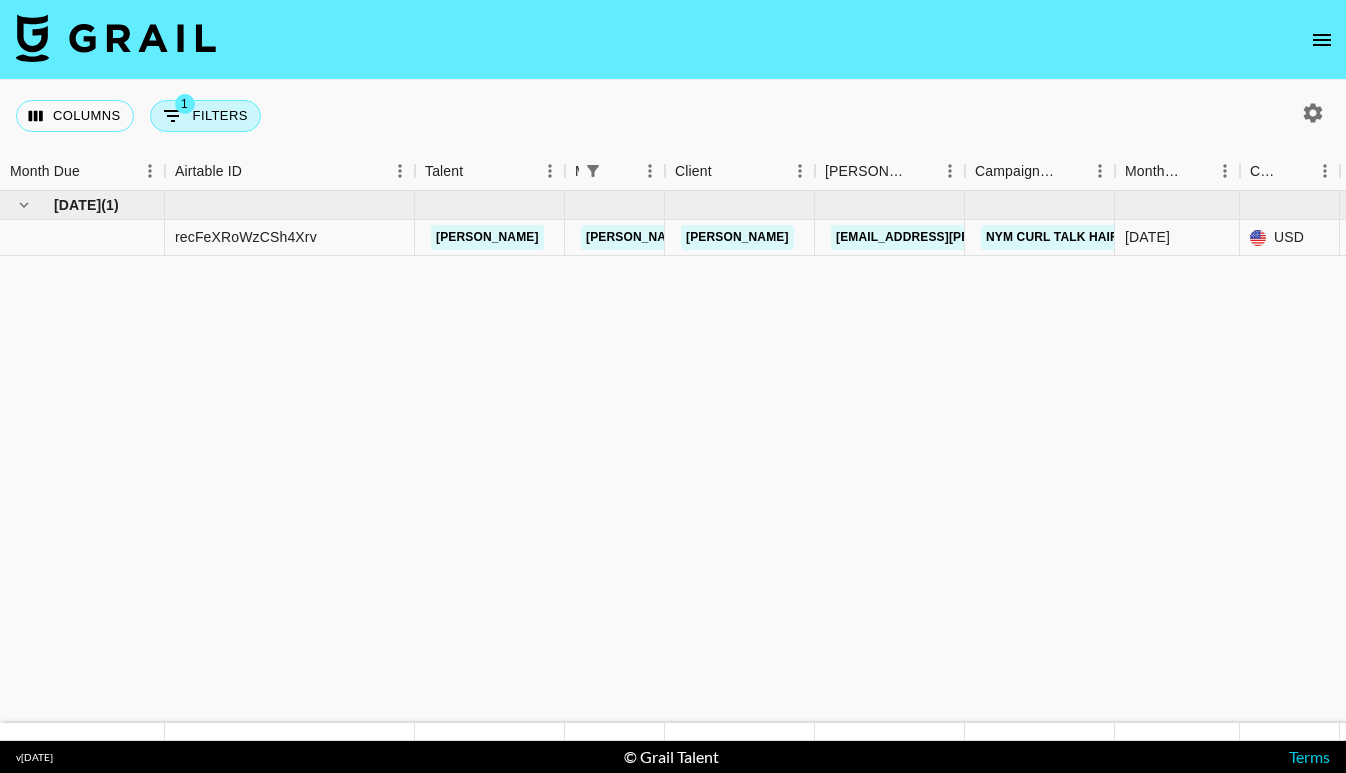 click on "1 Filters" at bounding box center (205, 116) 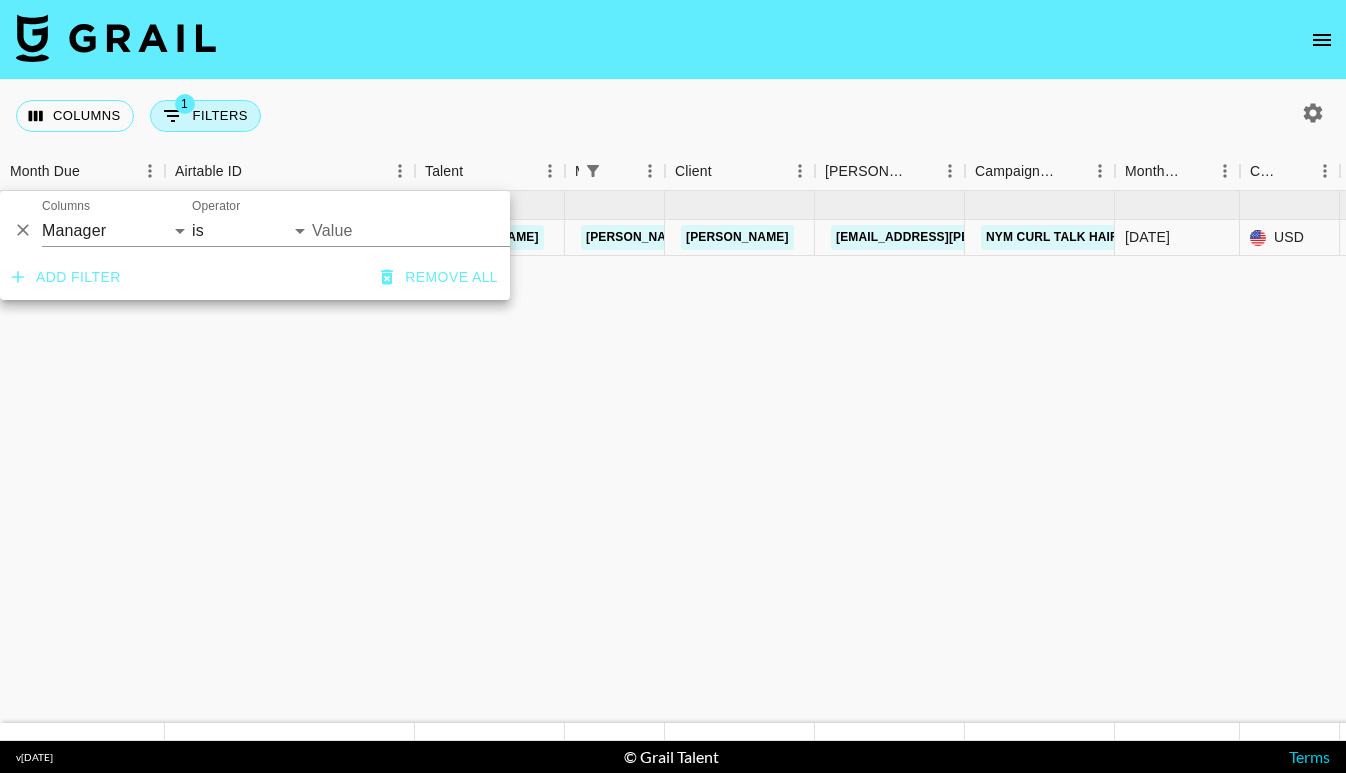 type on "danica.rossi@grail-talent.com" 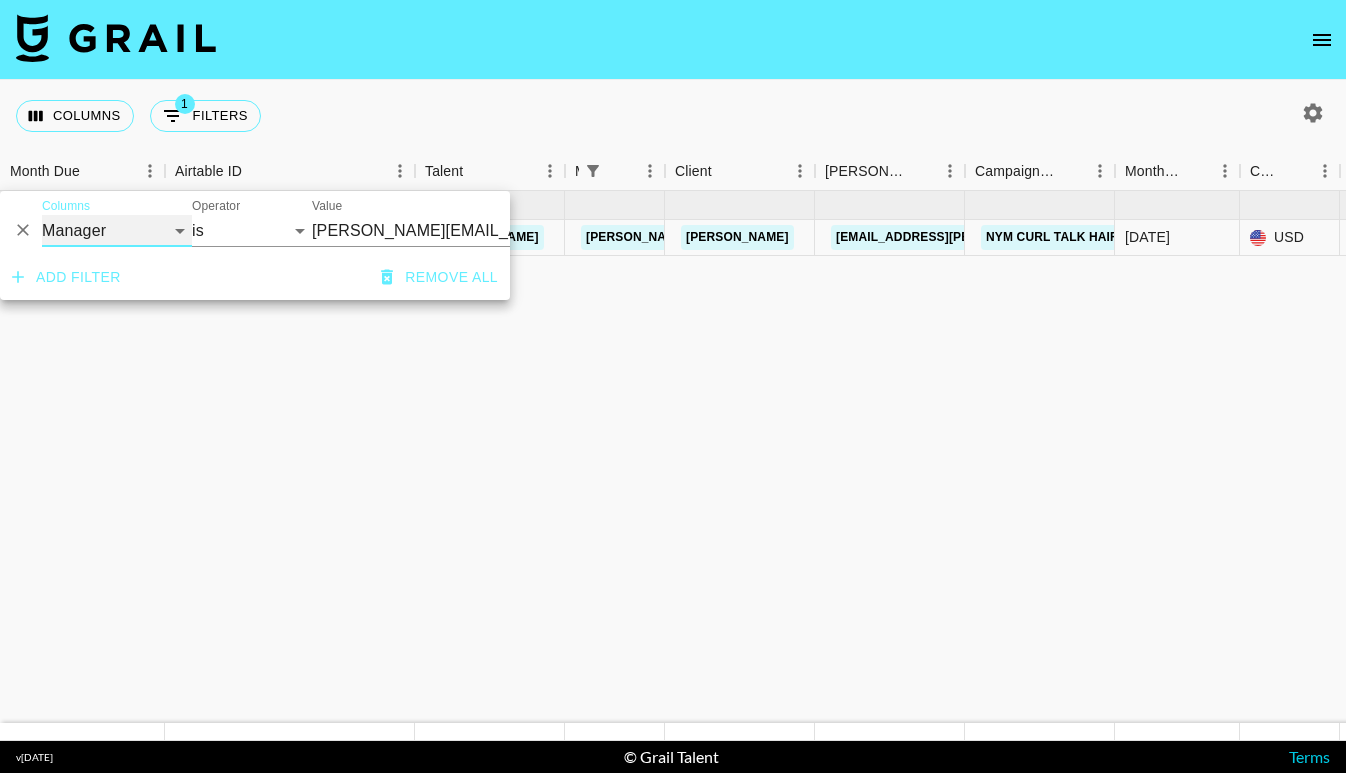 select on "campaign" 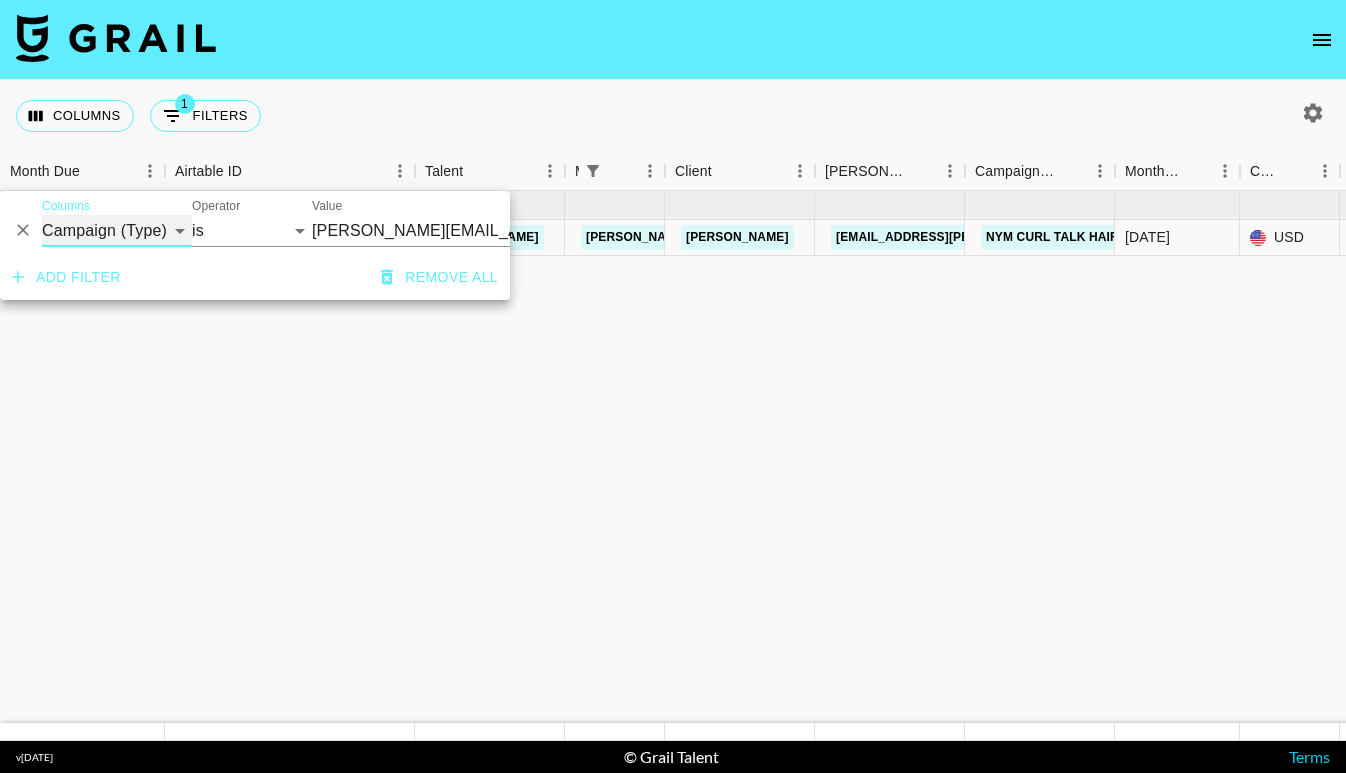 select on "contains" 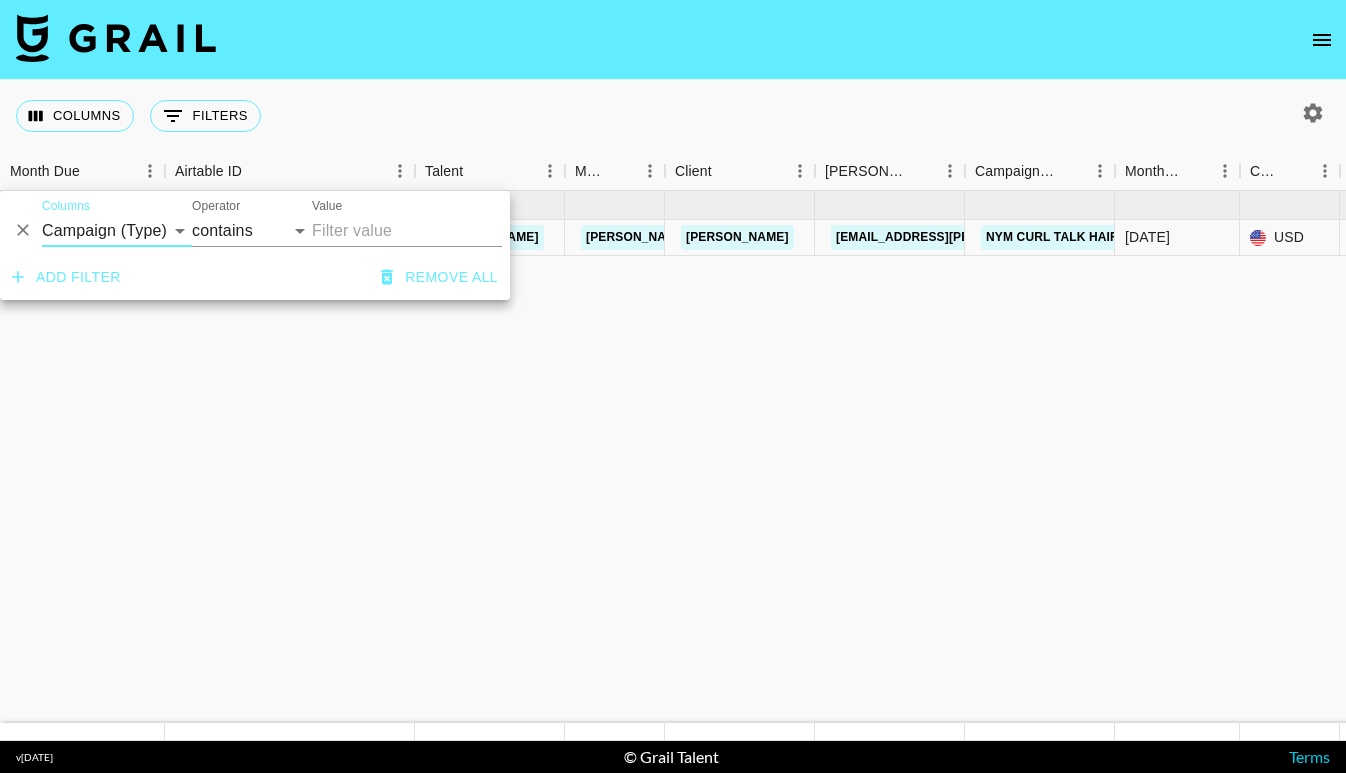 click on "Value" at bounding box center [407, 231] 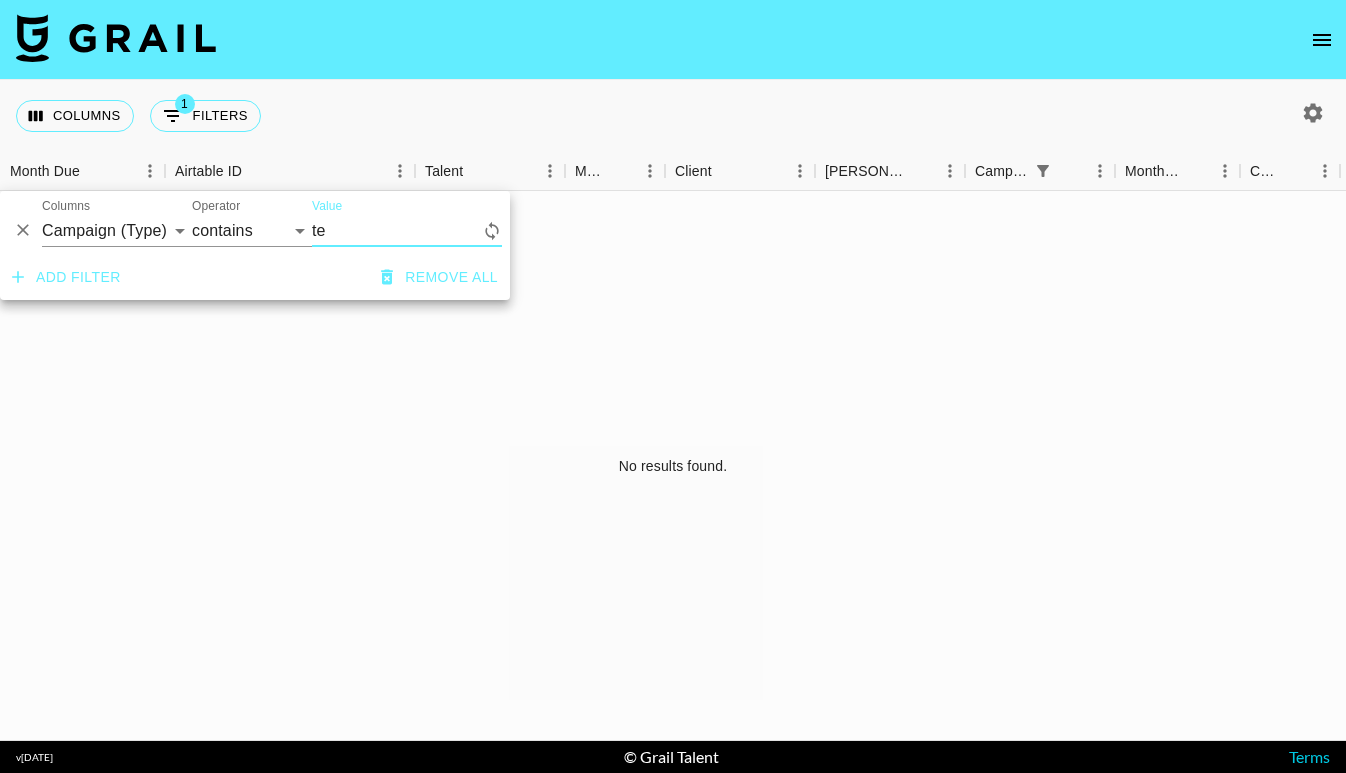 type on "t" 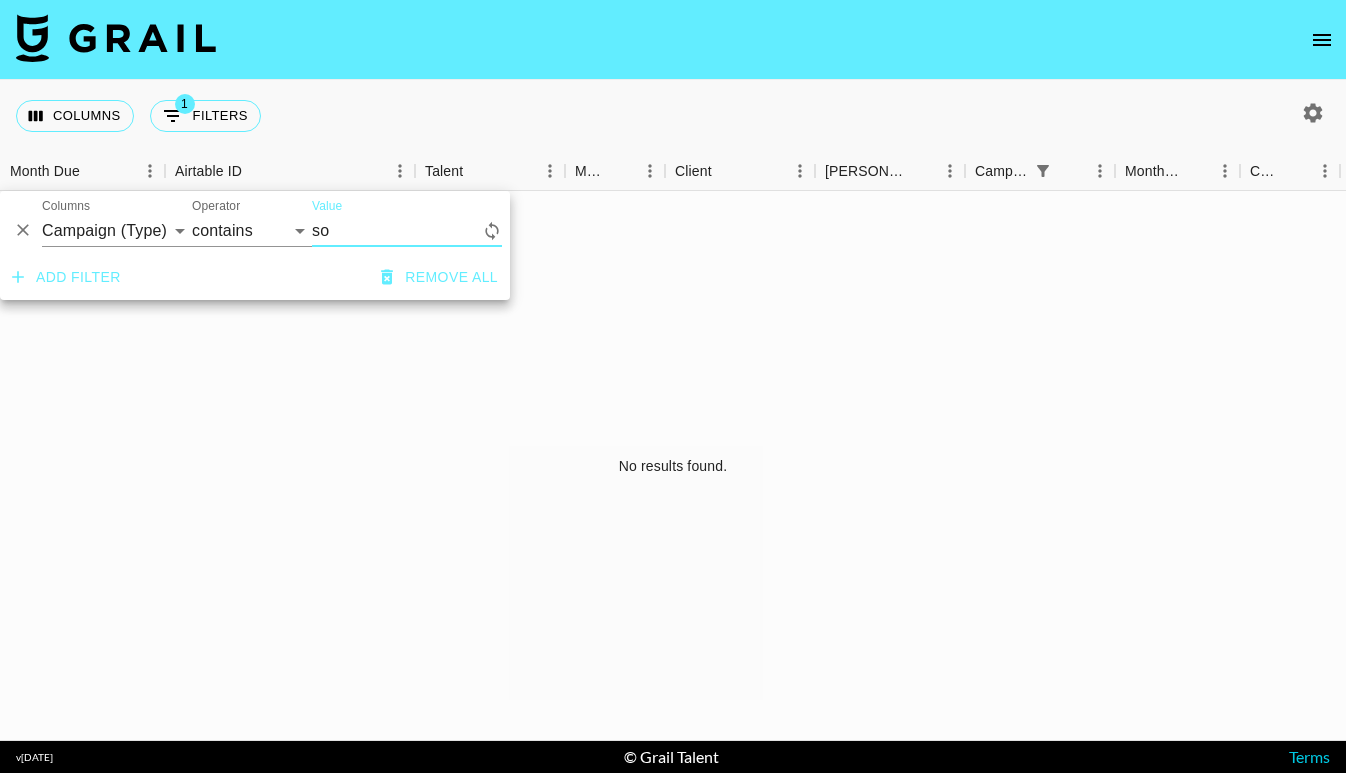 type on "s" 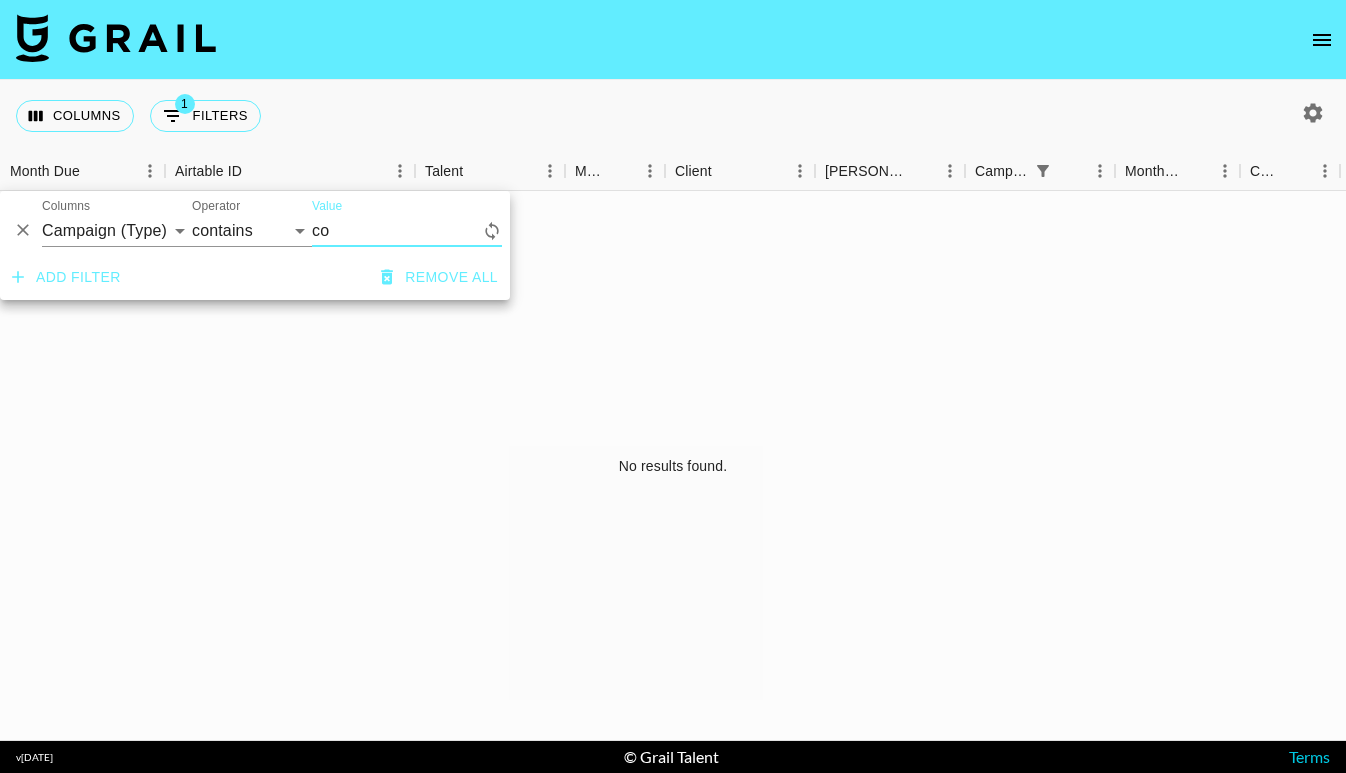 type on "c" 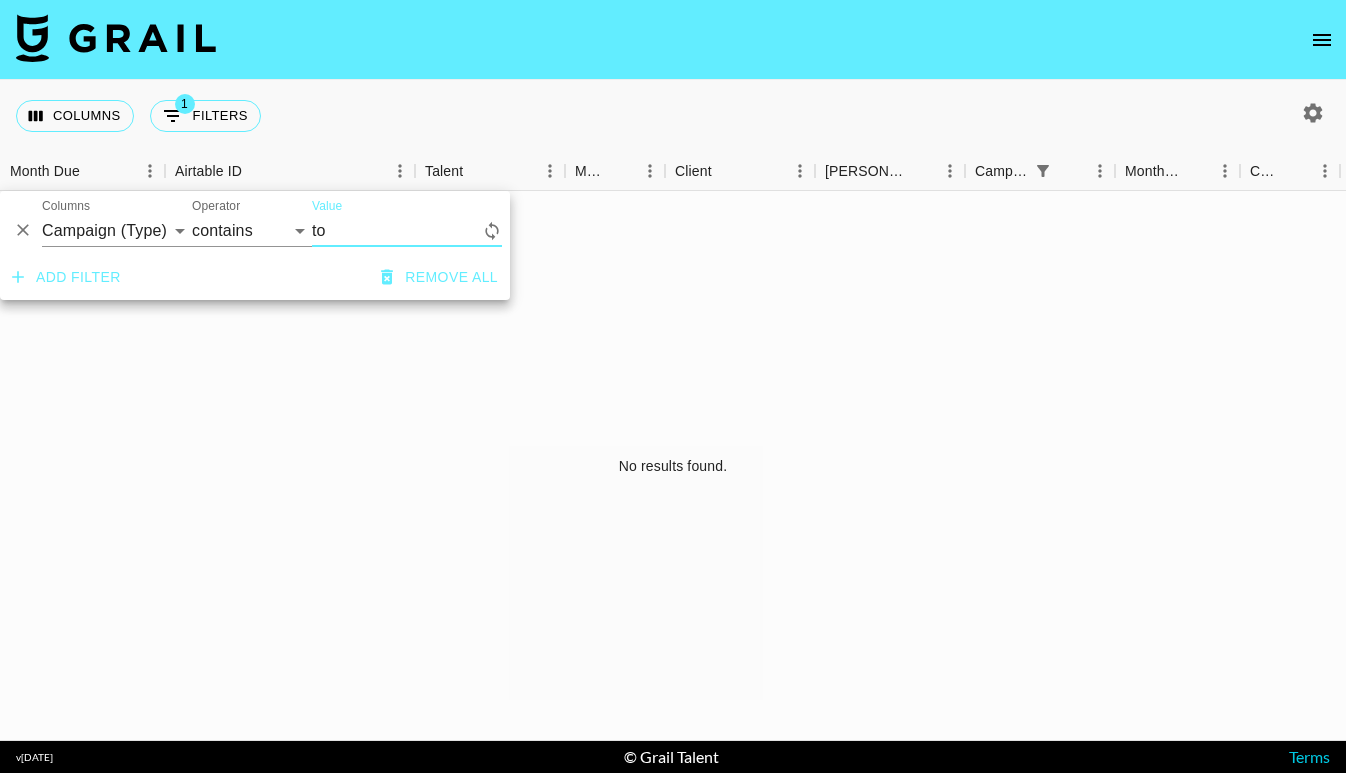 type on "t" 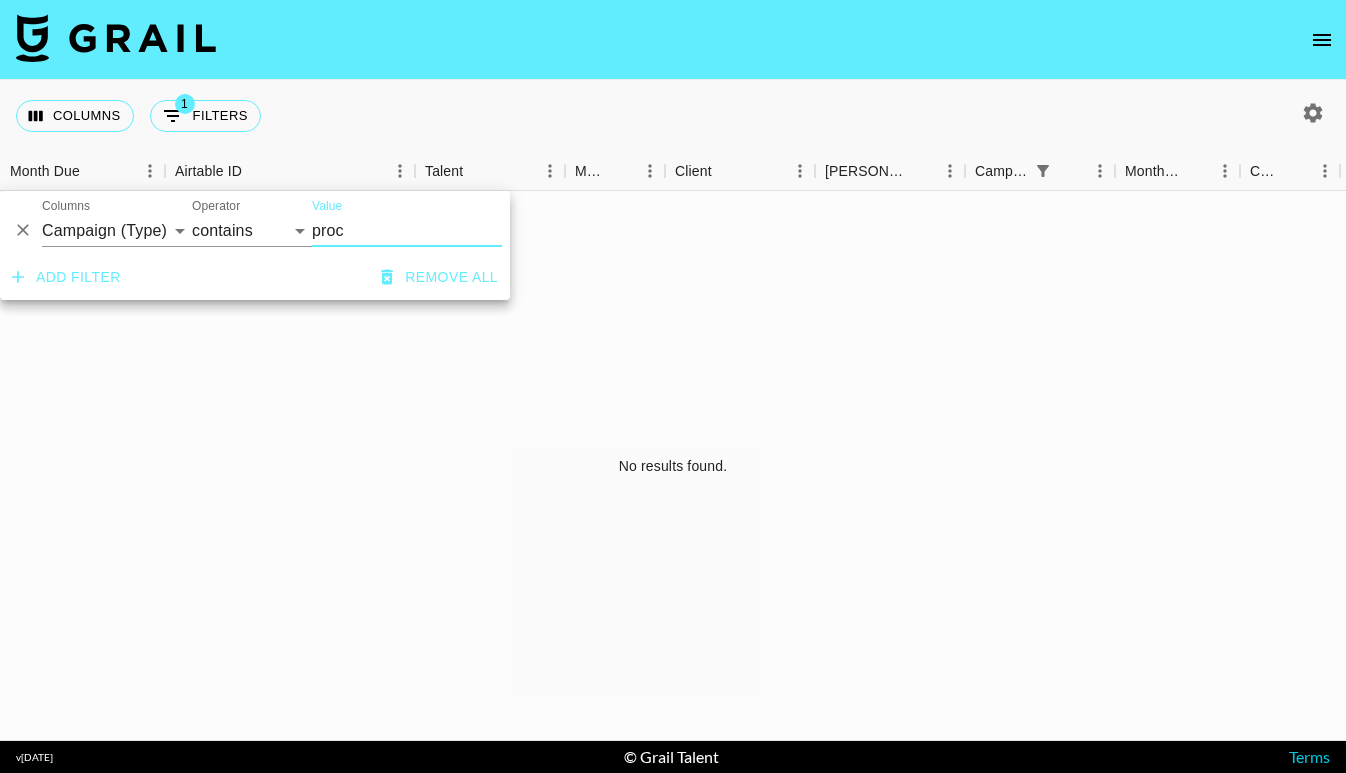 type on "proc" 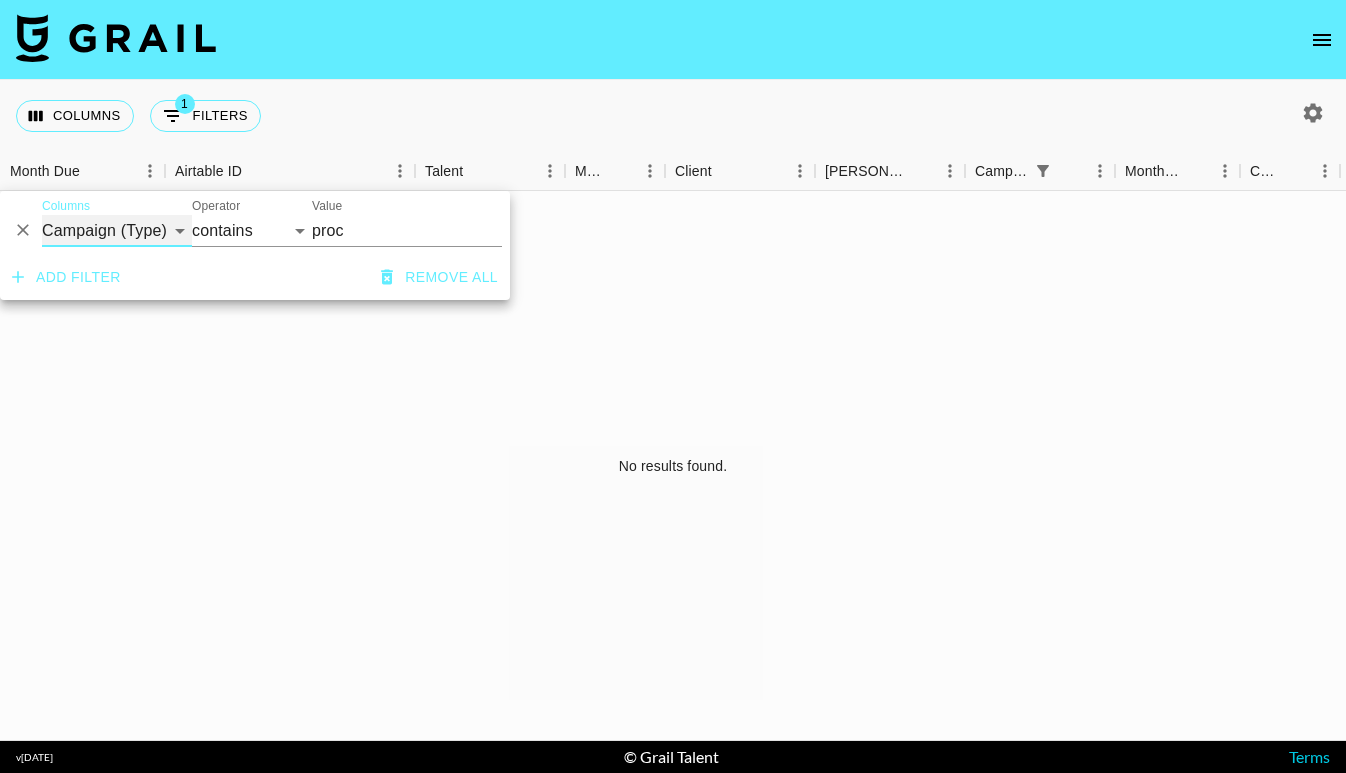 select on "clientId" 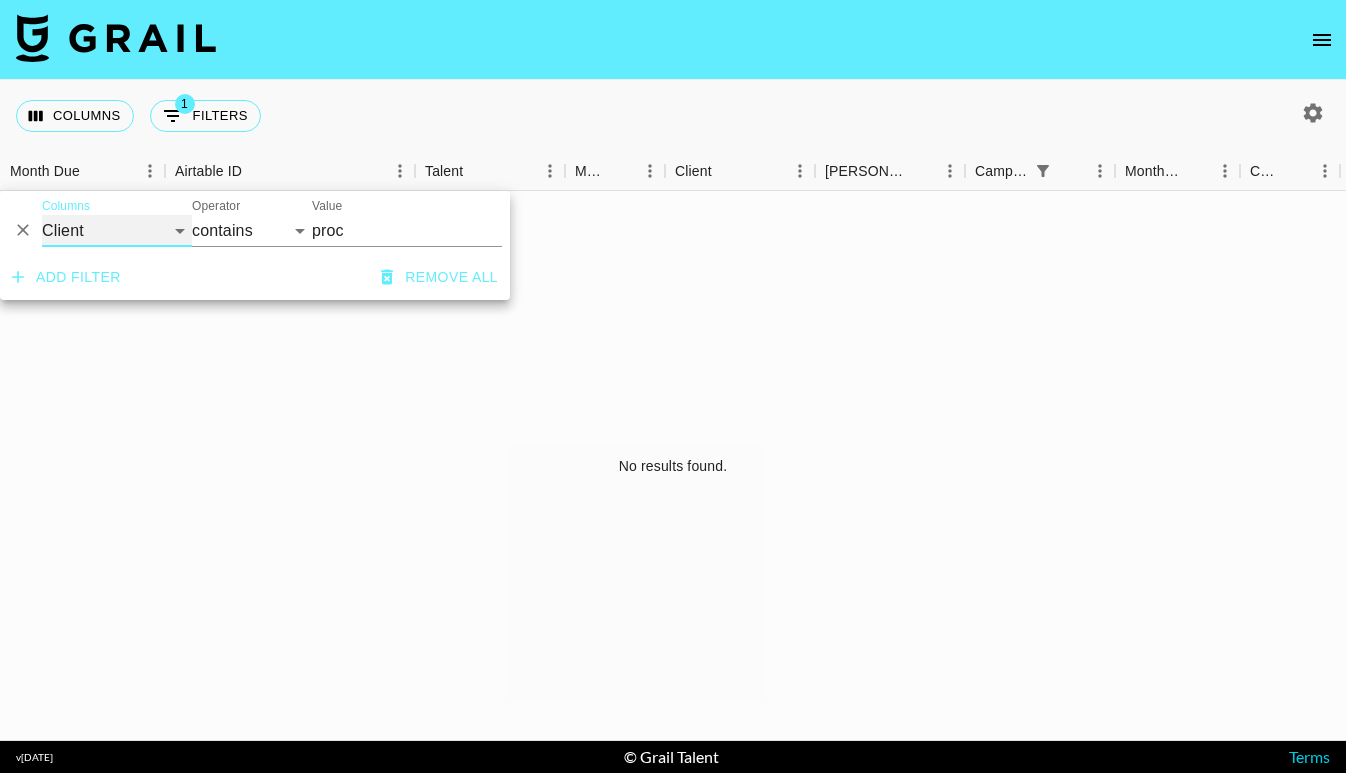 select on "is" 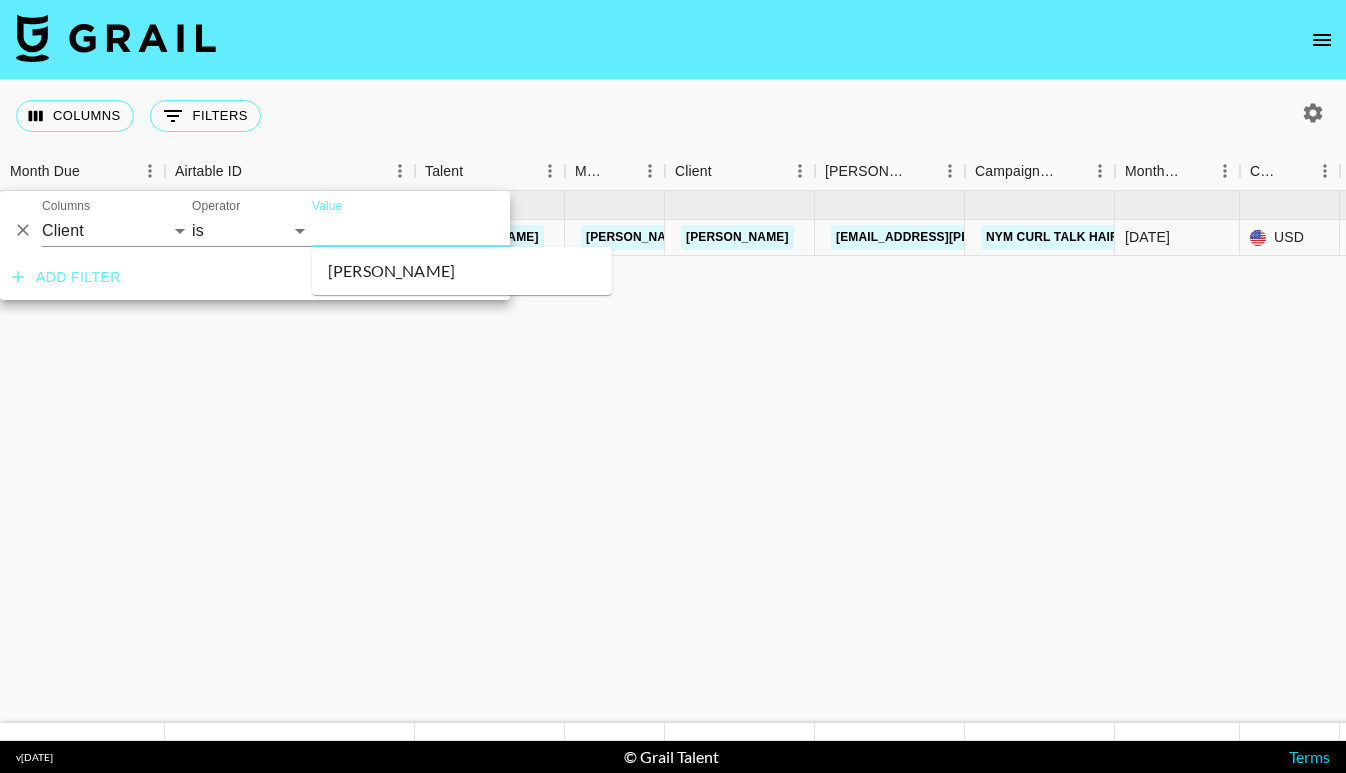 click on "Value" at bounding box center [447, 230] 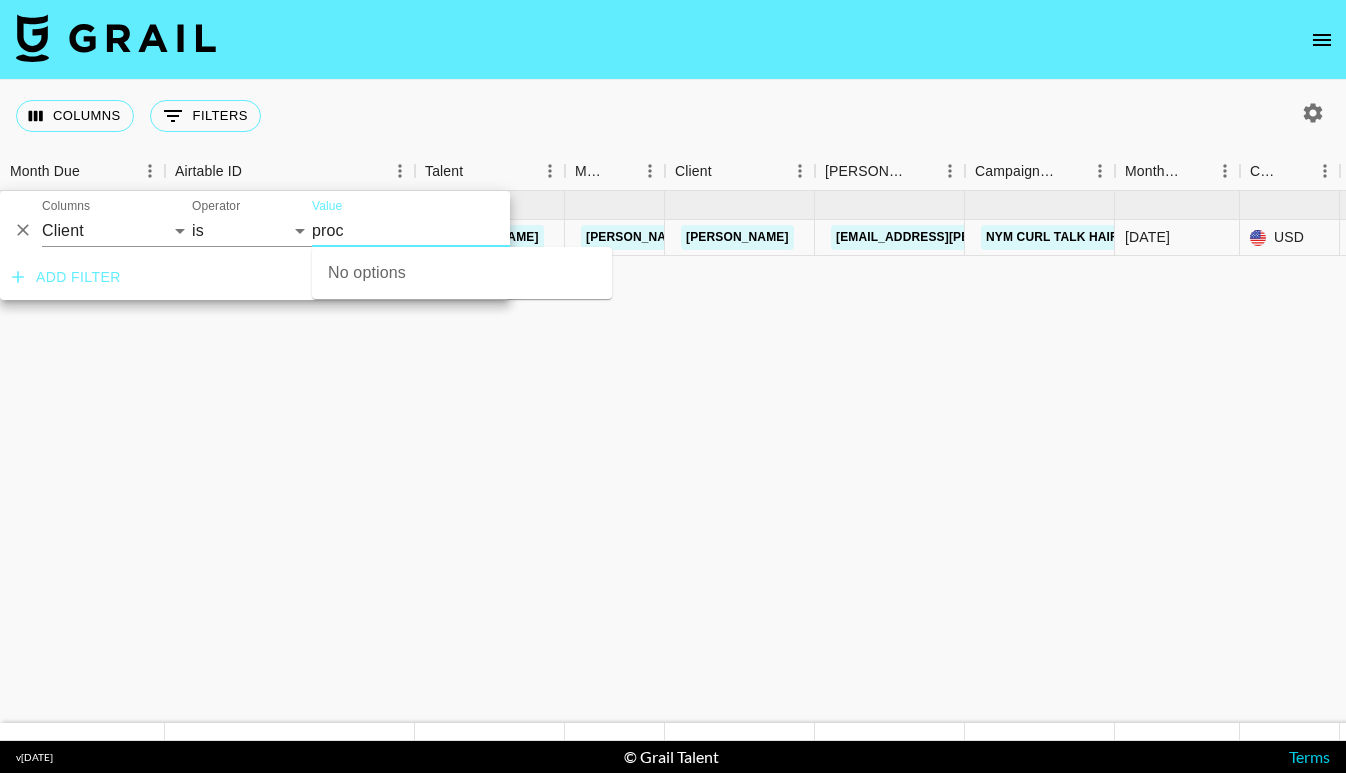 type on "proc" 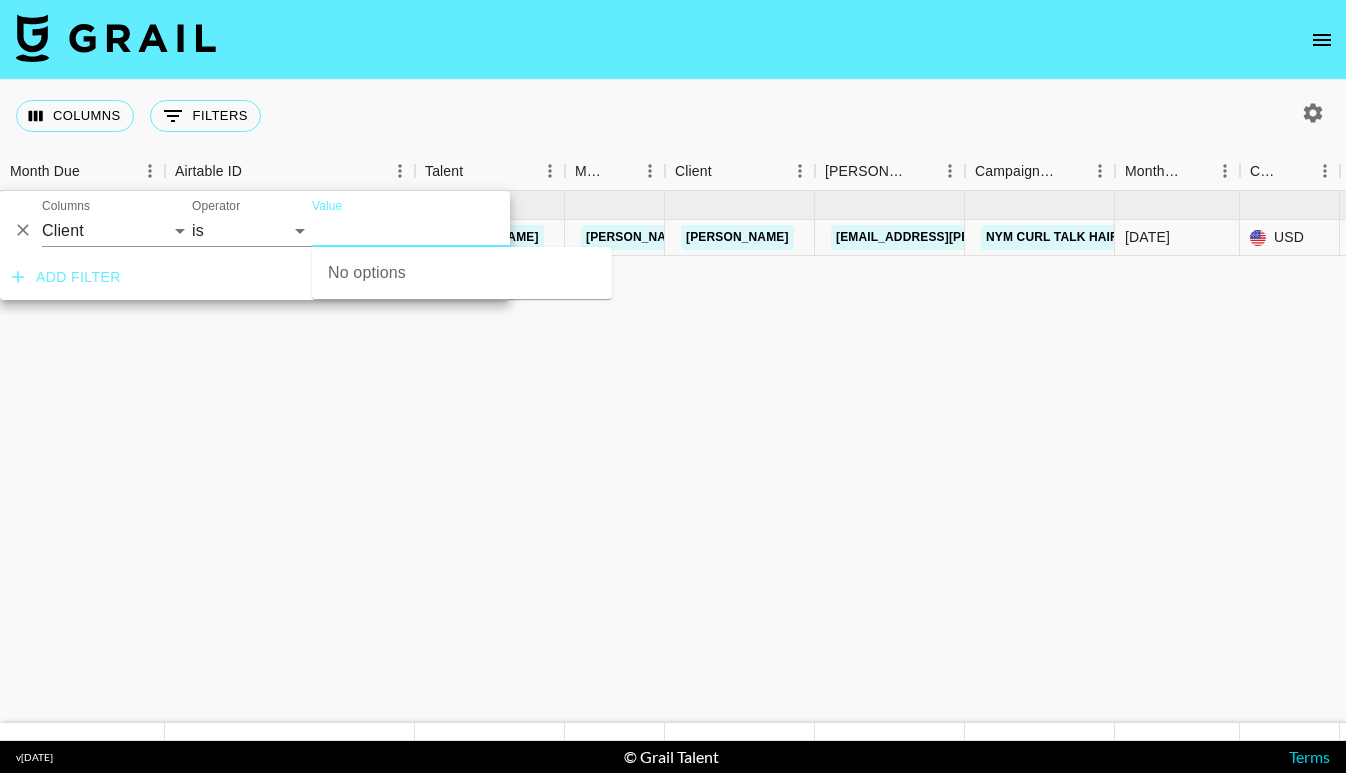 click 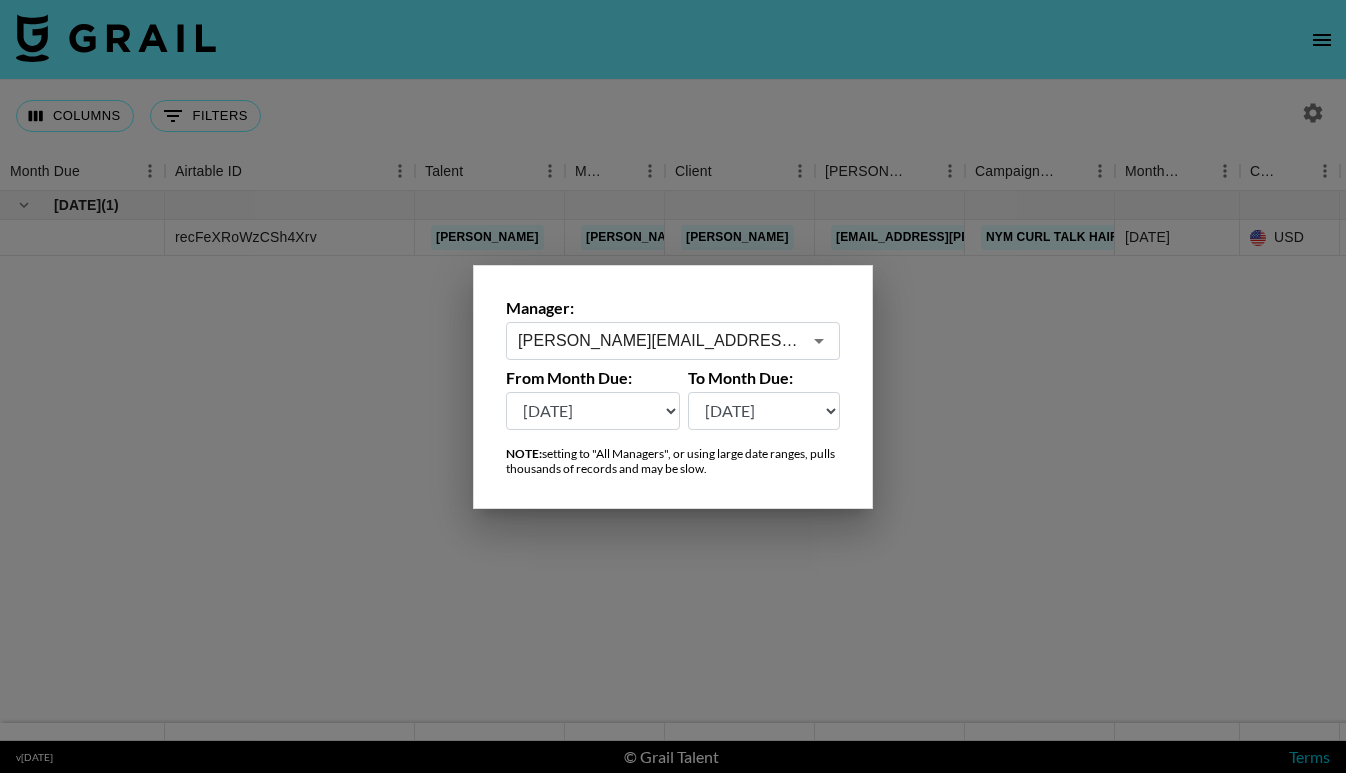 click on "danica.rossi@grail-talent.com ​" at bounding box center (673, 341) 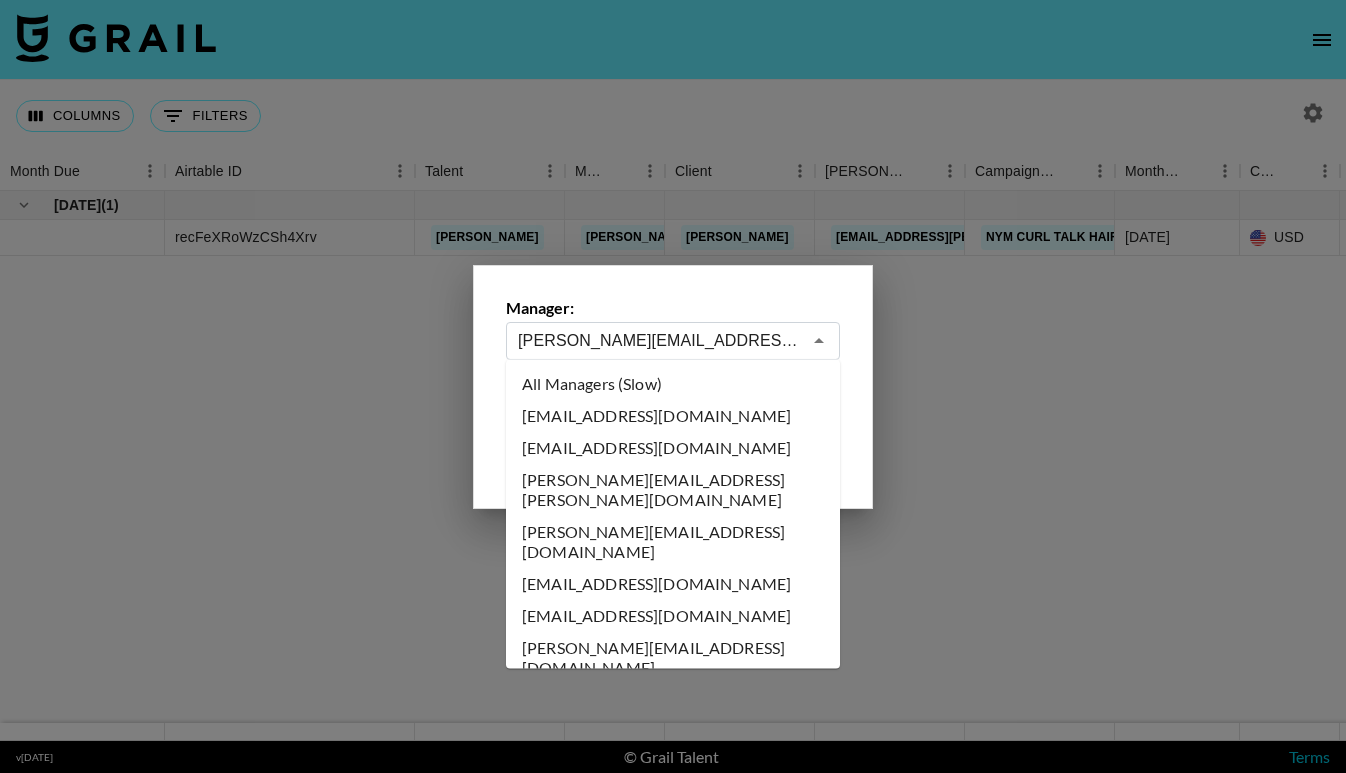 scroll, scrollTop: -1, scrollLeft: 0, axis: vertical 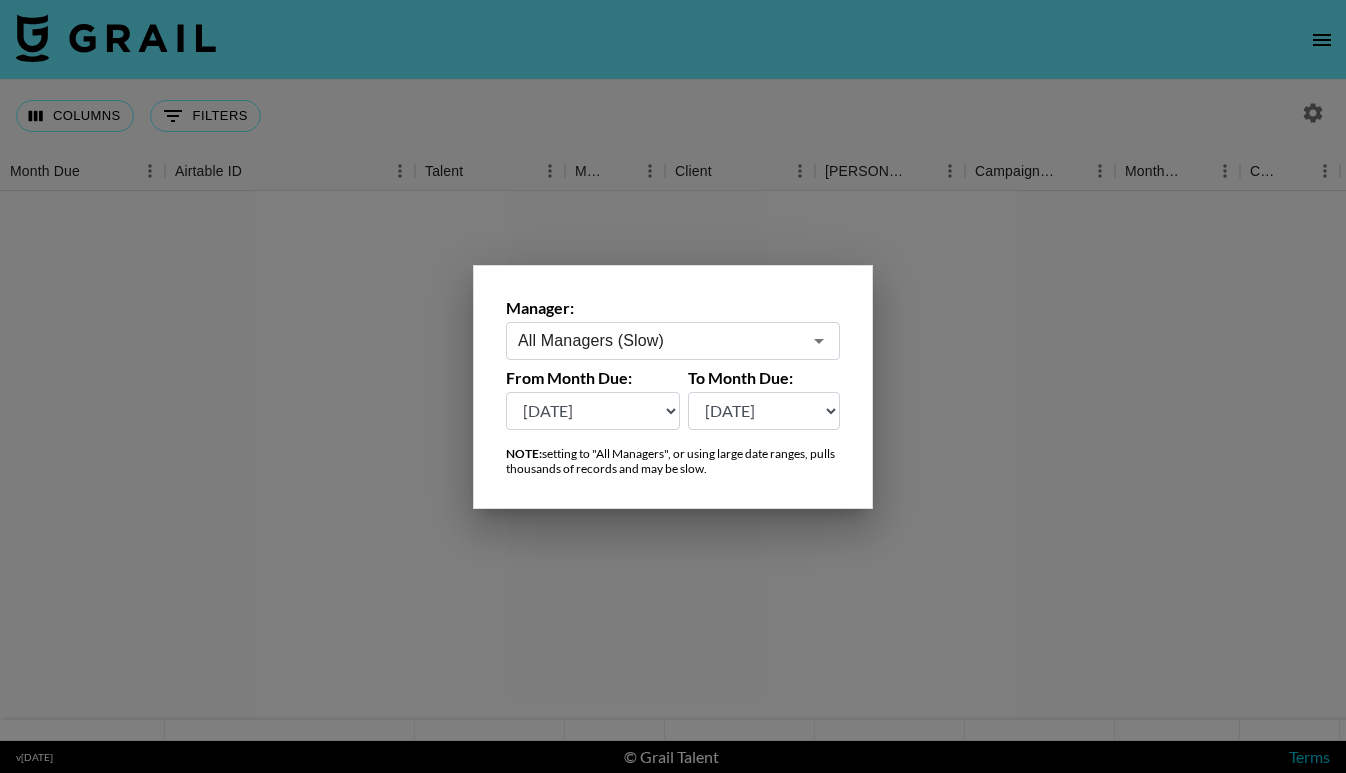 click at bounding box center [673, 386] 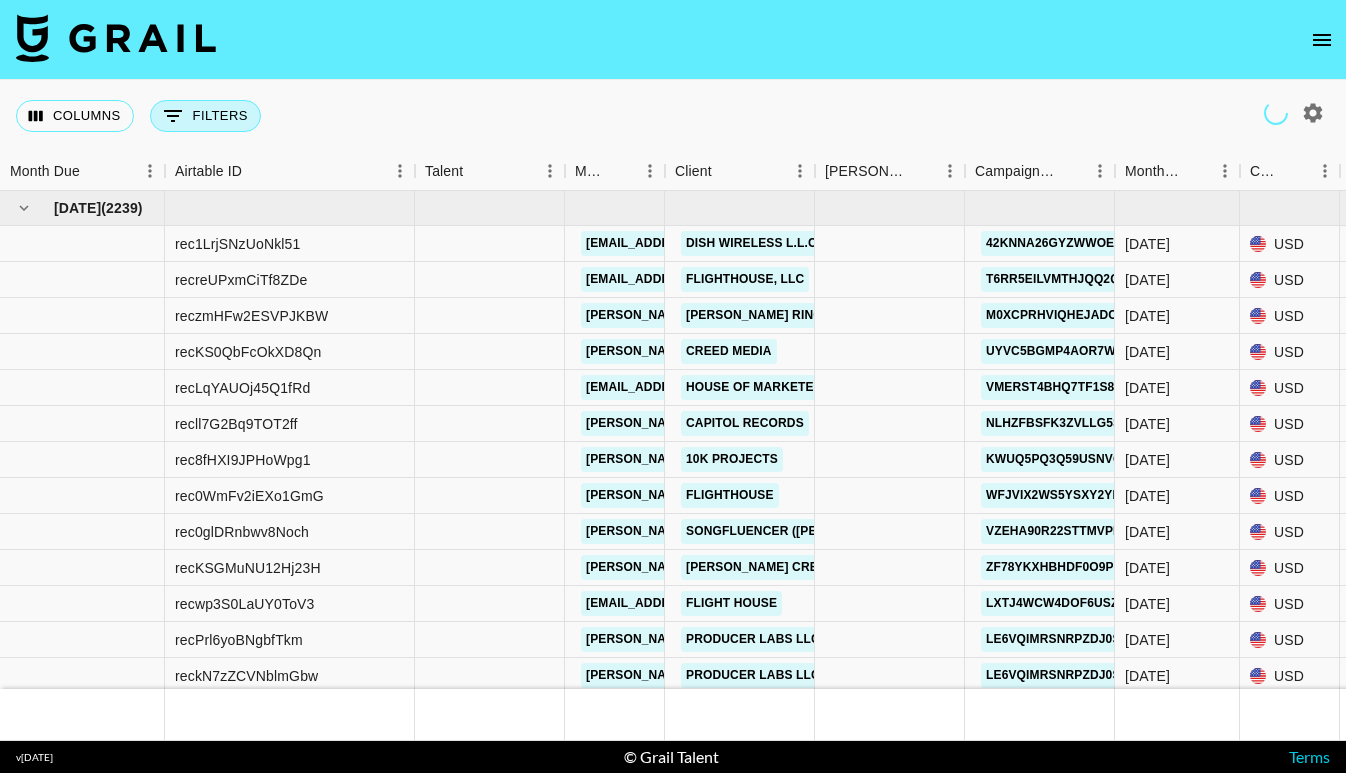 click on "0 Filters" at bounding box center [205, 116] 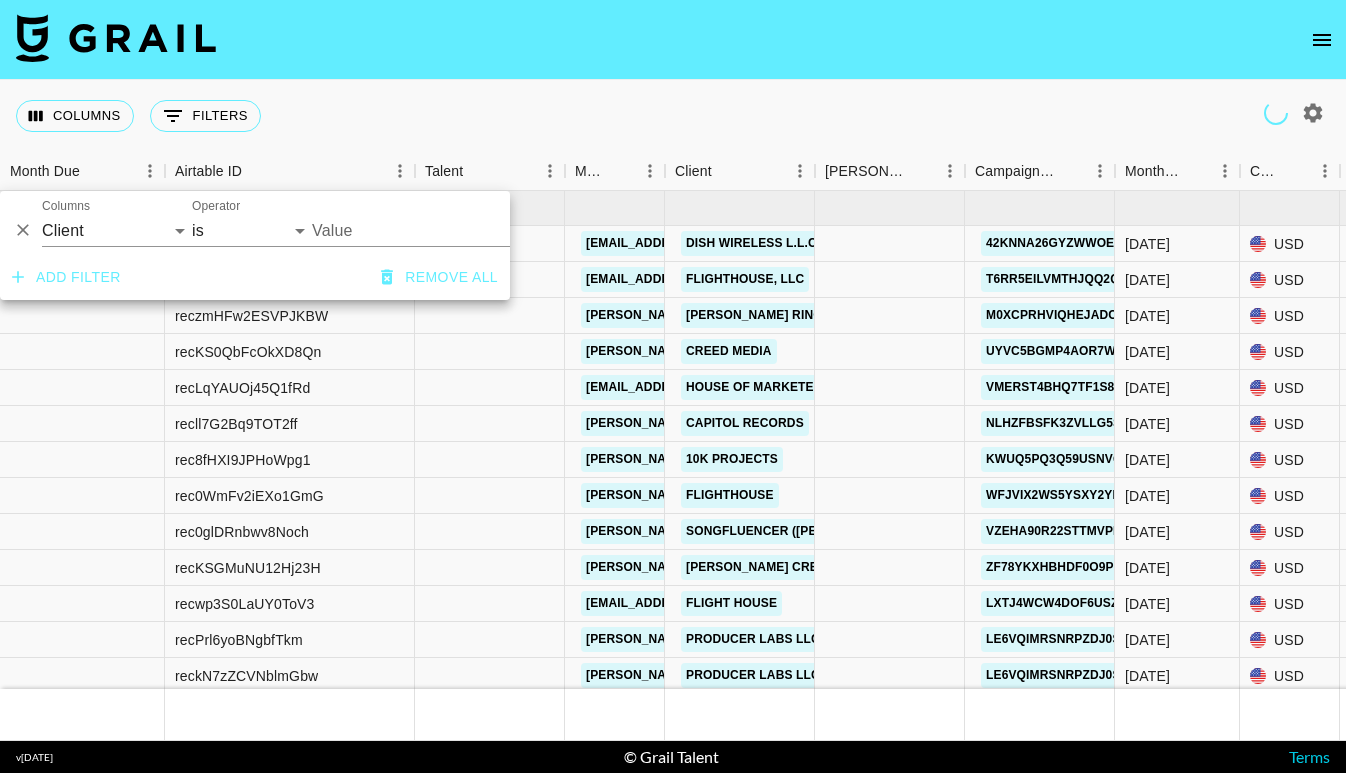 click on "Value" at bounding box center [447, 230] 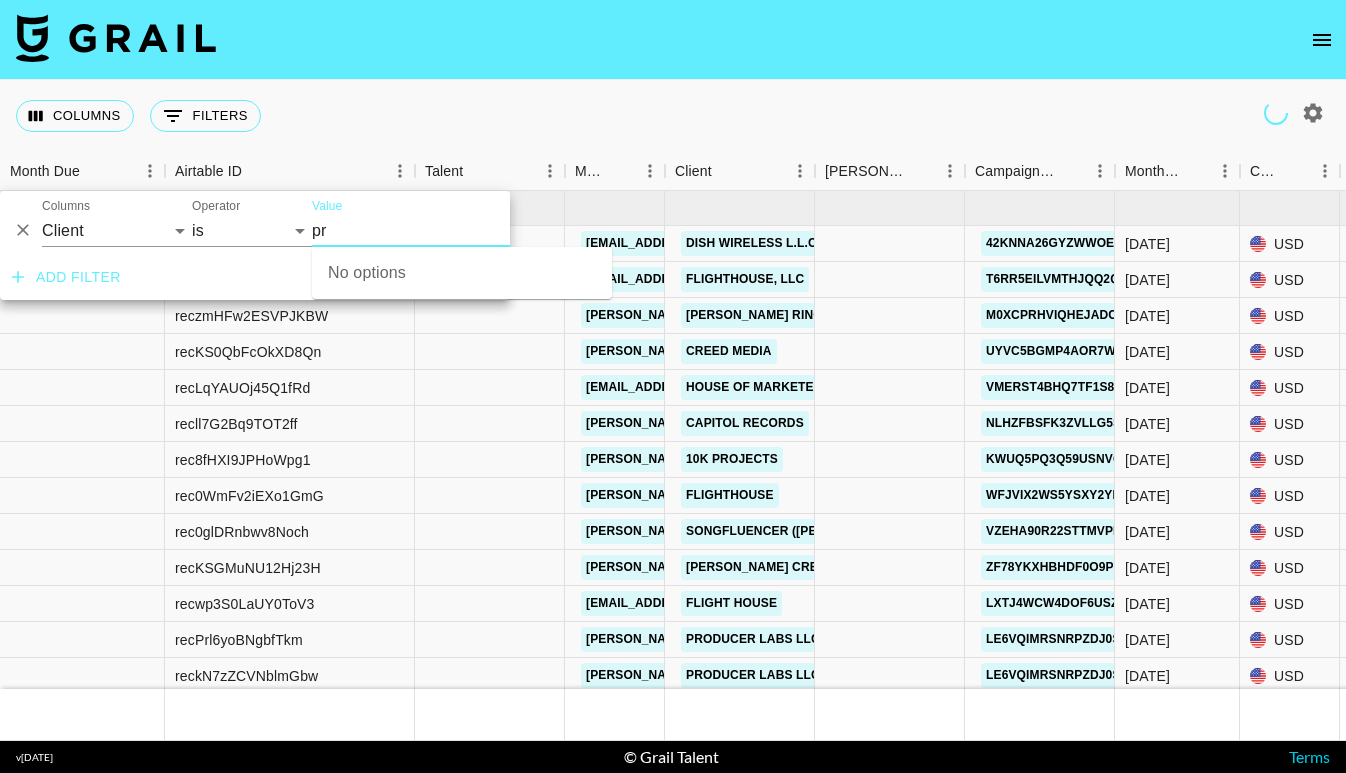 type on "pro" 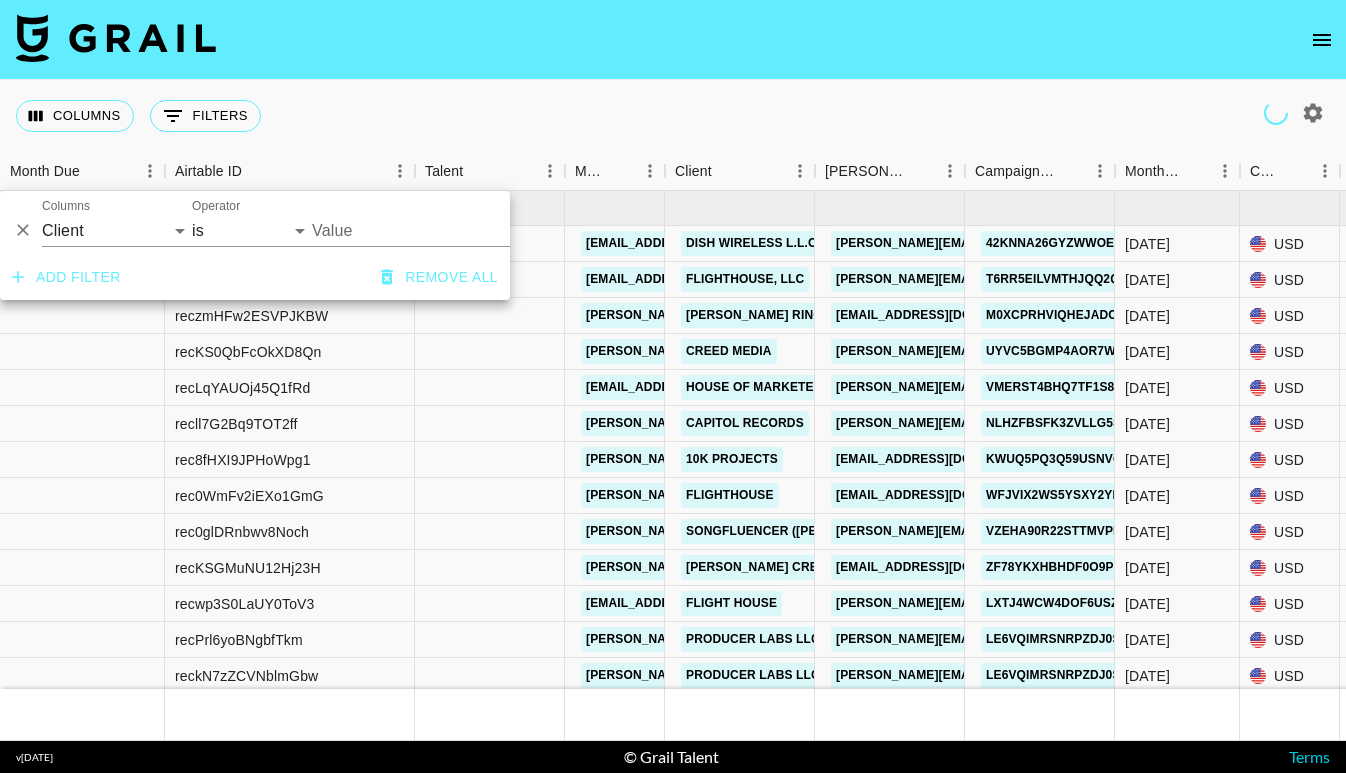 click on "Value" at bounding box center (447, 230) 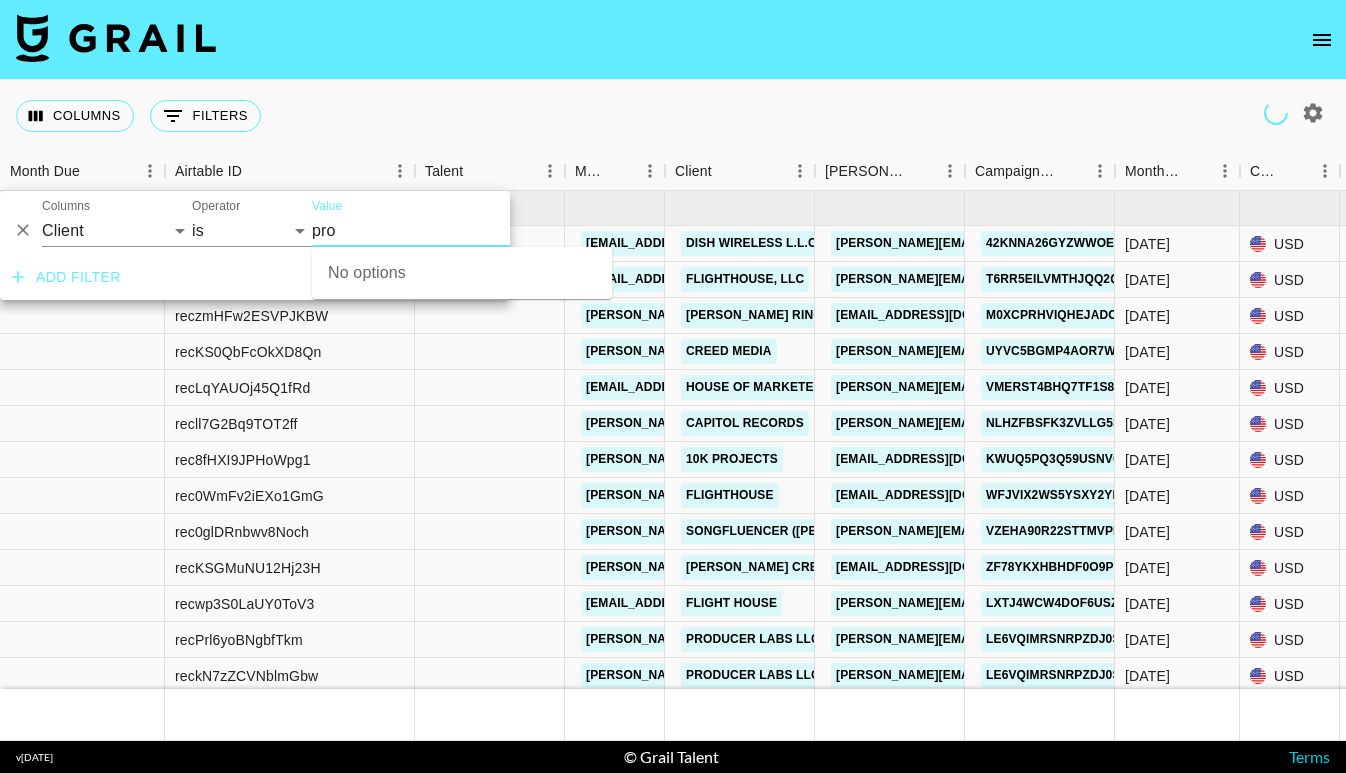 type on "proc" 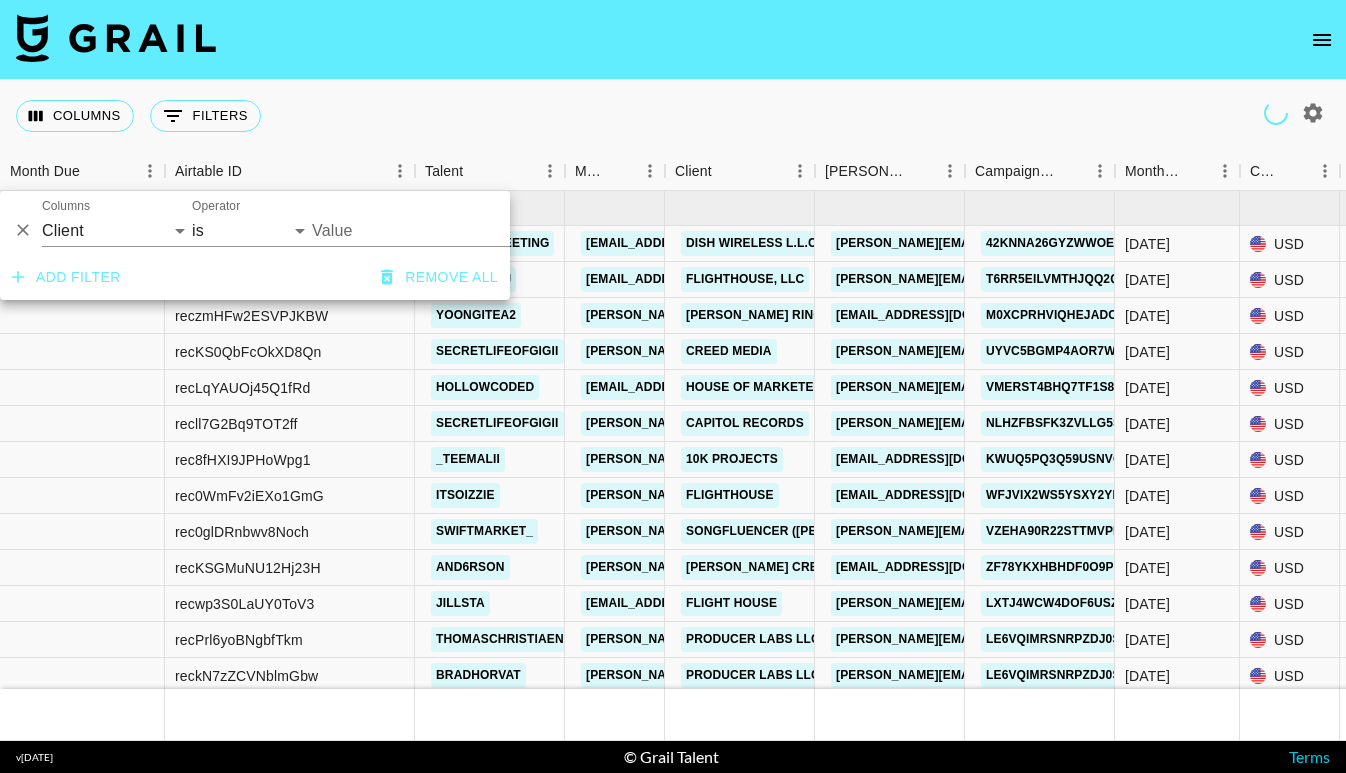 click on "Value" at bounding box center [447, 230] 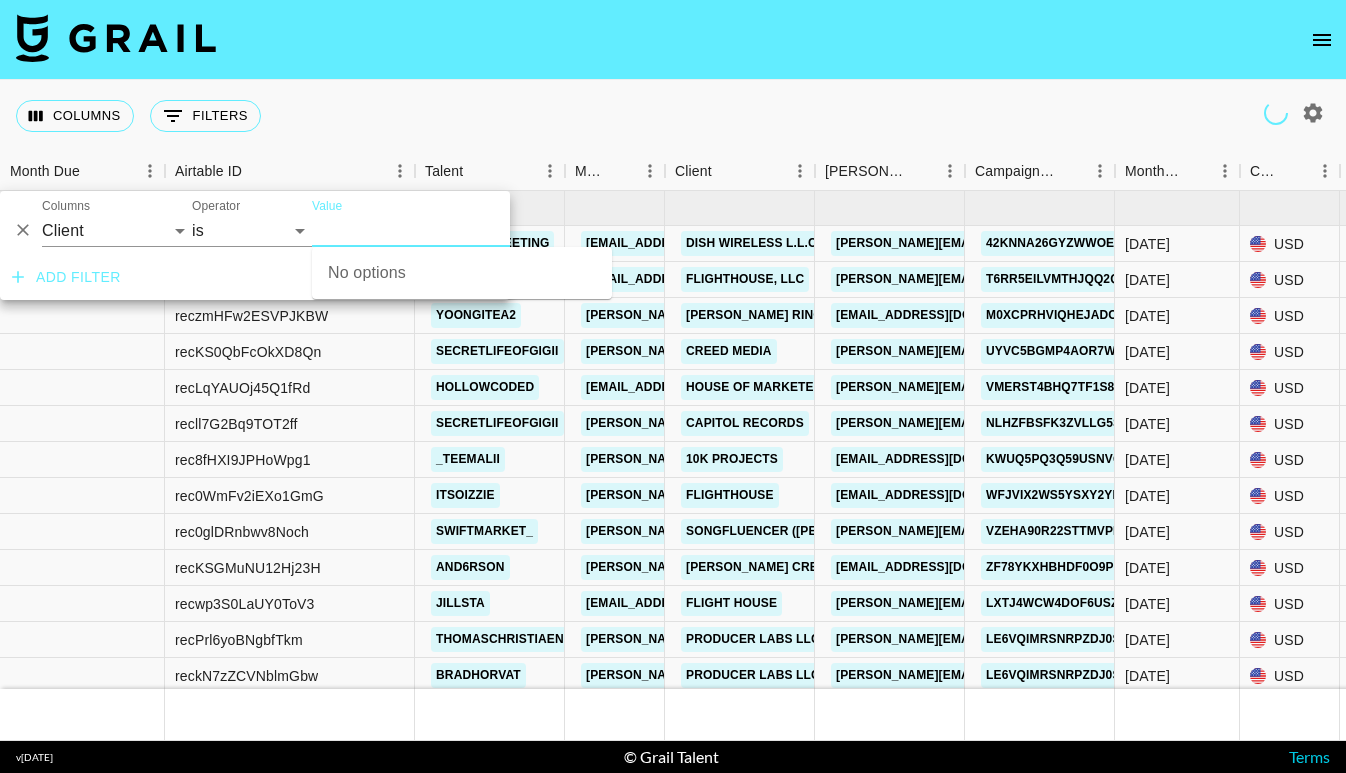 type on "p" 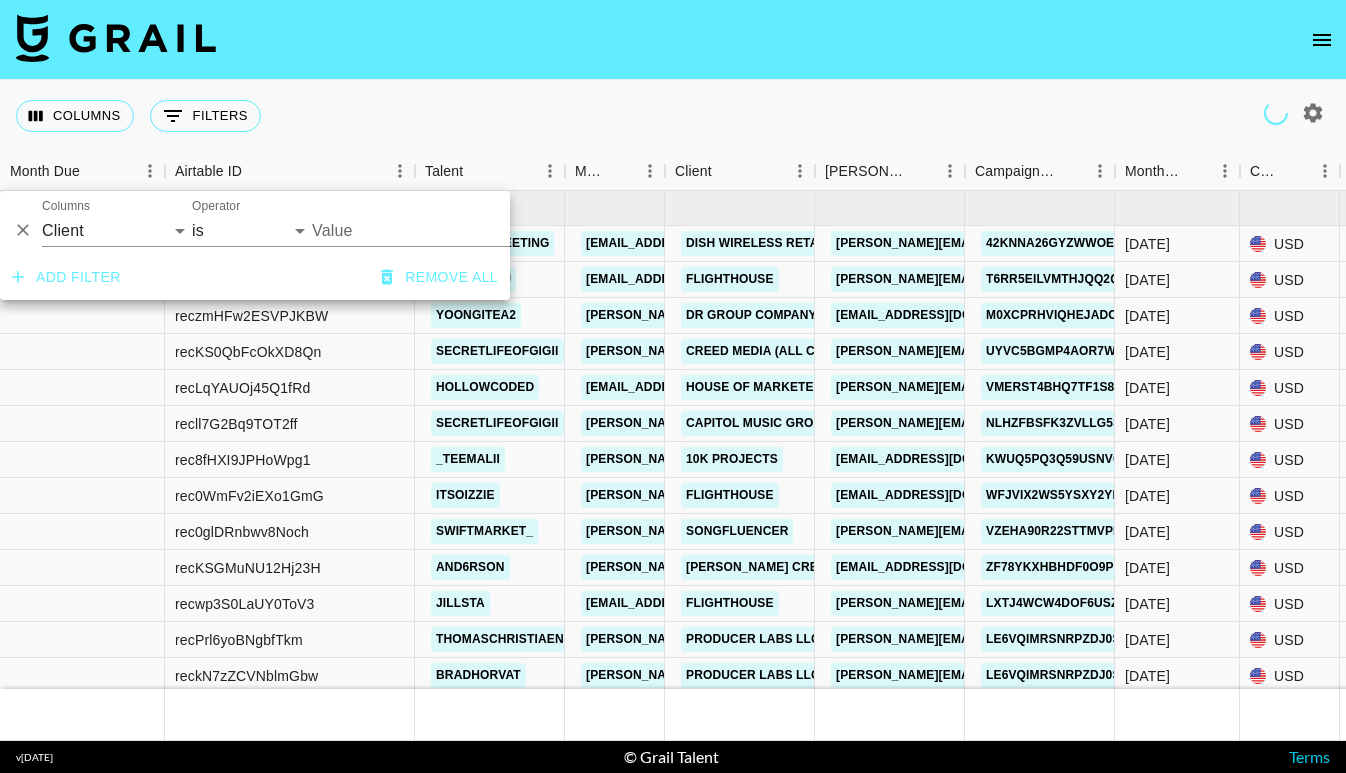 click on "Value" at bounding box center [447, 230] 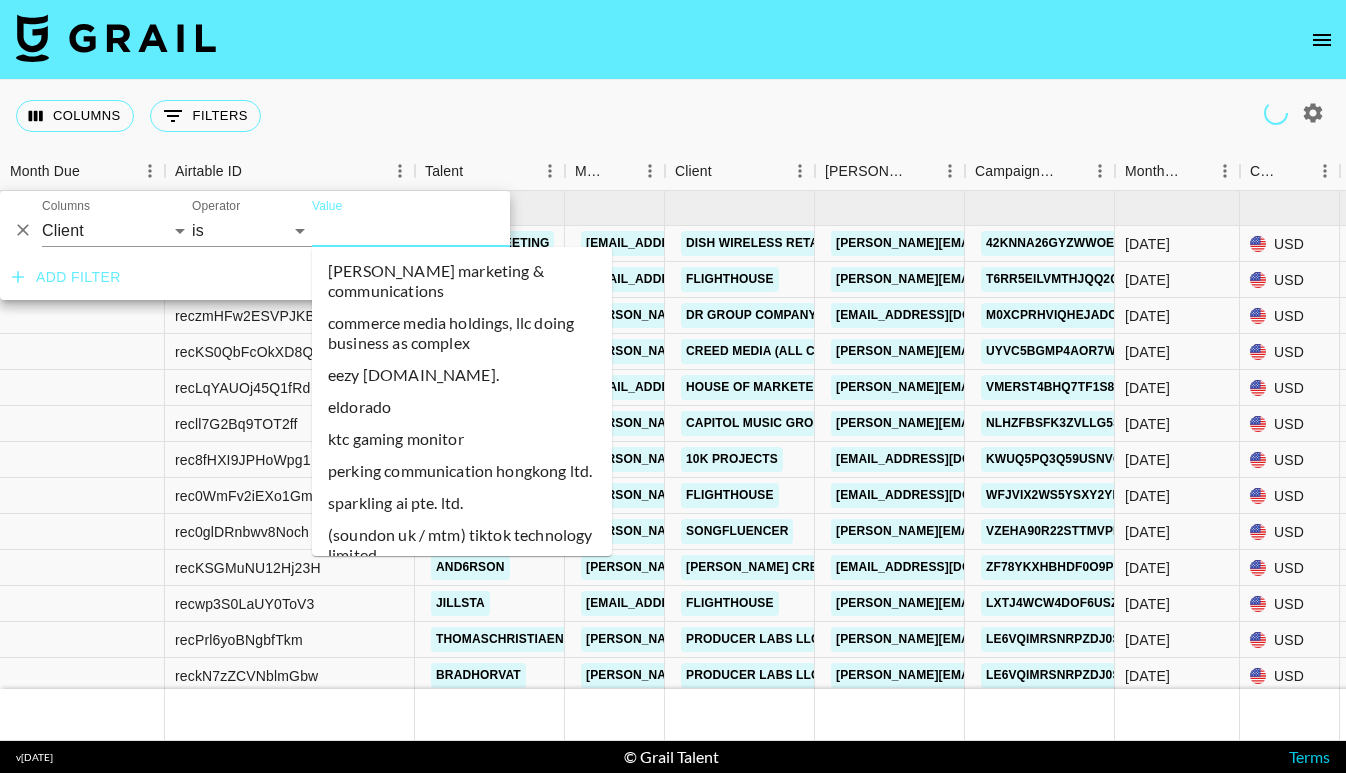 click on "Columns 0 Filters + Booking" at bounding box center (673, 116) 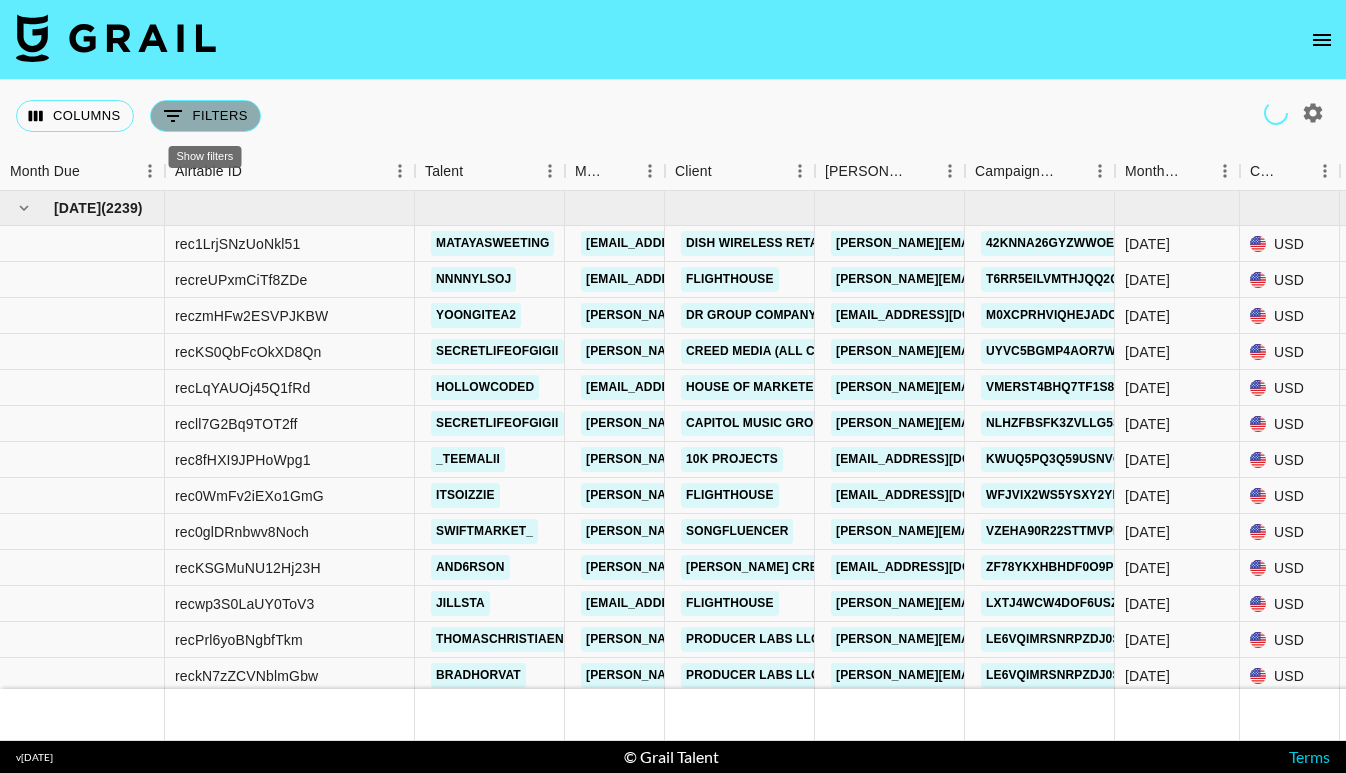 click on "0 Filters" at bounding box center [205, 116] 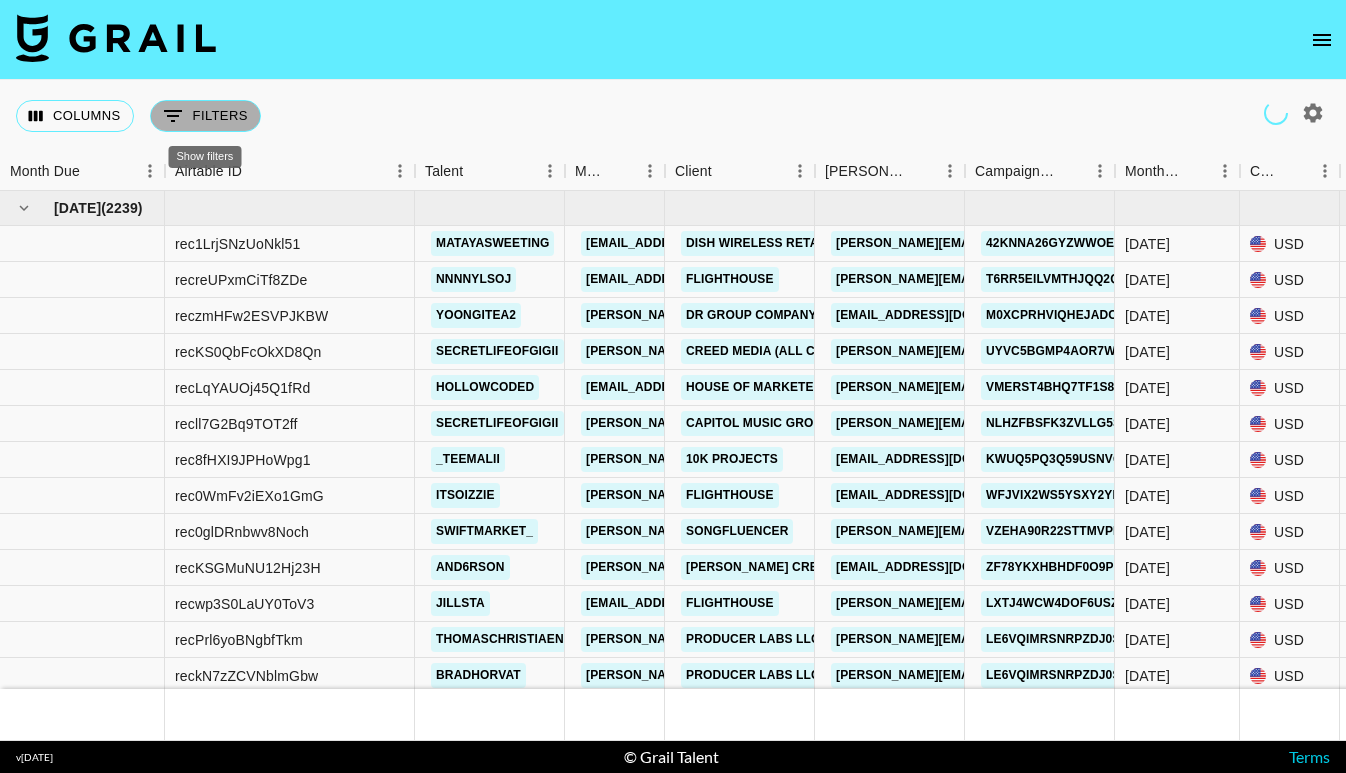 select on "clientId" 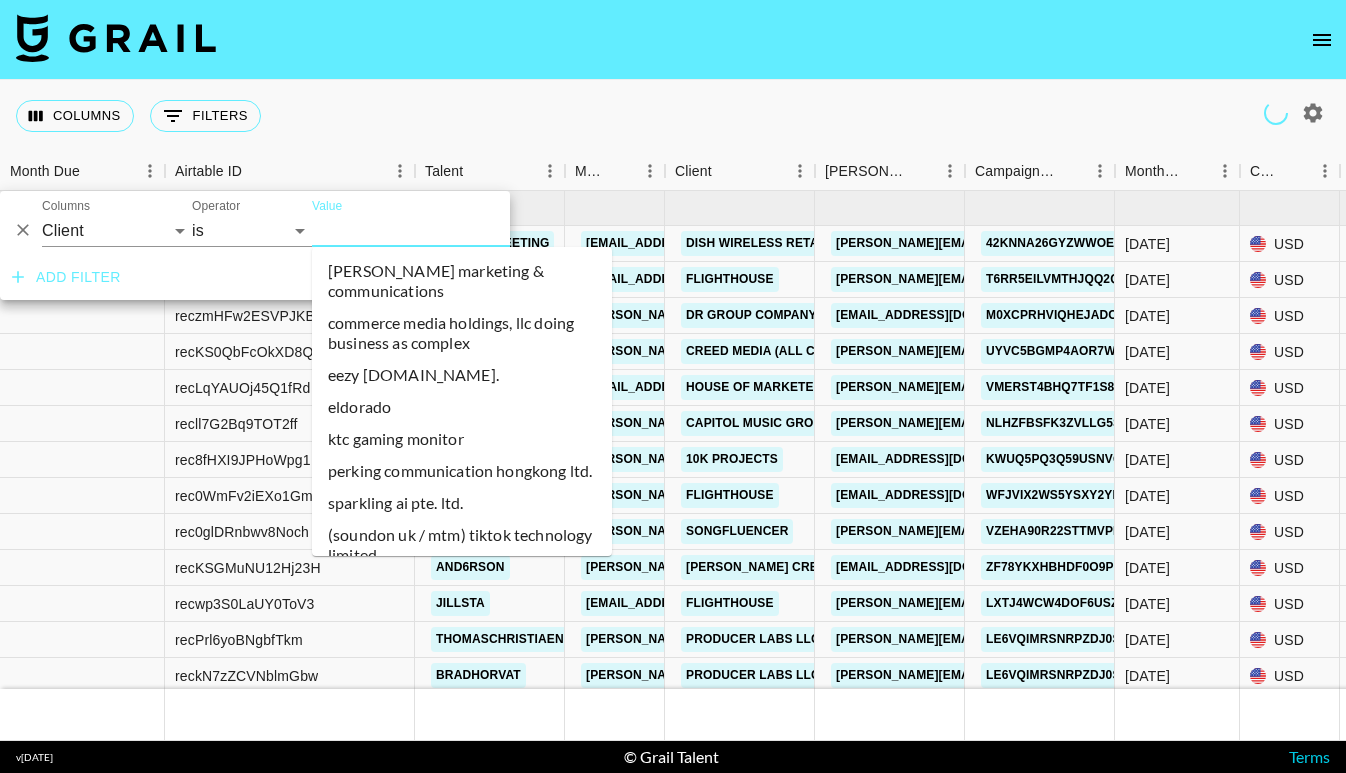 click on "Value" at bounding box center (447, 230) 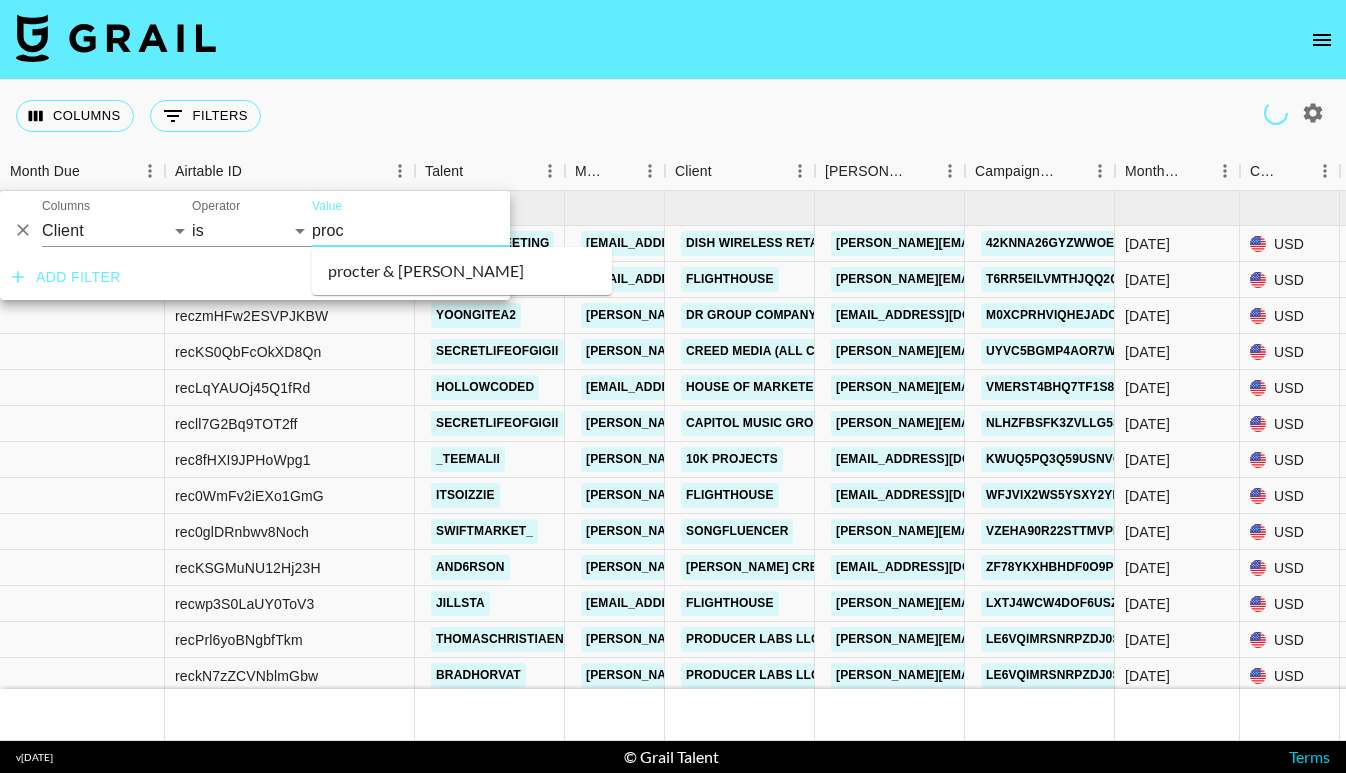 click on "procter & gamble" at bounding box center [462, 271] 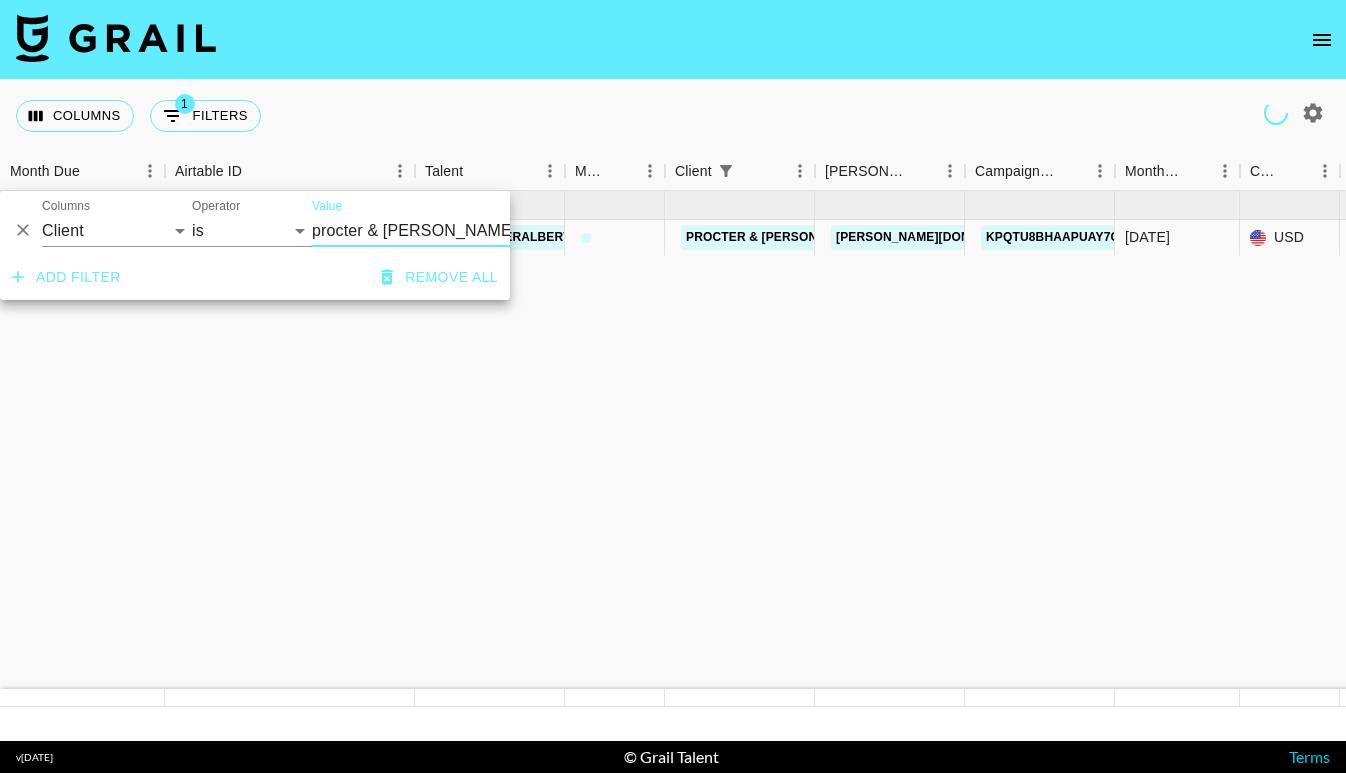 type on "Procter & Gamble" 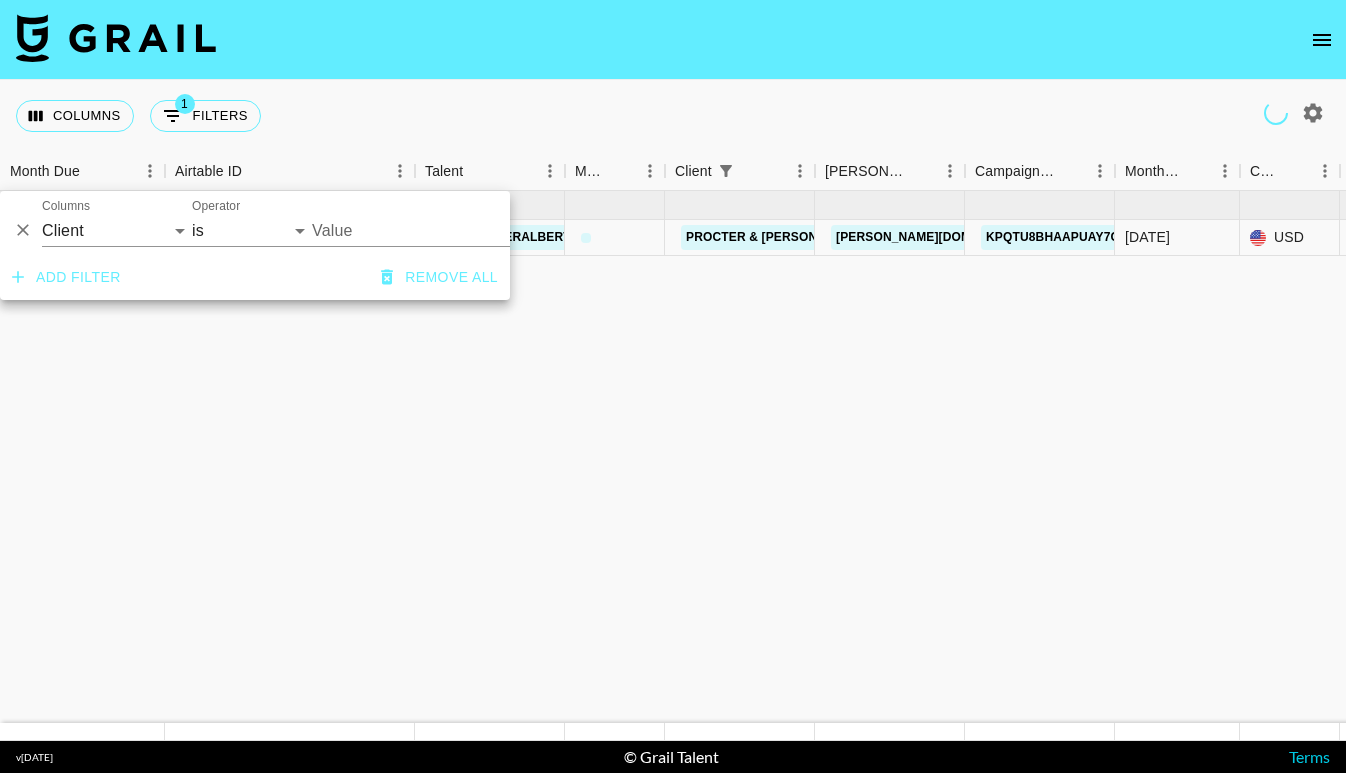type on "Procter & Gamble" 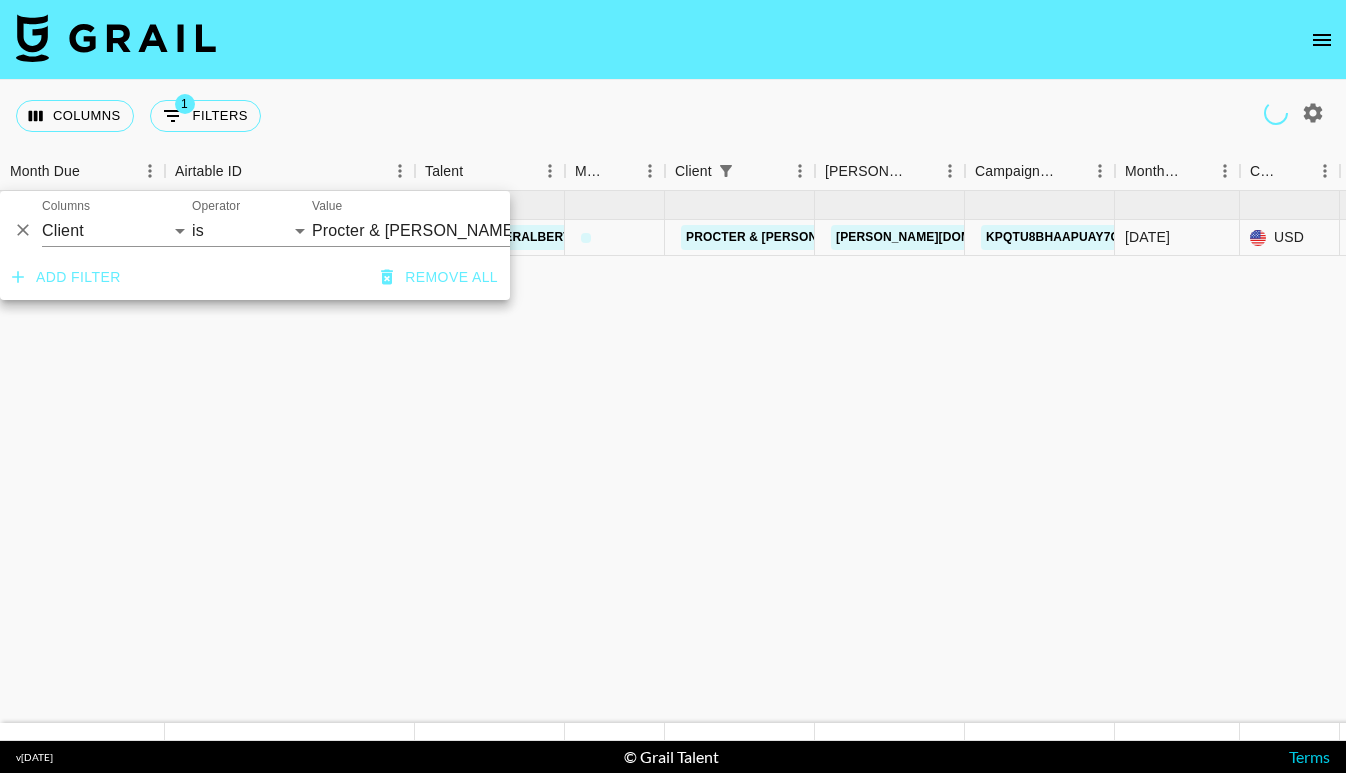 click on "May '25  ( 1 ) $ 3,500.00 $ 341.69 rec6tcMfHTlniciJo happilyeveralbertson Procter & Gamble jansen.fm@pg.com KPqTU8BHAAPuAy7cuico May '25  USD $3,500.00 no $341.69 approved https://www.tiktok.com/@happilyeveralbertson/video/7509266918776278314?lang=en Herbal Essences KOL Brief_Giants_May25  - Kalynn Albertson.pdf no https://in.xero.com/s0PioVIELvxUXFXlhUK6lop2nvNMmAdXTTVrTEKt" at bounding box center [1660, 457] 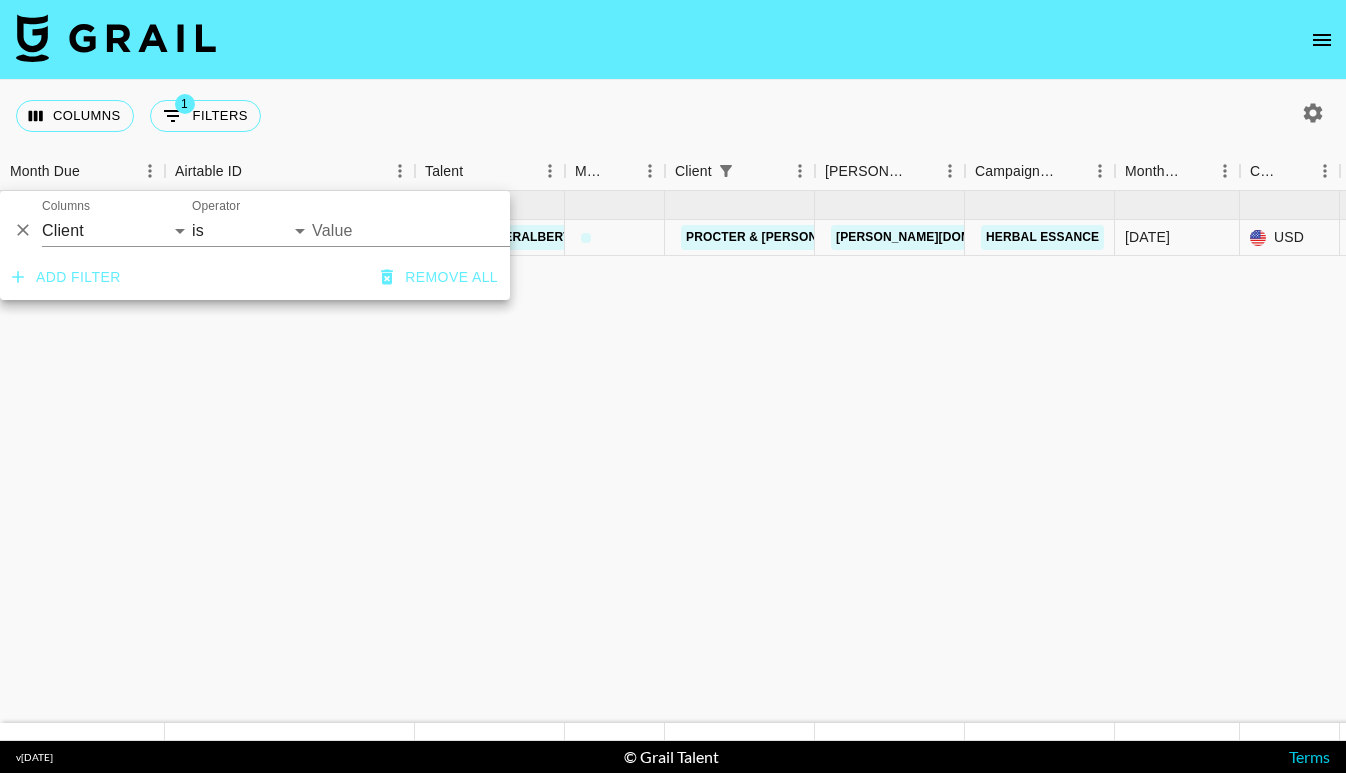 type on "Procter & Gamble" 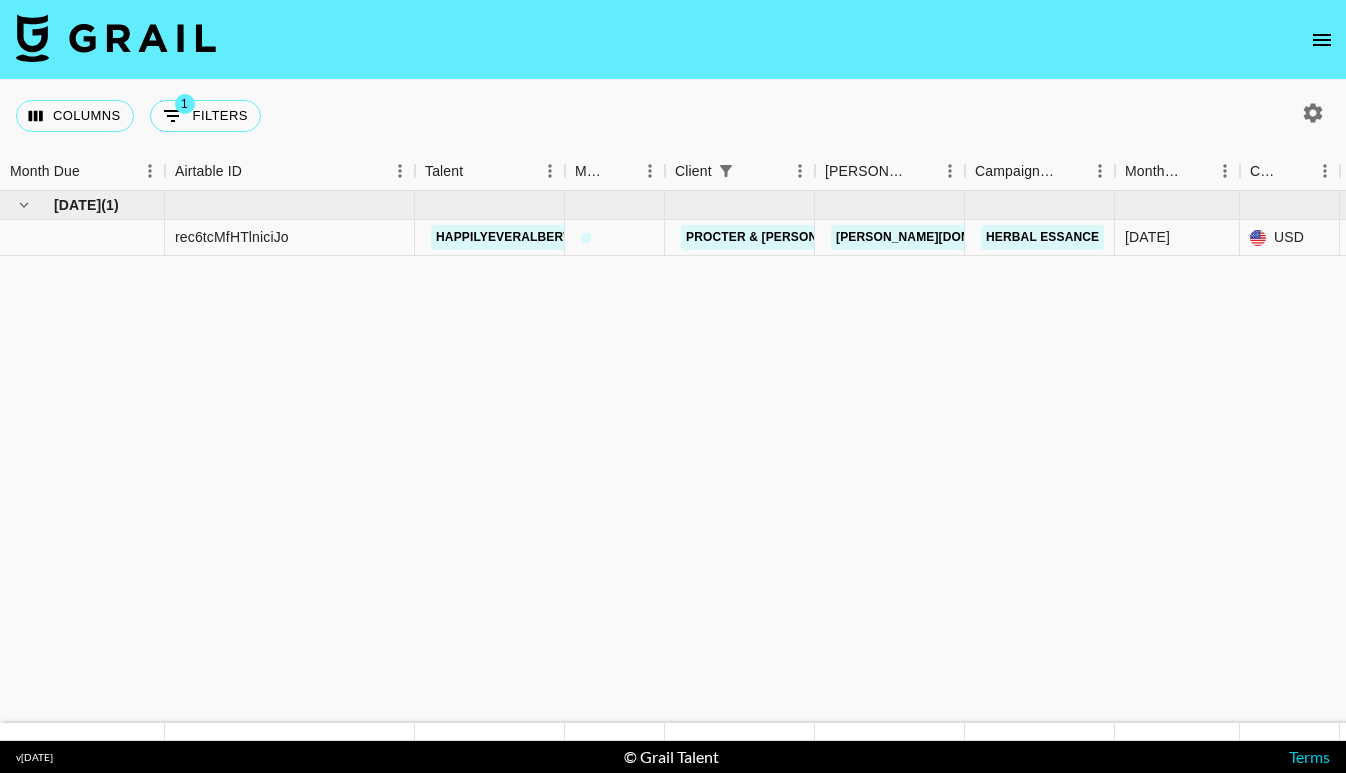 click on "Columns 1 Filters + Booking" at bounding box center [673, 116] 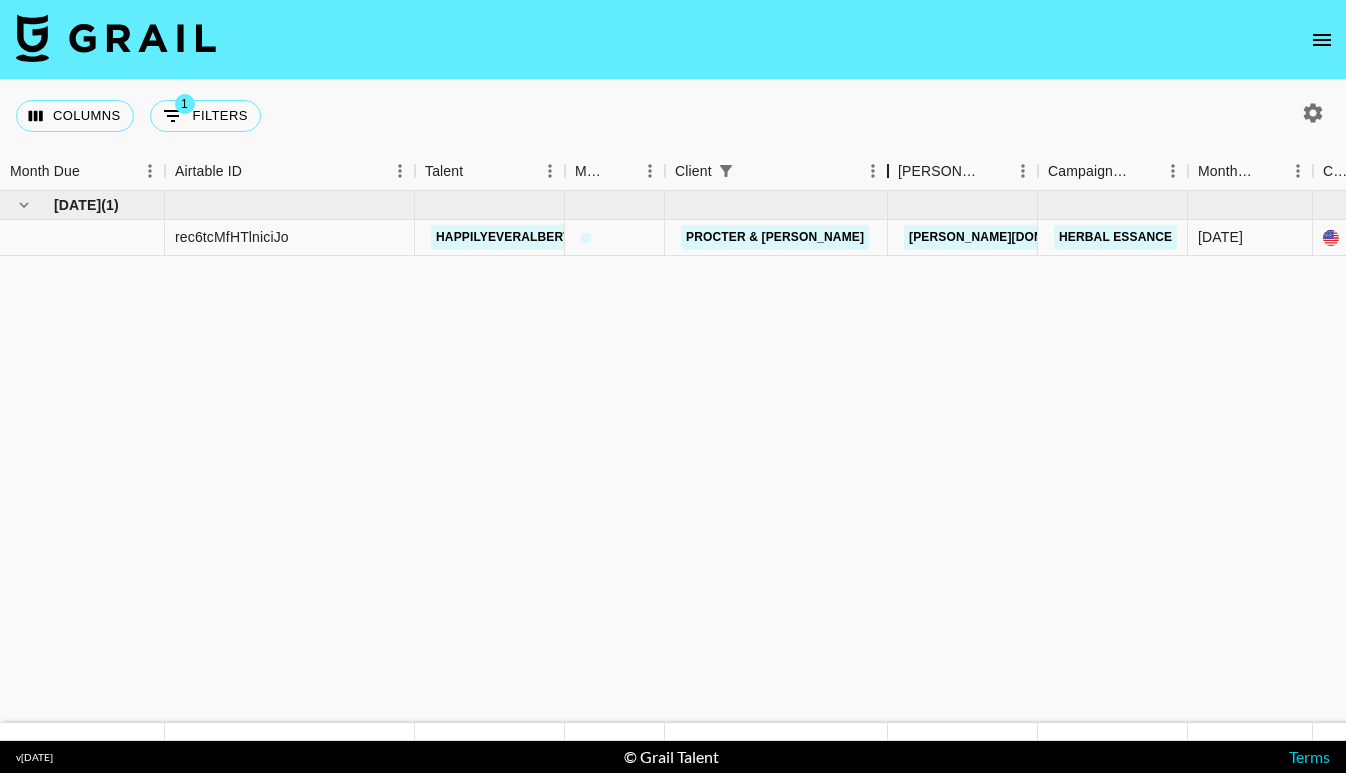 drag, startPoint x: 815, startPoint y: 176, endPoint x: 848, endPoint y: 175, distance: 33.01515 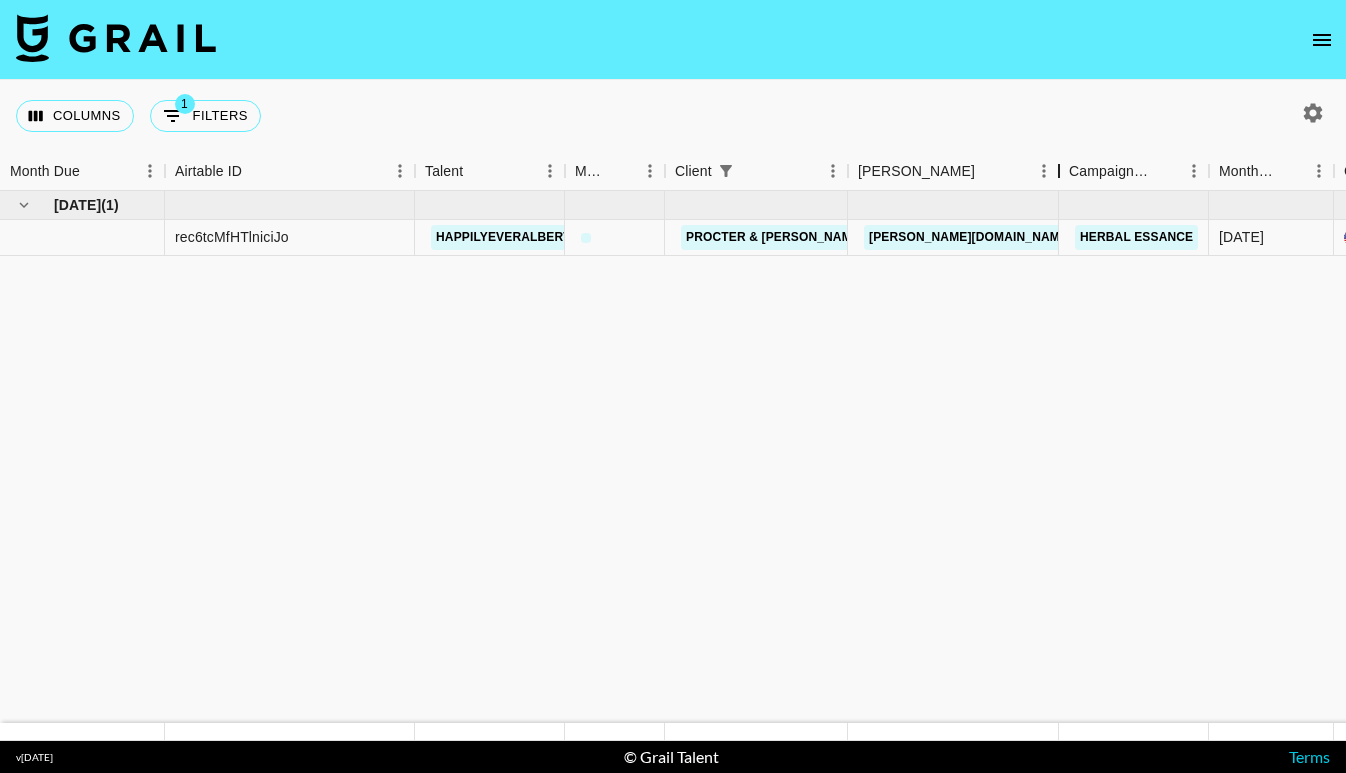 drag, startPoint x: 994, startPoint y: 167, endPoint x: 1055, endPoint y: 168, distance: 61.008198 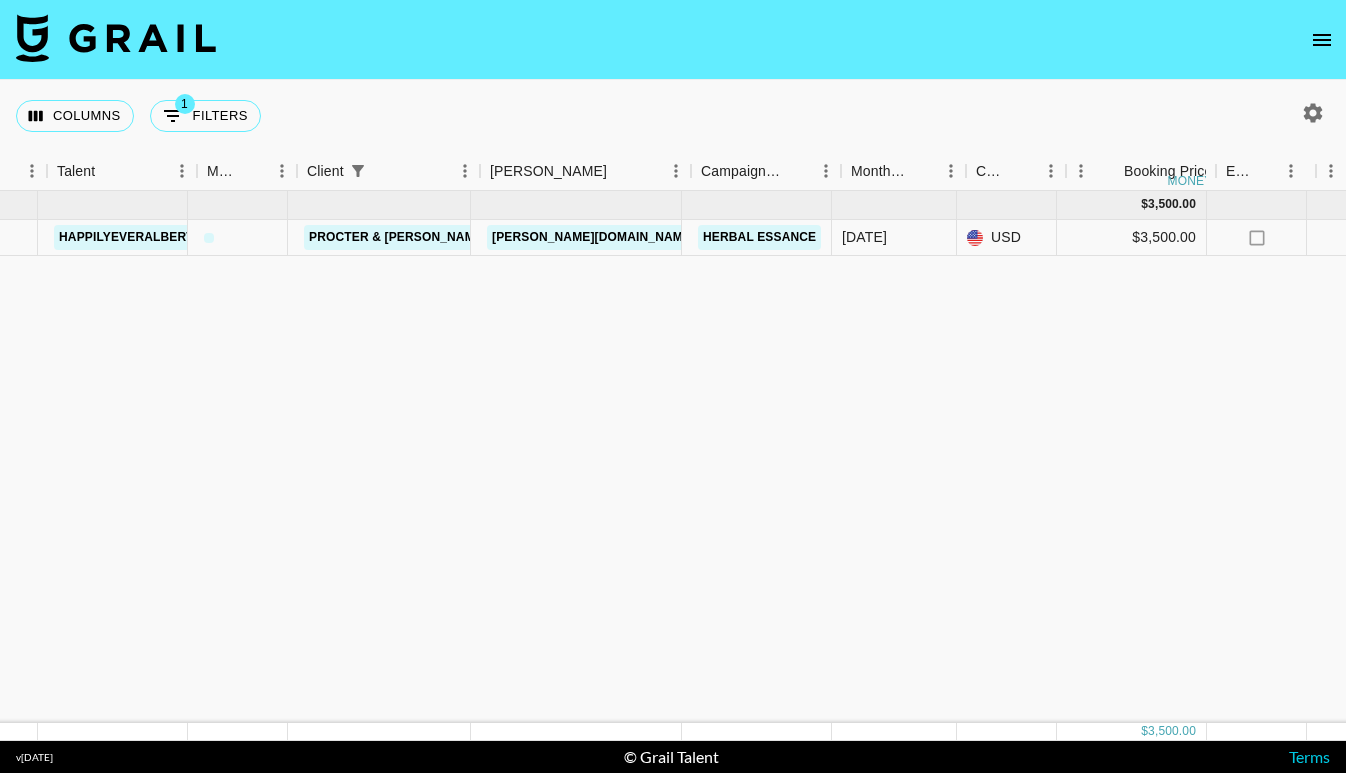 scroll, scrollTop: 0, scrollLeft: 365, axis: horizontal 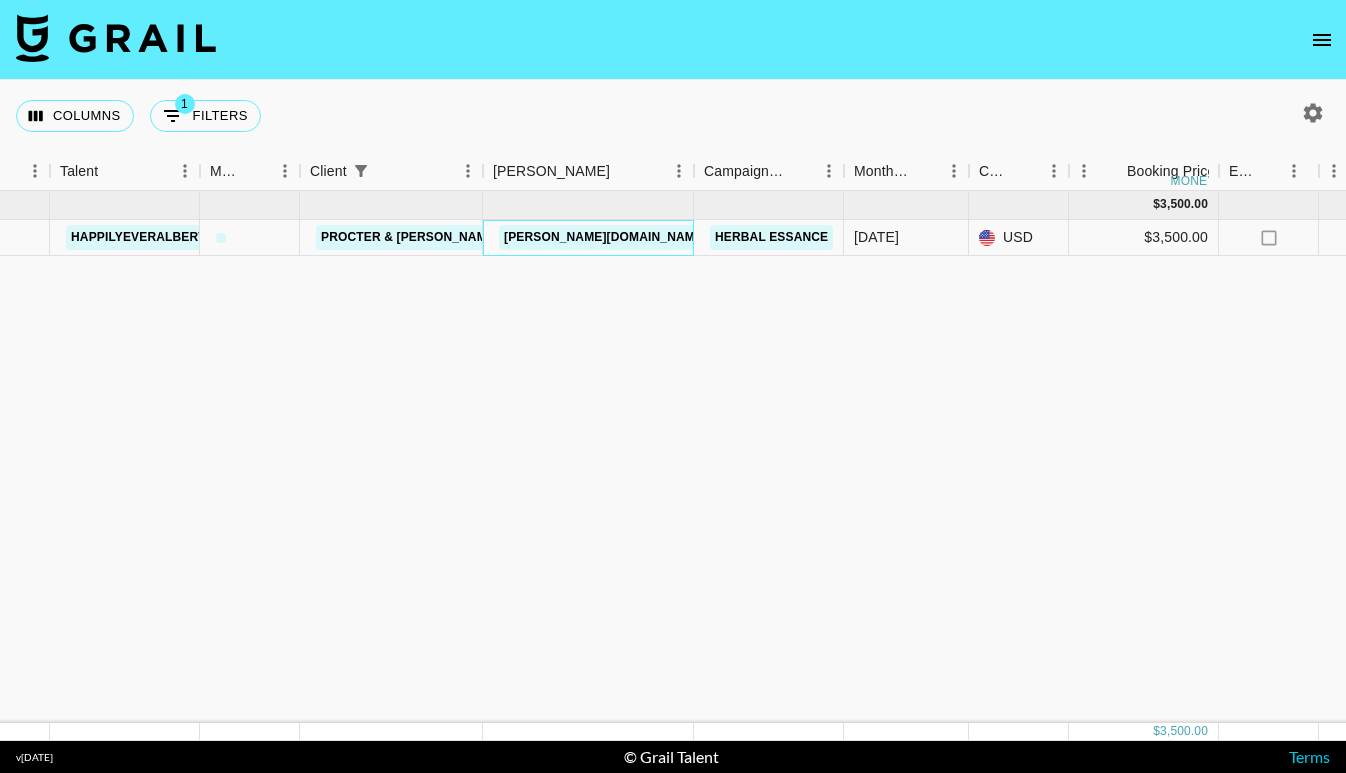 click on "jansen.fm@pg.com" at bounding box center [712, 237] 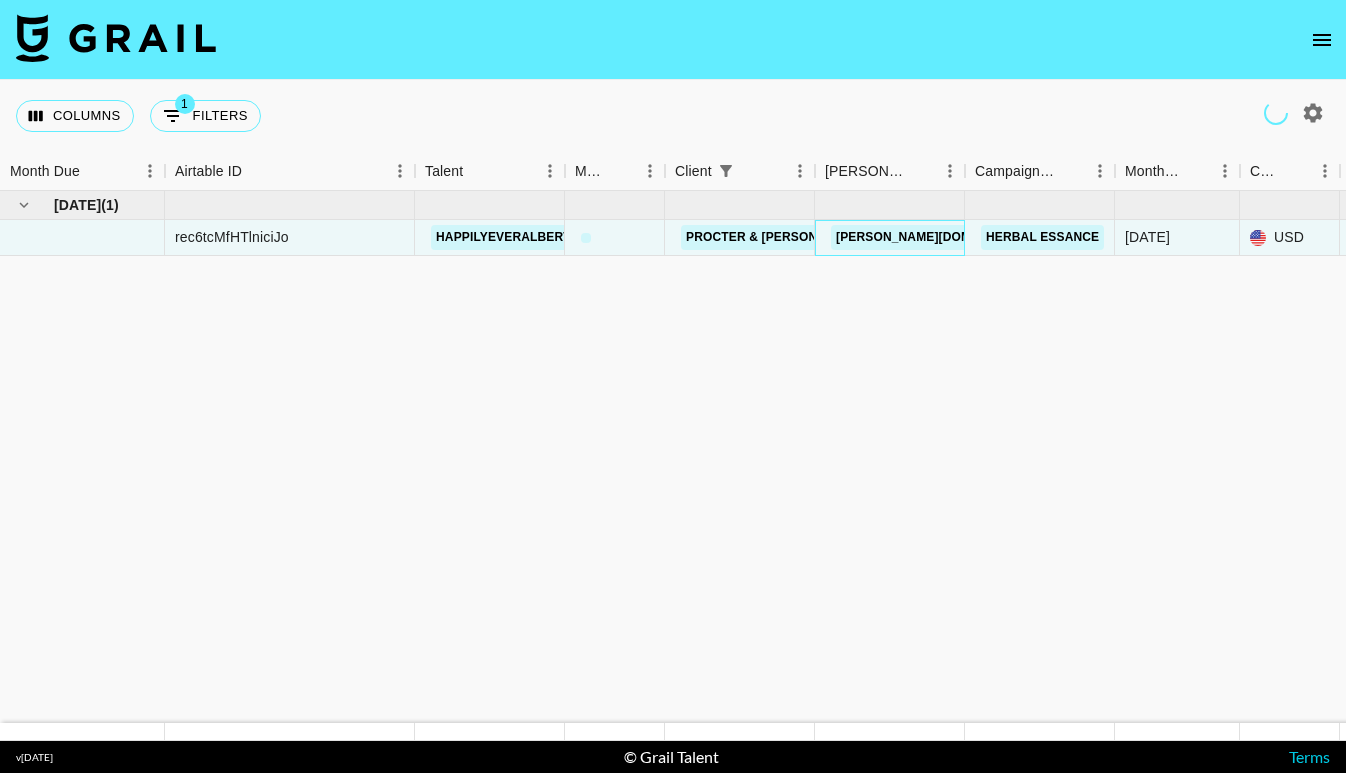scroll, scrollTop: 0, scrollLeft: 0, axis: both 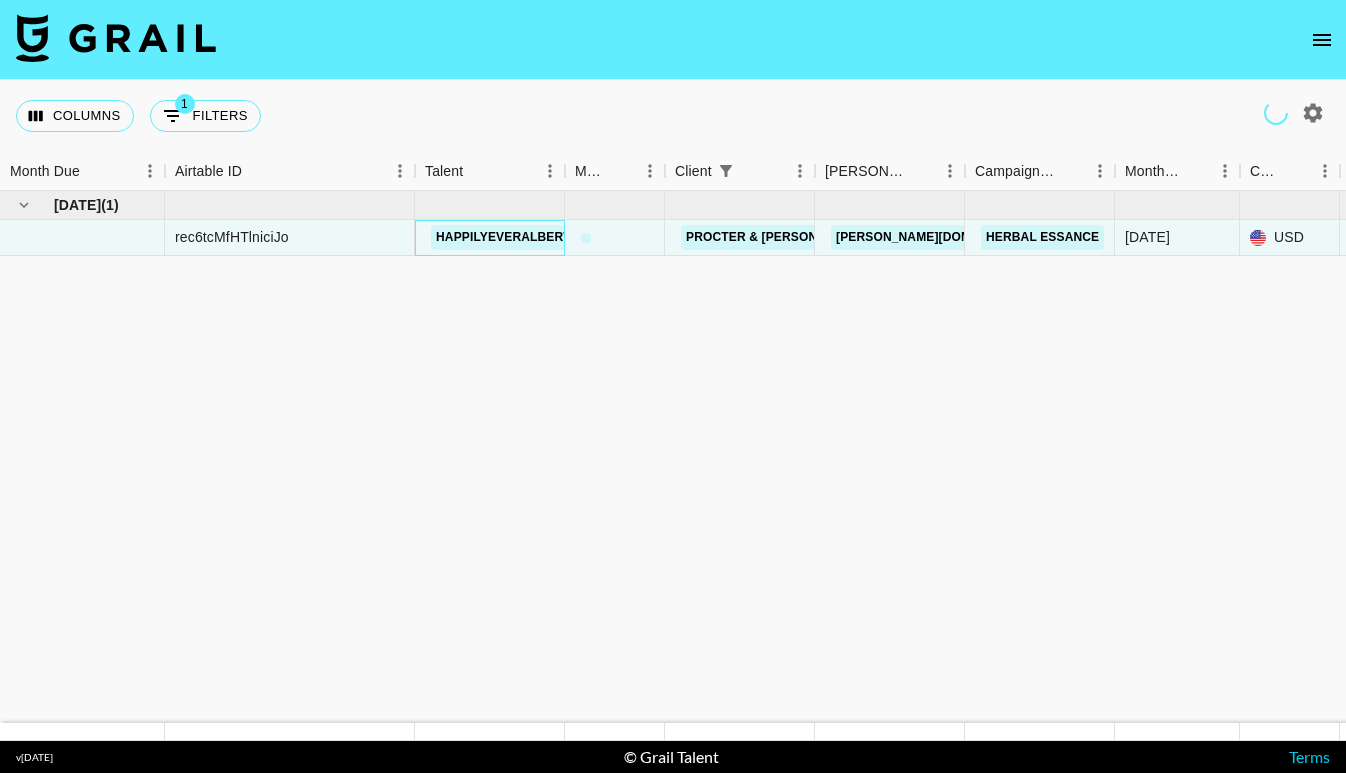 click on "happilyeveralbertson" at bounding box center [516, 237] 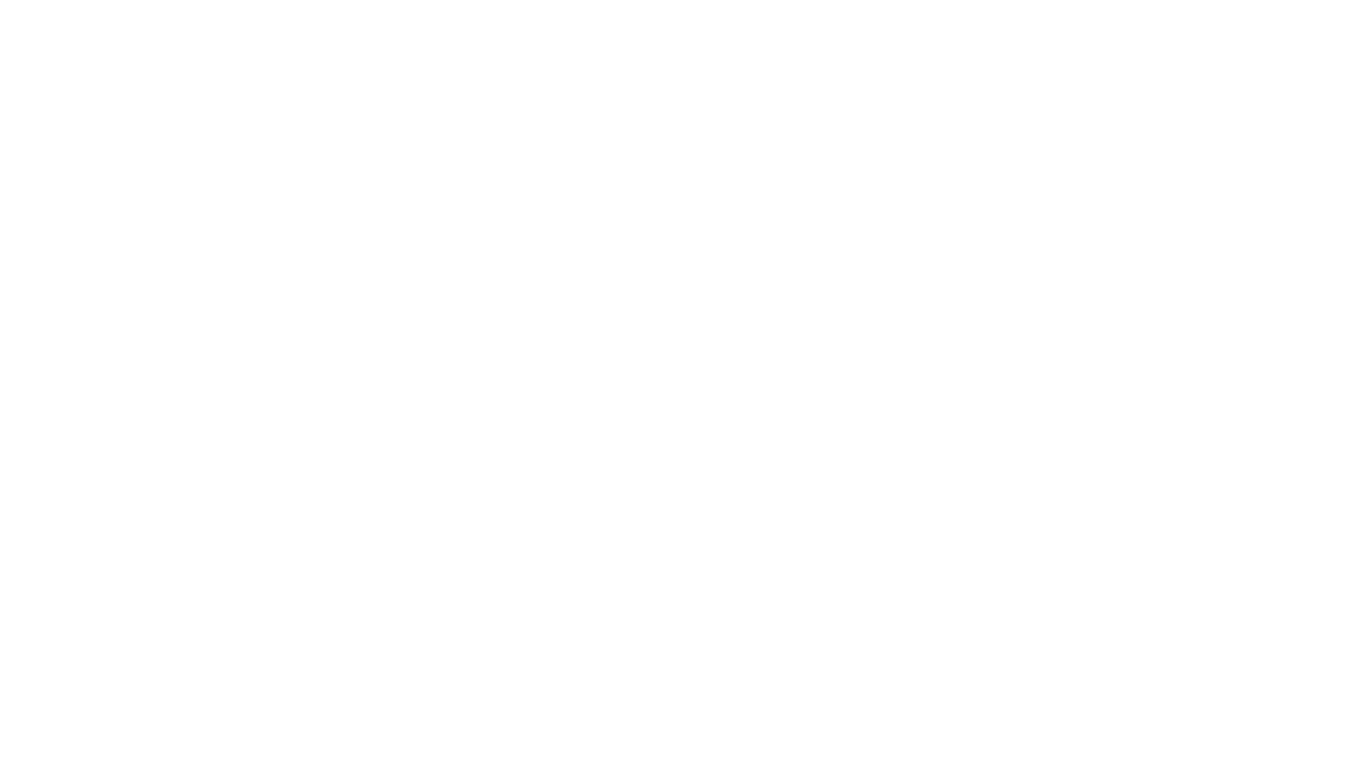 scroll, scrollTop: 0, scrollLeft: 0, axis: both 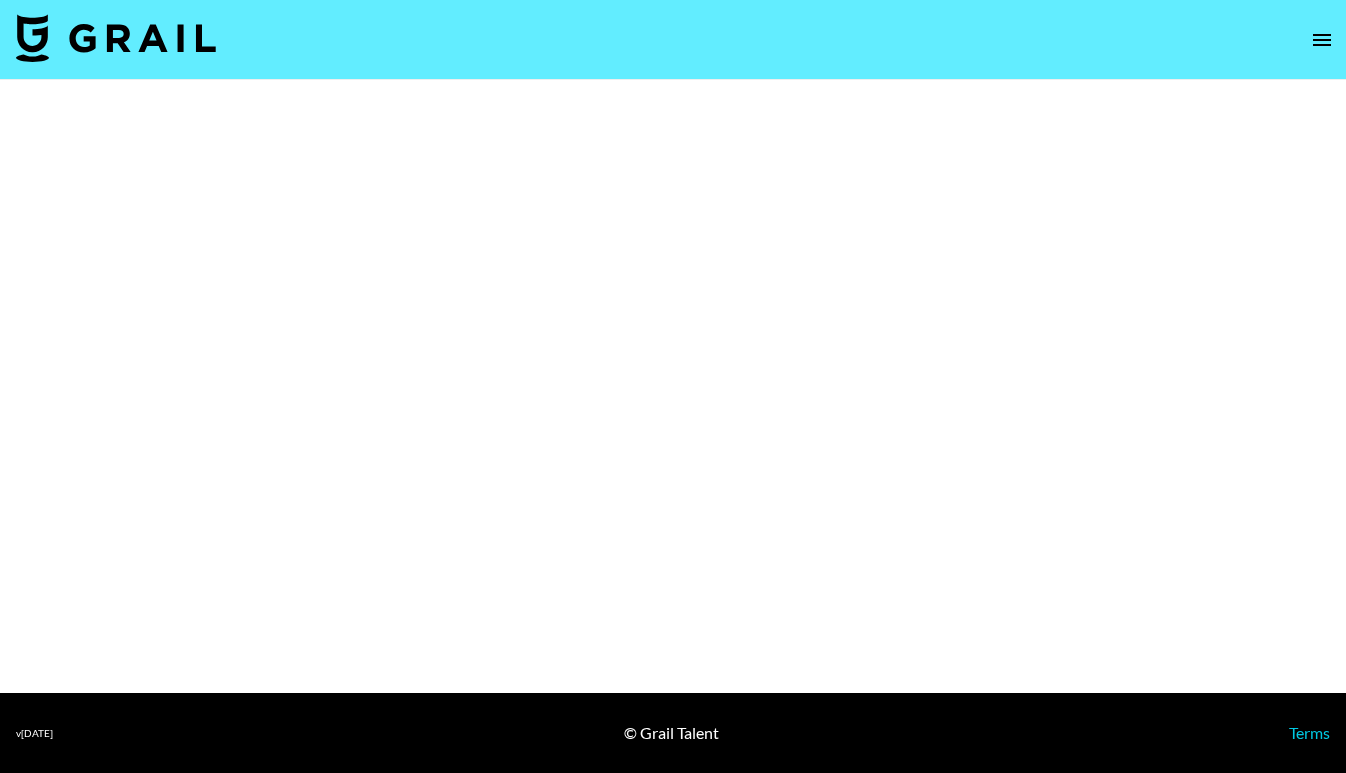 select on "Brand" 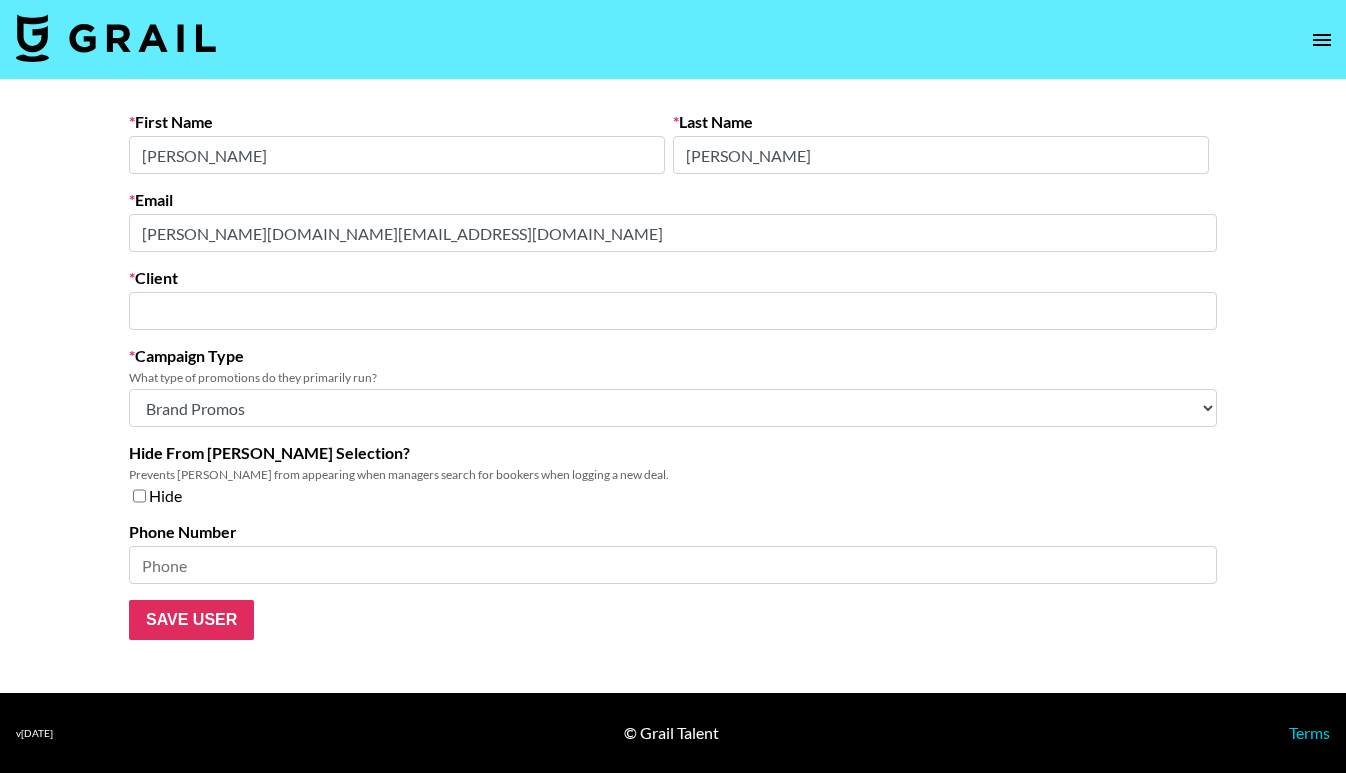 type on "Procter & Gamble" 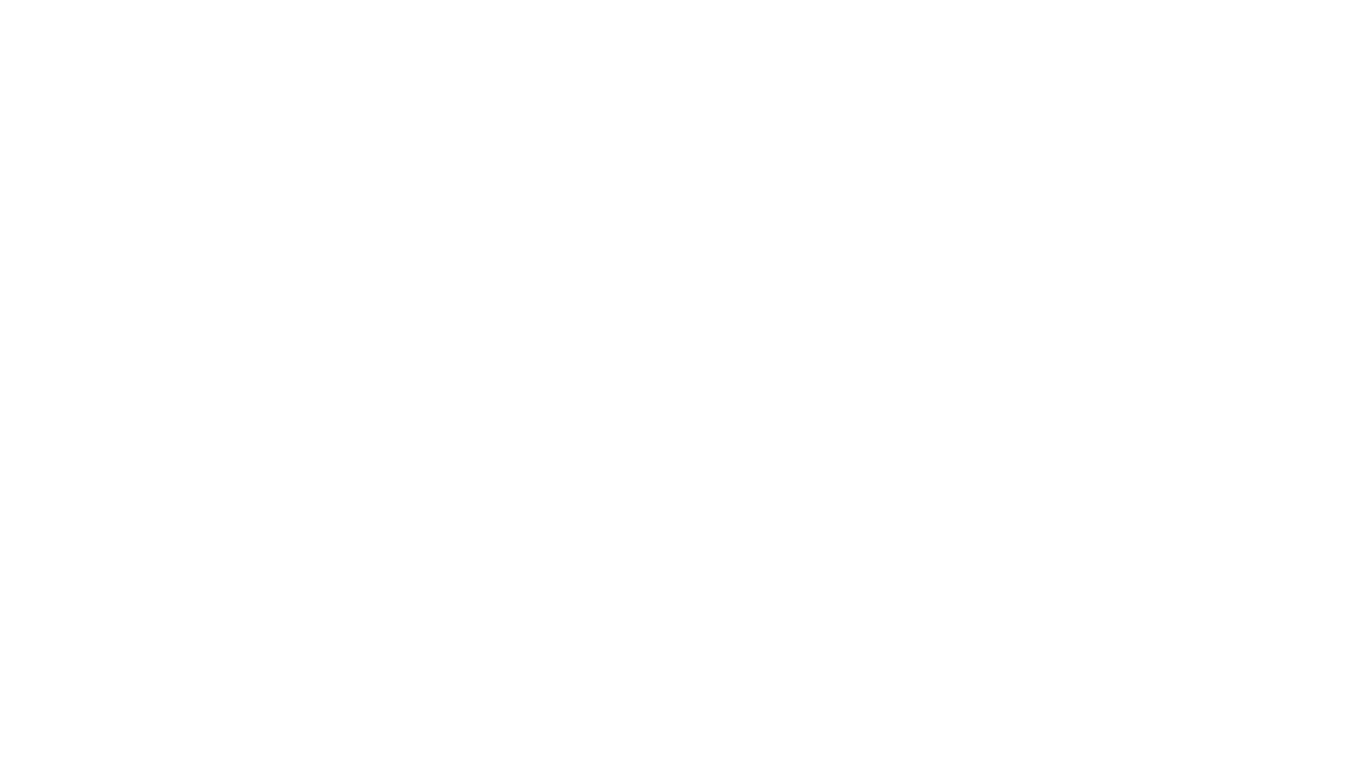 scroll, scrollTop: 0, scrollLeft: 0, axis: both 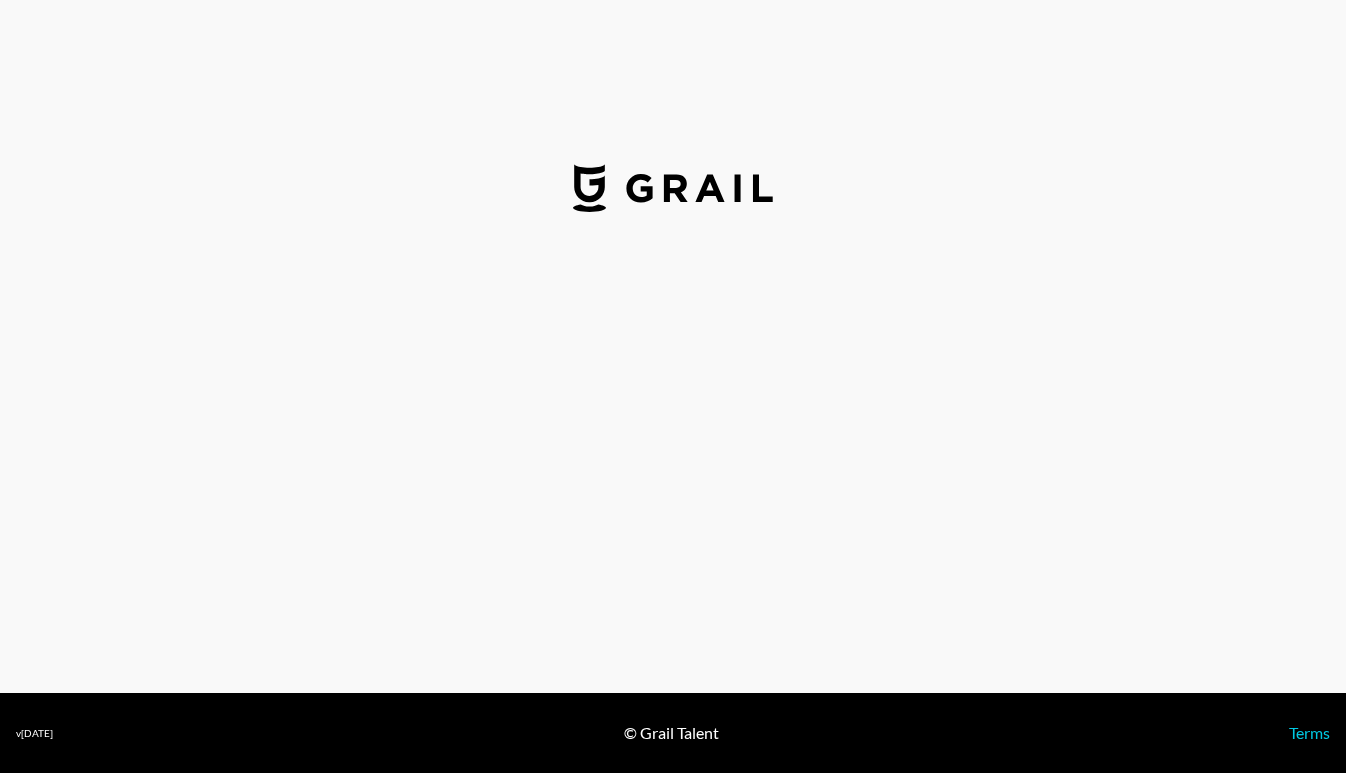 select on "USD" 